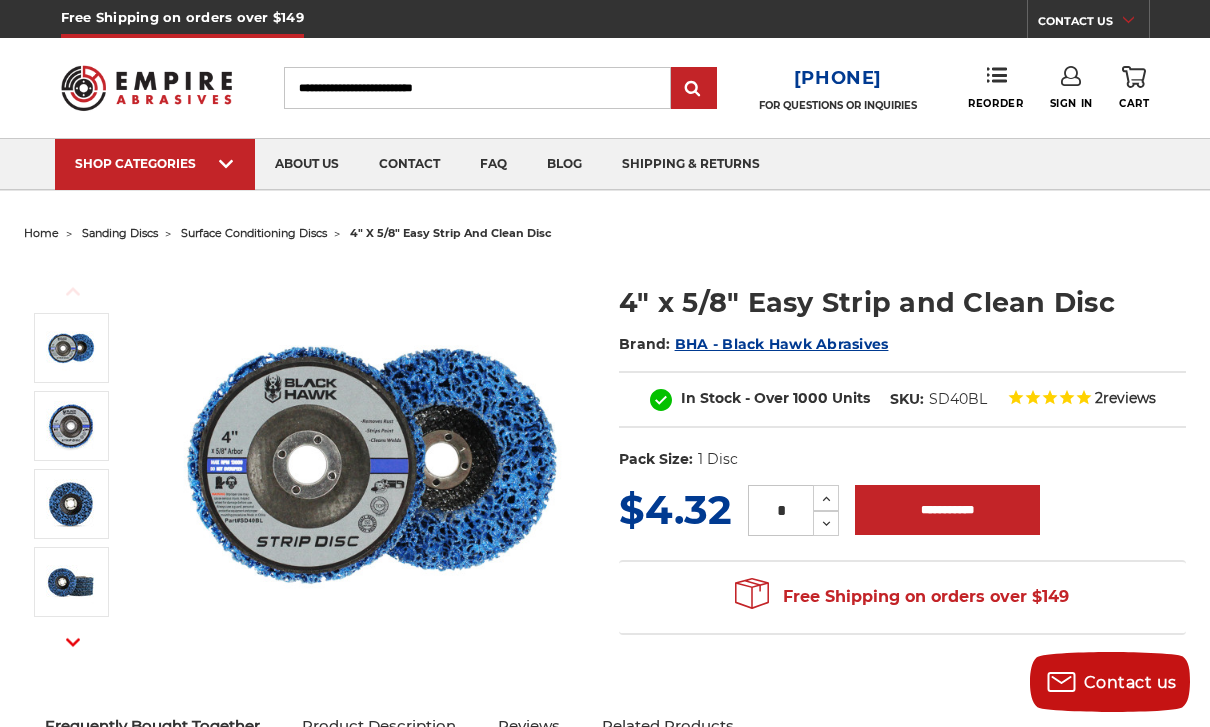 scroll, scrollTop: 54, scrollLeft: 0, axis: vertical 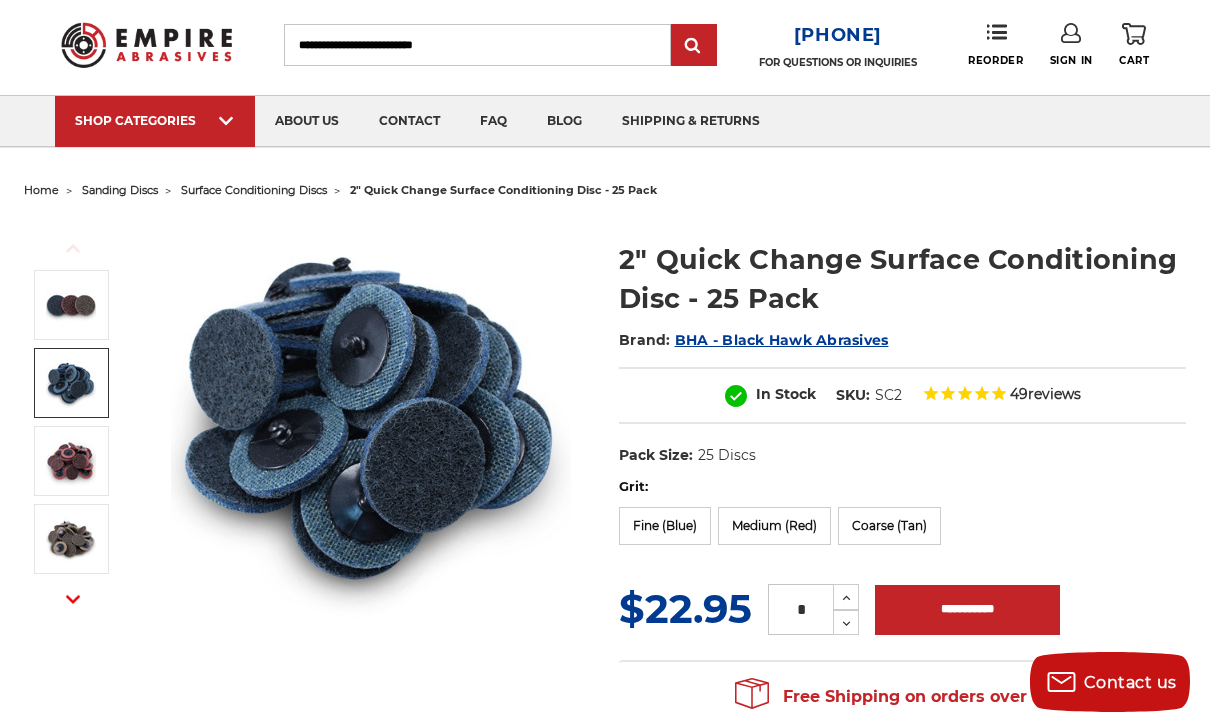 click at bounding box center (71, 383) 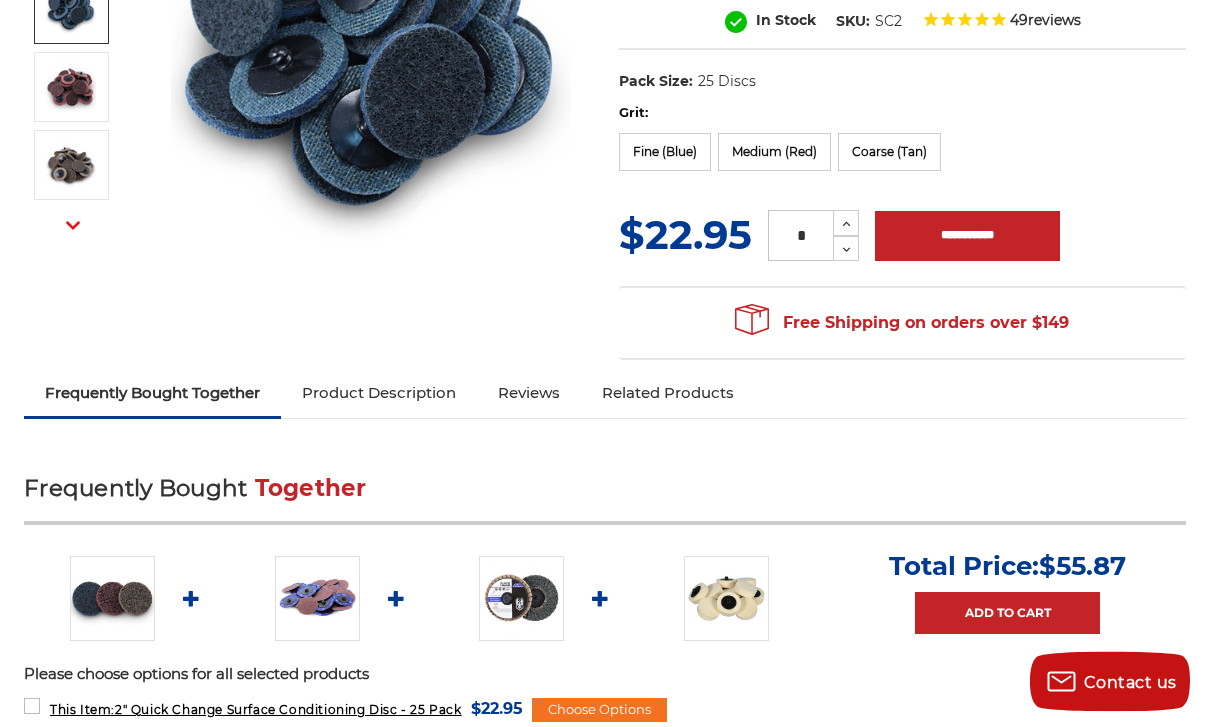 scroll, scrollTop: 417, scrollLeft: 0, axis: vertical 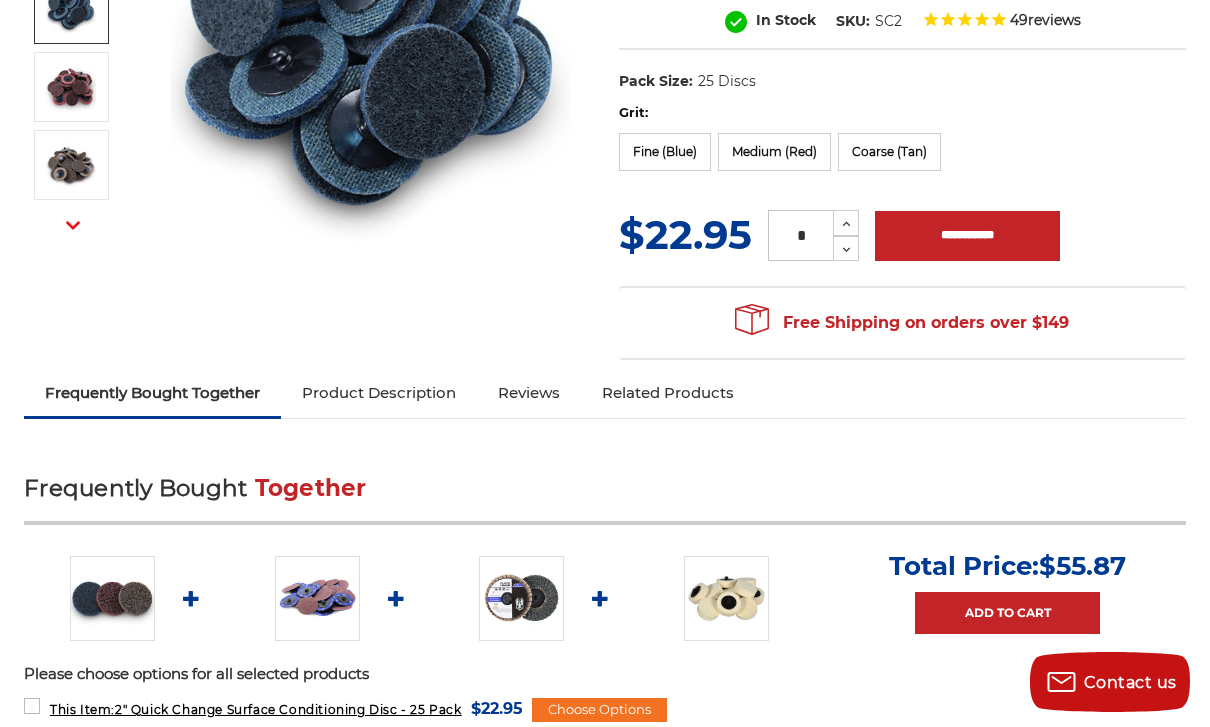click at bounding box center (317, 598) 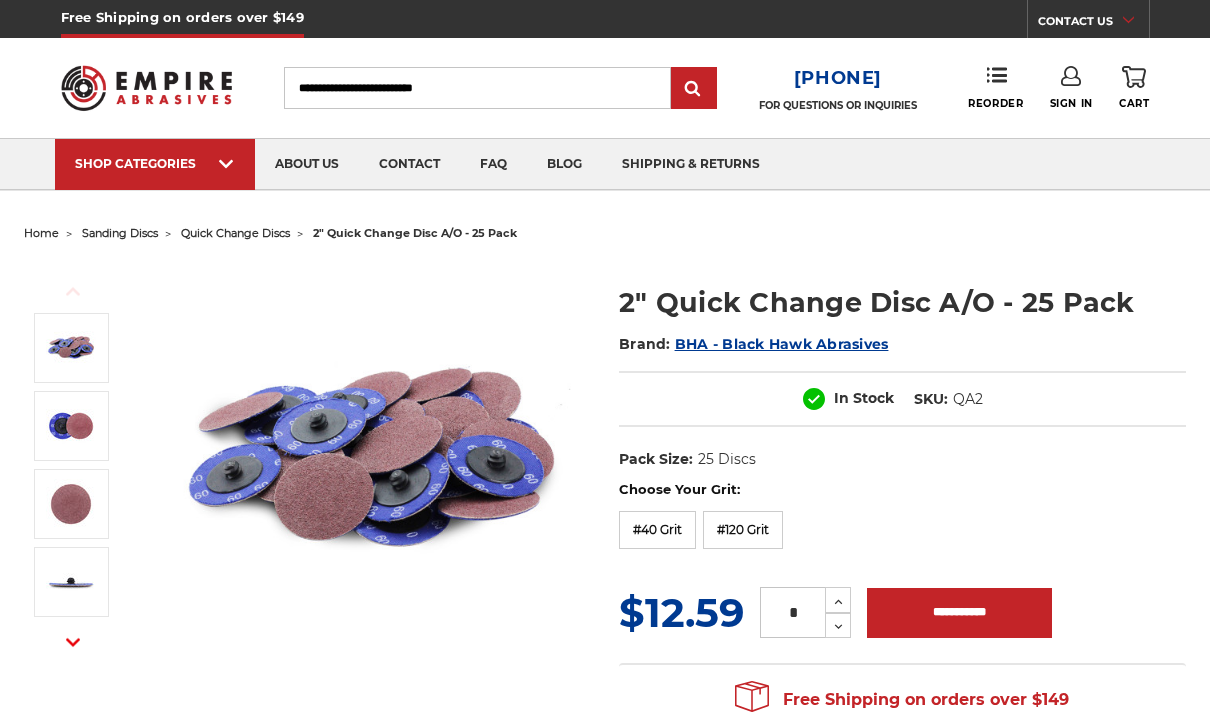 scroll, scrollTop: 0, scrollLeft: 0, axis: both 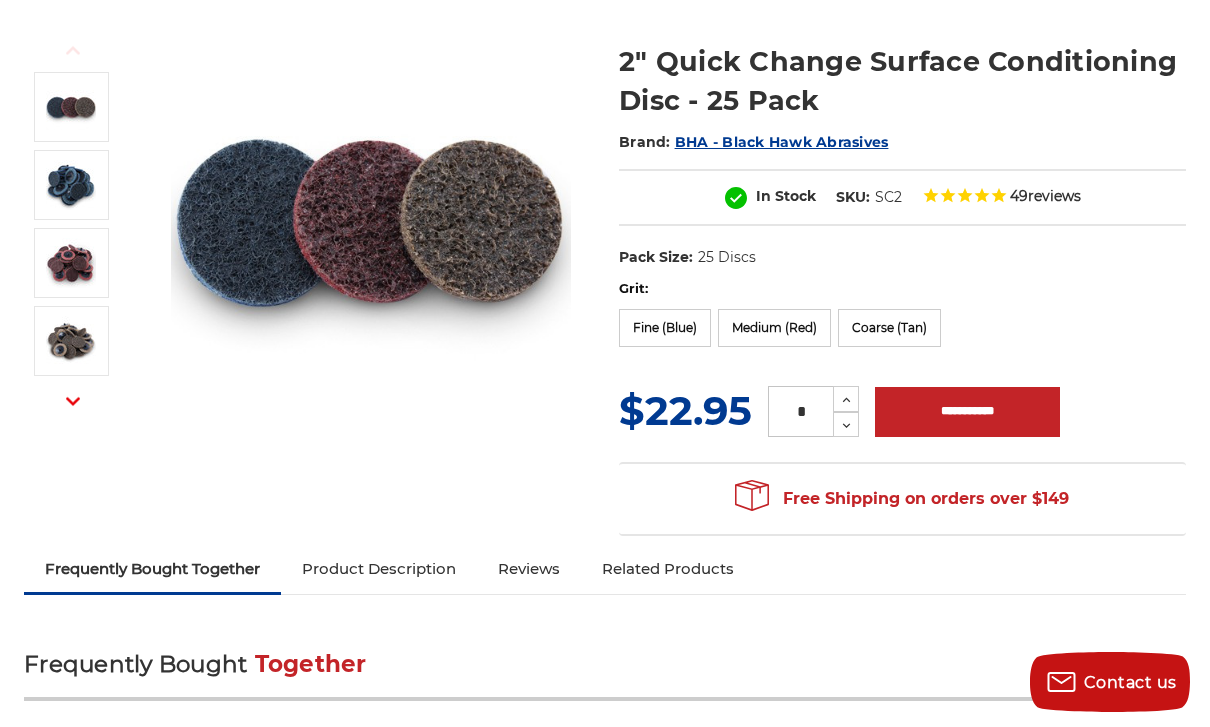 click on "Fine (Blue)" at bounding box center [665, 328] 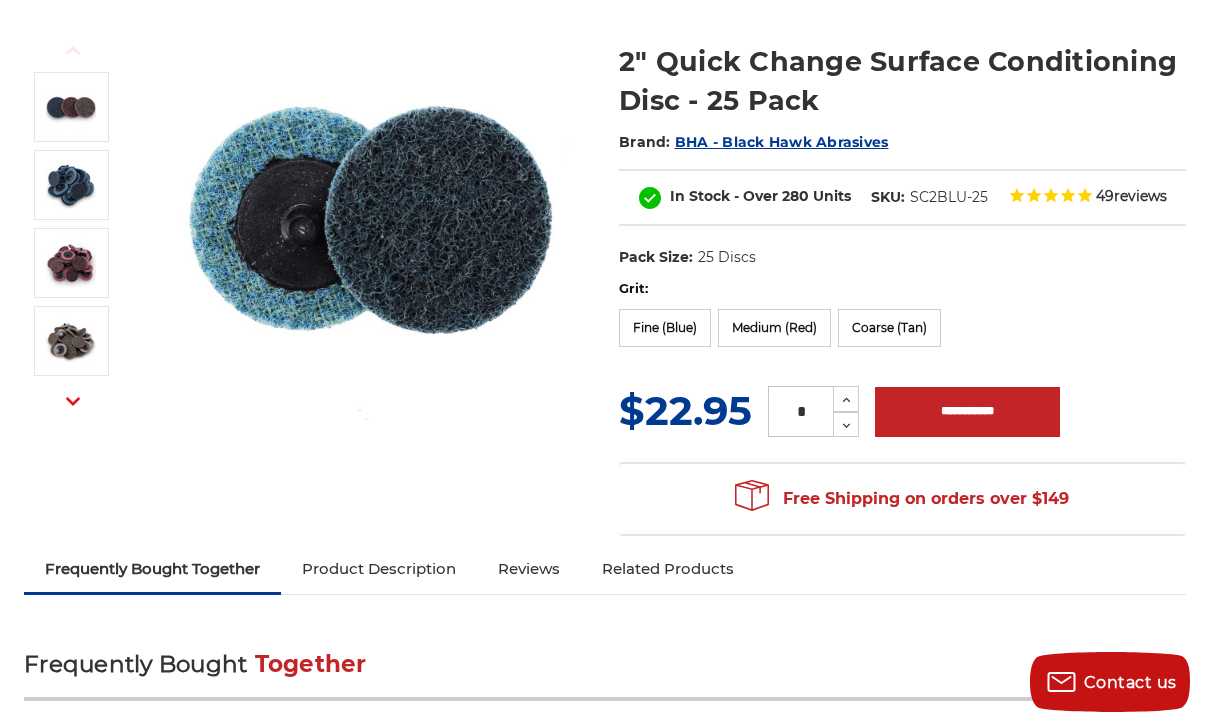 scroll, scrollTop: 0, scrollLeft: 0, axis: both 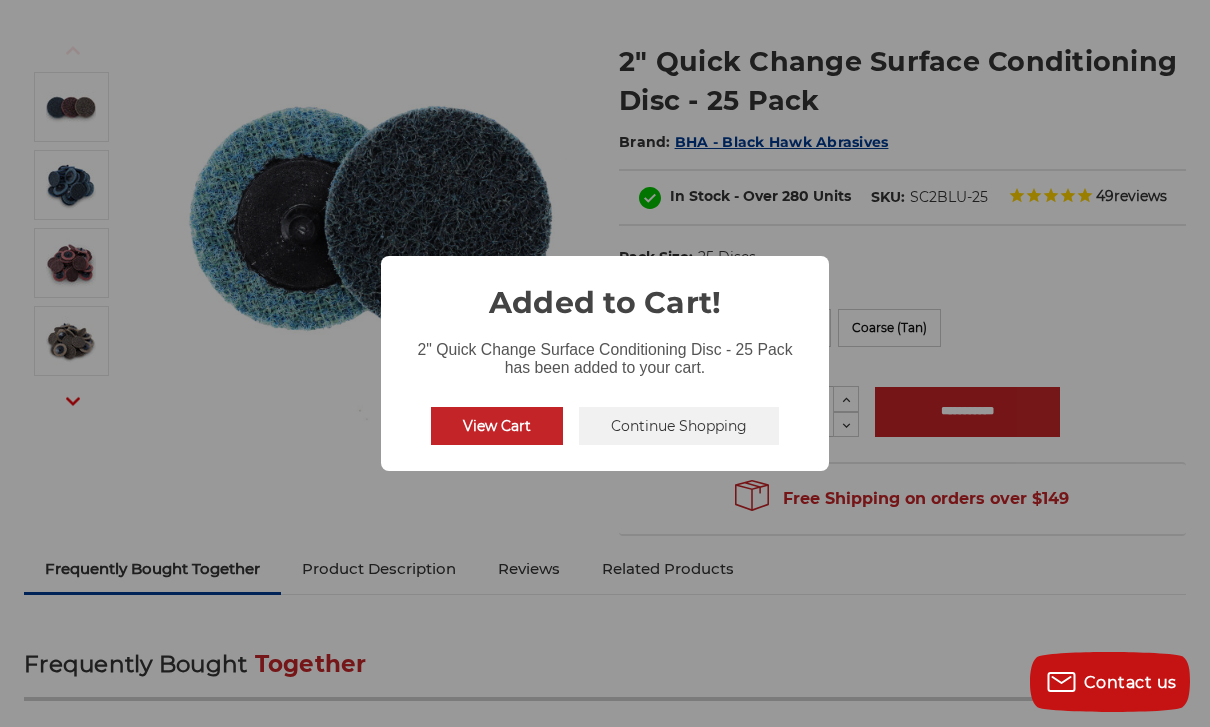 click on "Continue Shopping" at bounding box center (679, 426) 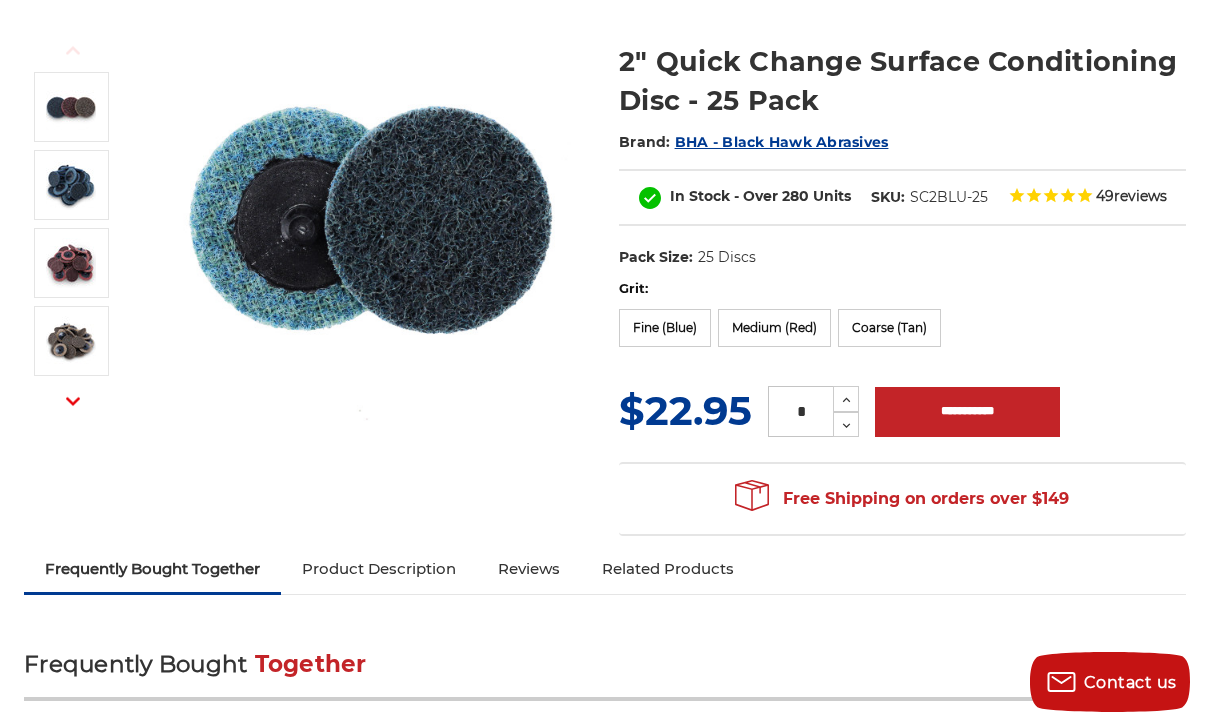 click on "Medium (Red)" at bounding box center [774, 328] 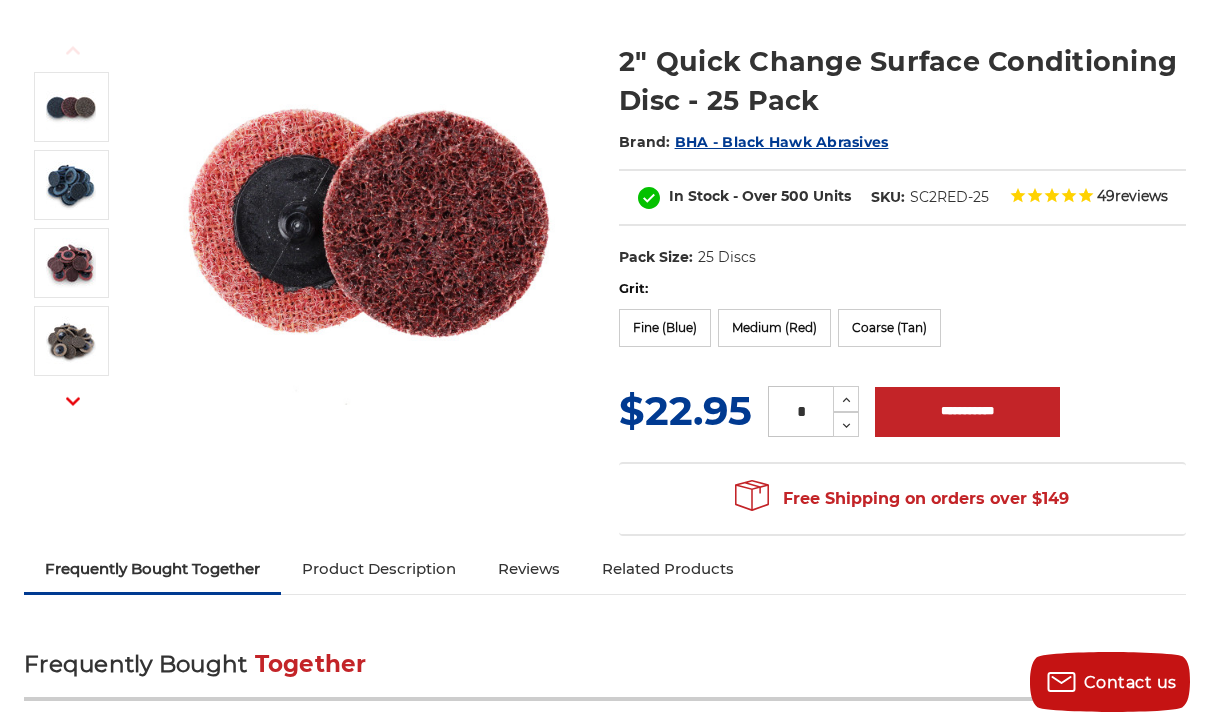 click on "**********" at bounding box center [967, 412] 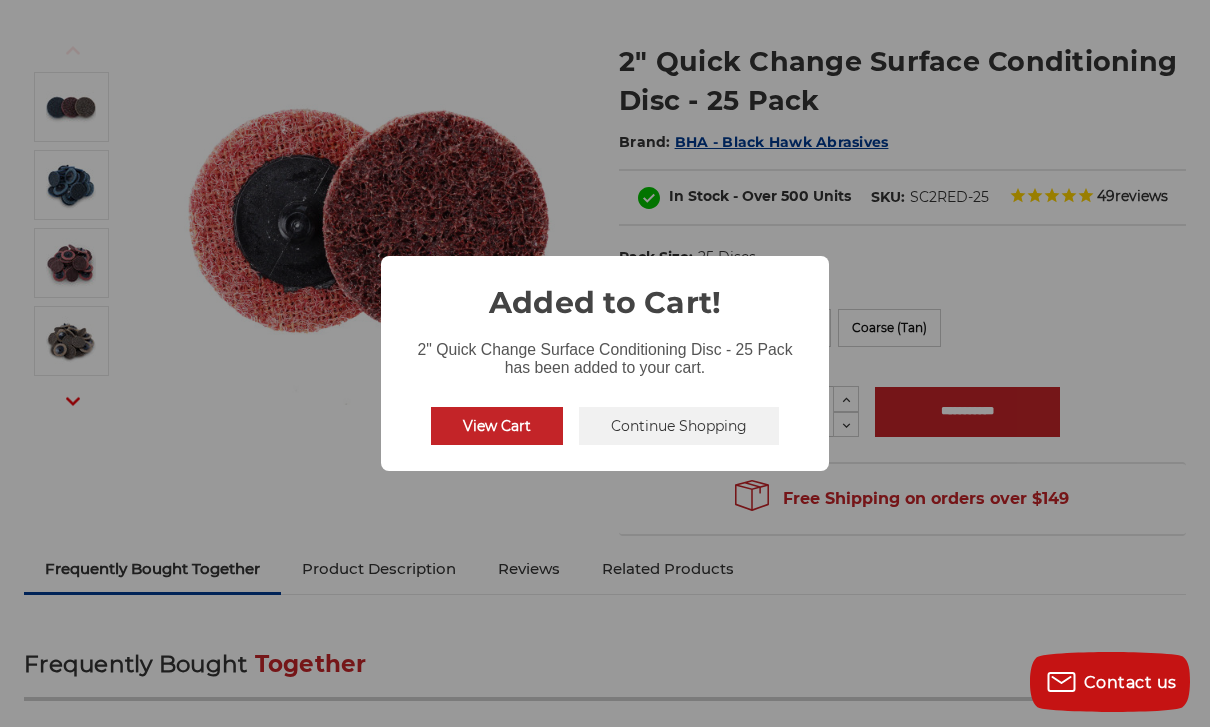 click on "Continue Shopping" at bounding box center (679, 426) 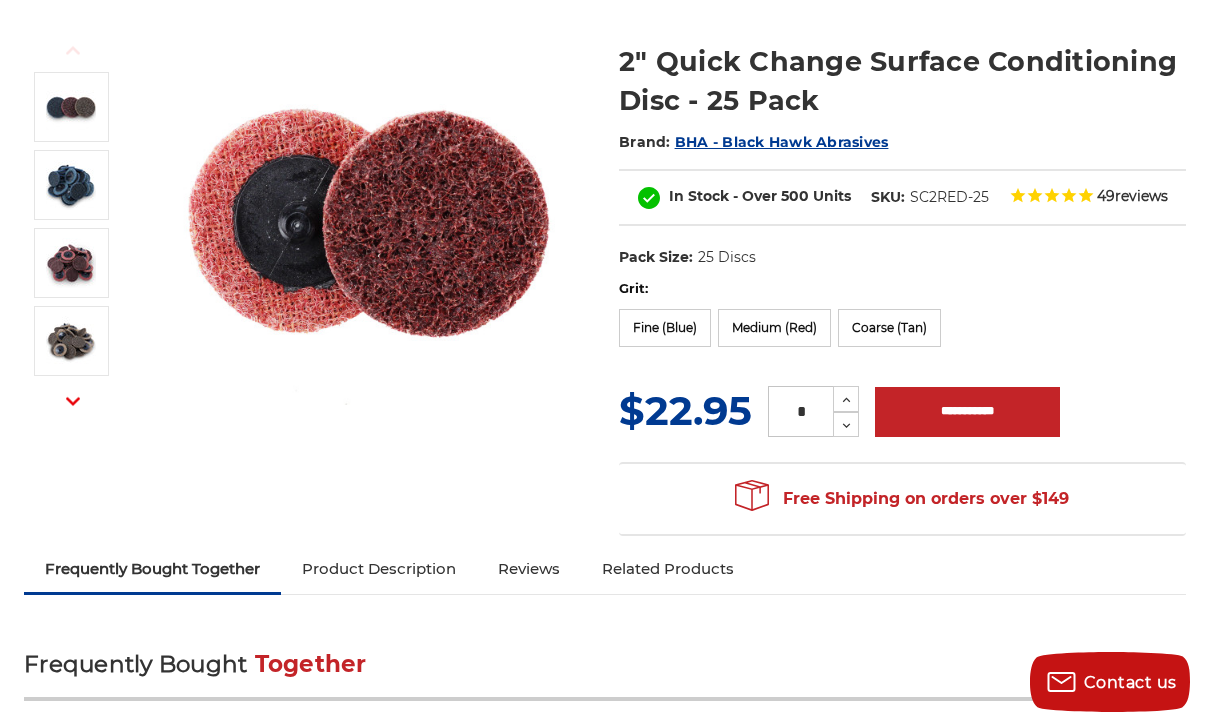 click on "Coarse (Tan)" at bounding box center (889, 328) 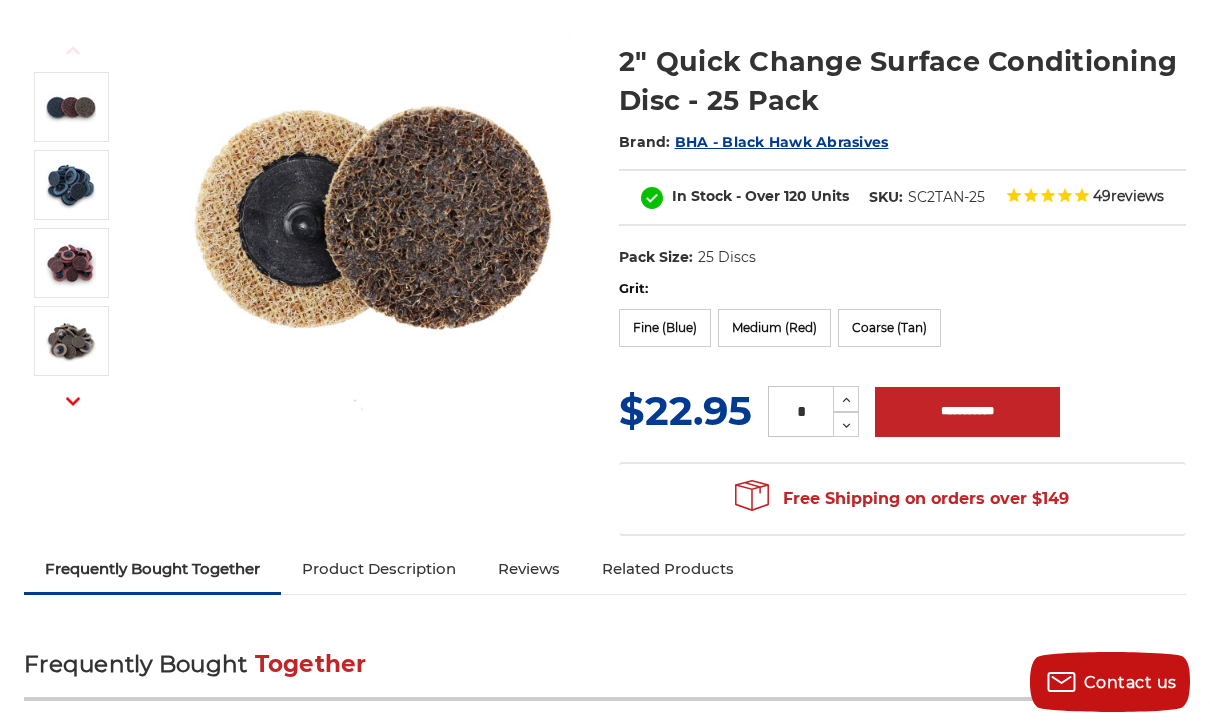 click on "**********" at bounding box center [967, 412] 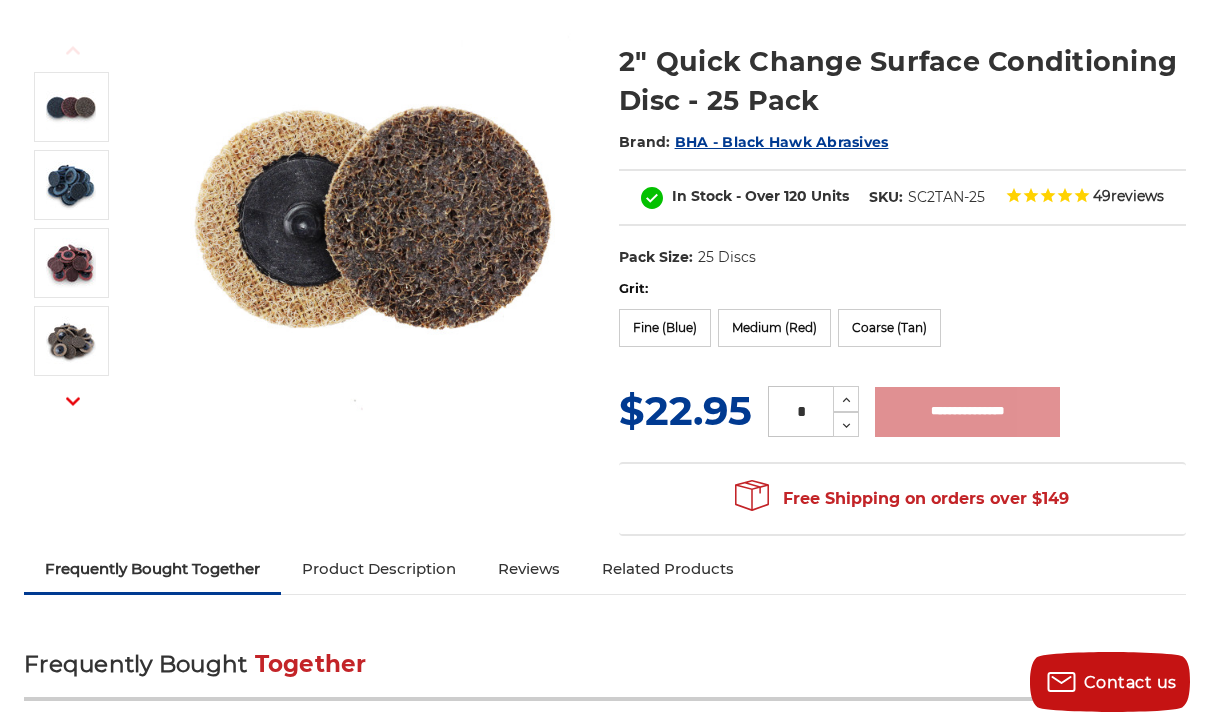 type on "**********" 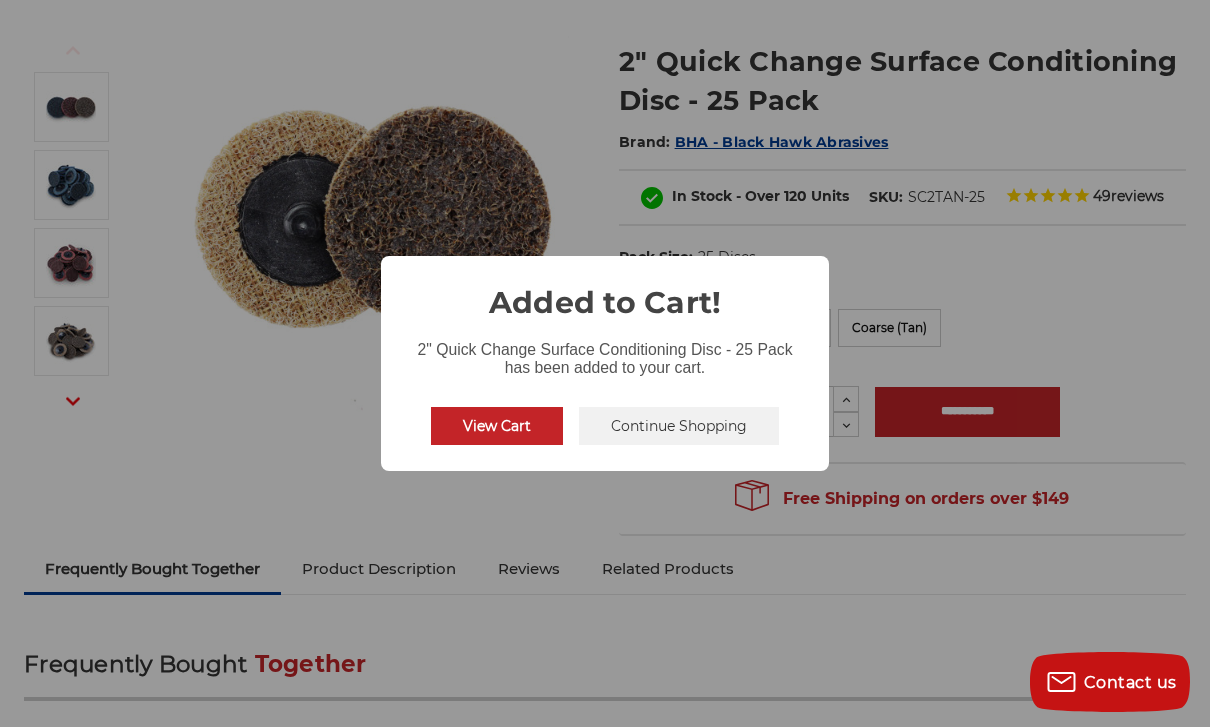 click on "Continue Shopping" at bounding box center (679, 426) 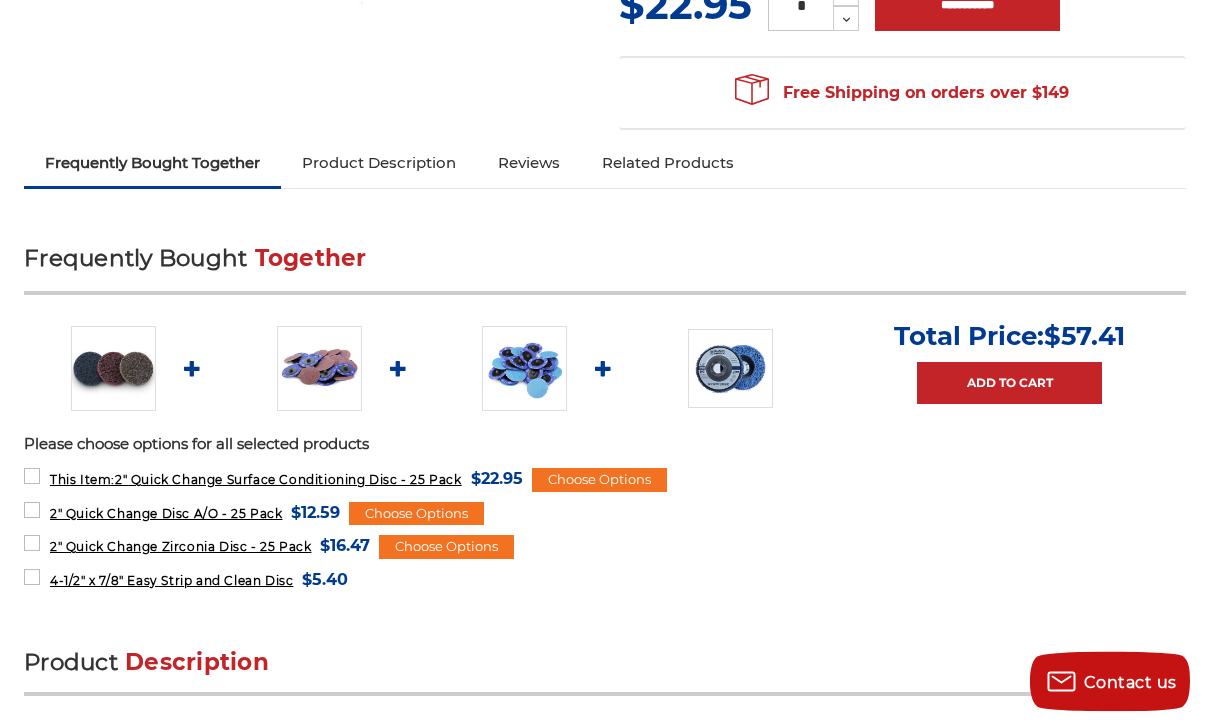 scroll, scrollTop: 699, scrollLeft: 0, axis: vertical 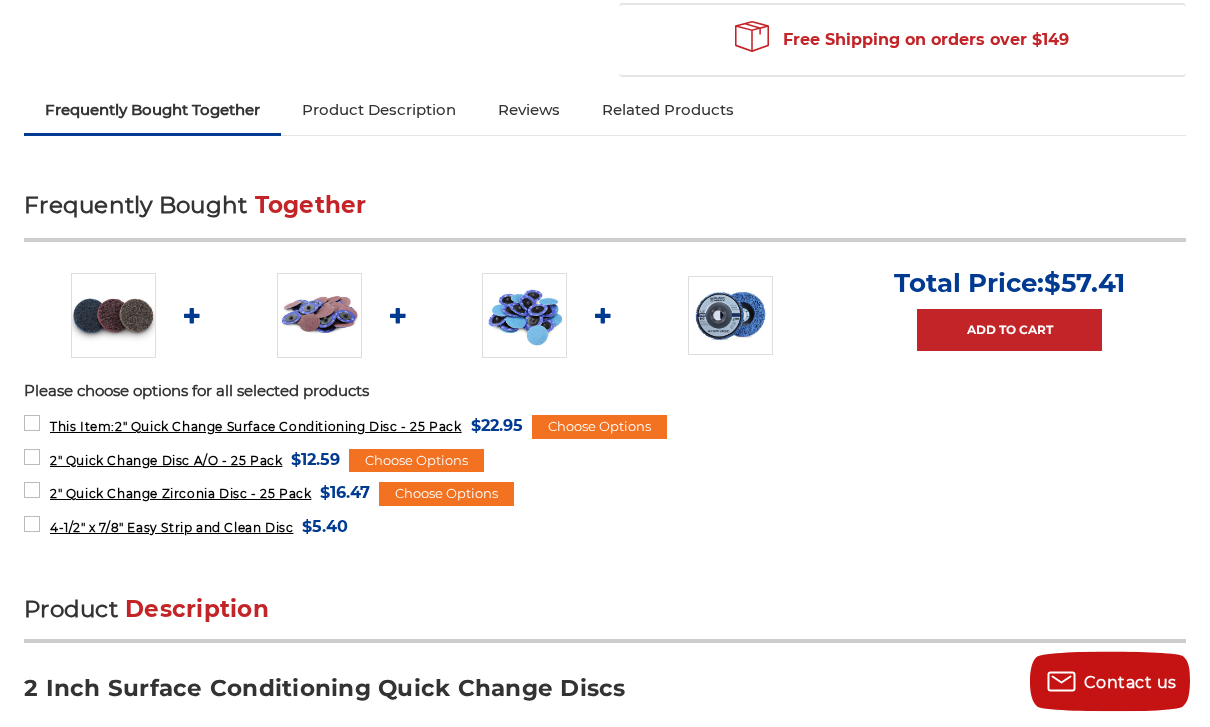 click at bounding box center (730, 316) 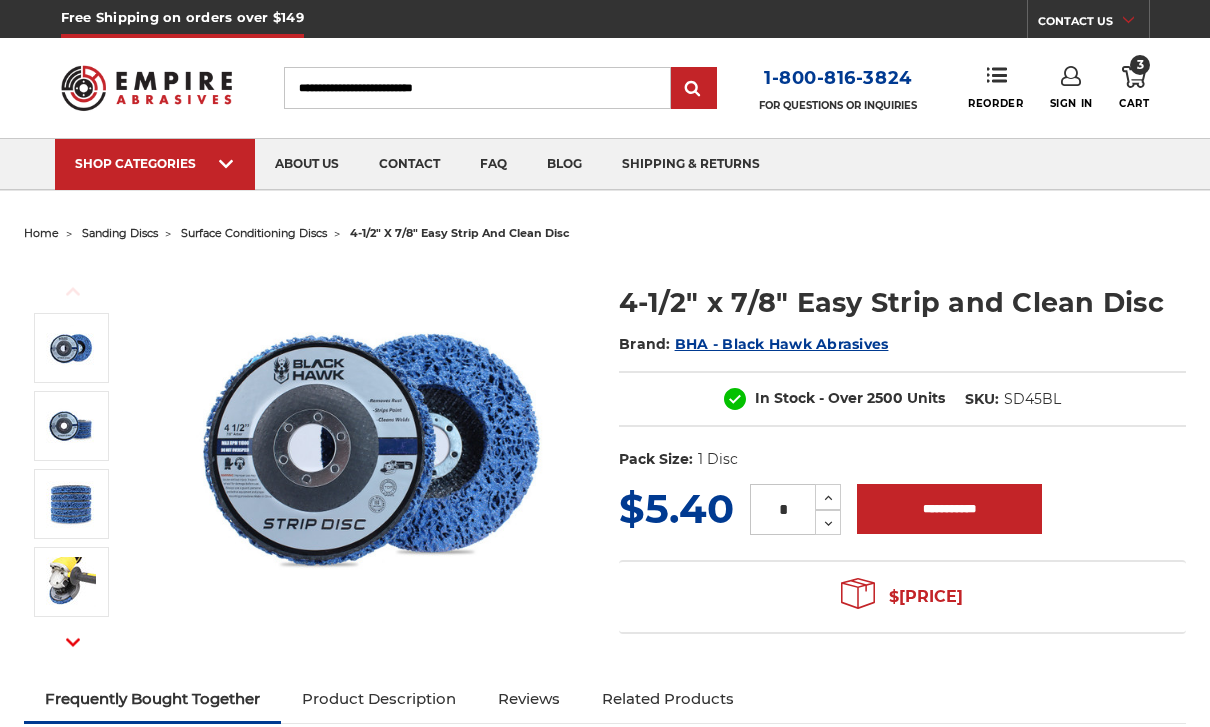 scroll, scrollTop: 0, scrollLeft: 0, axis: both 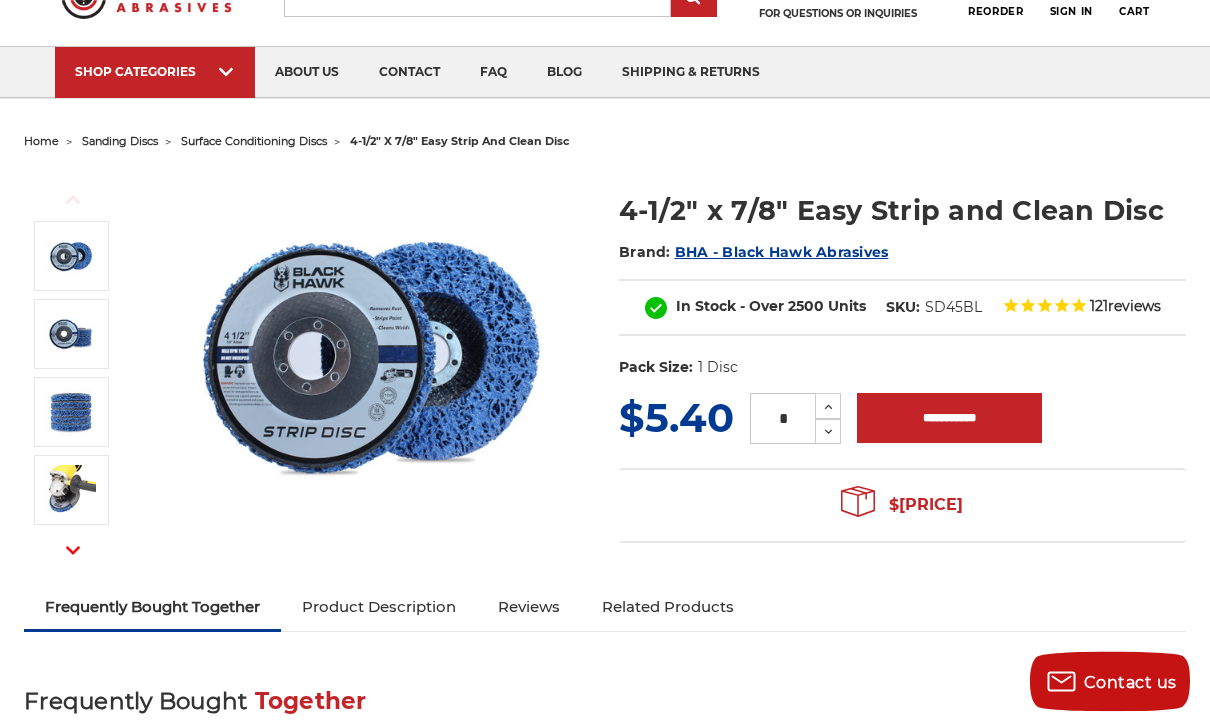 click 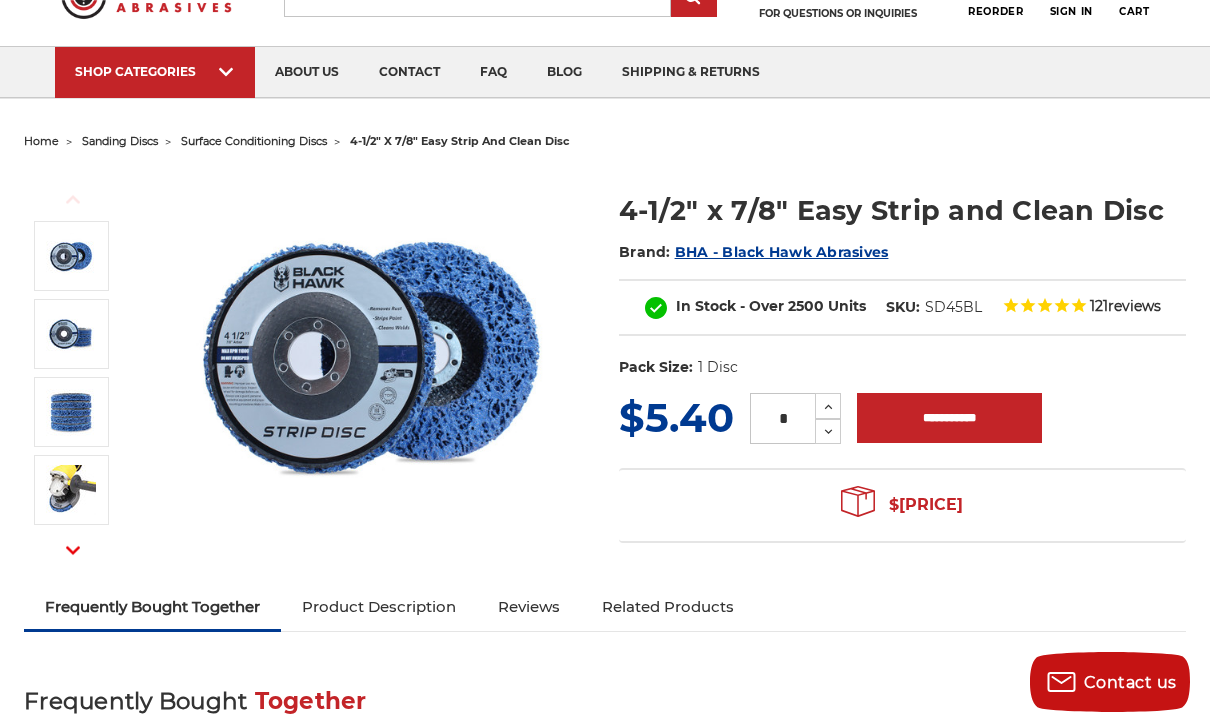 scroll, scrollTop: 0, scrollLeft: 0, axis: both 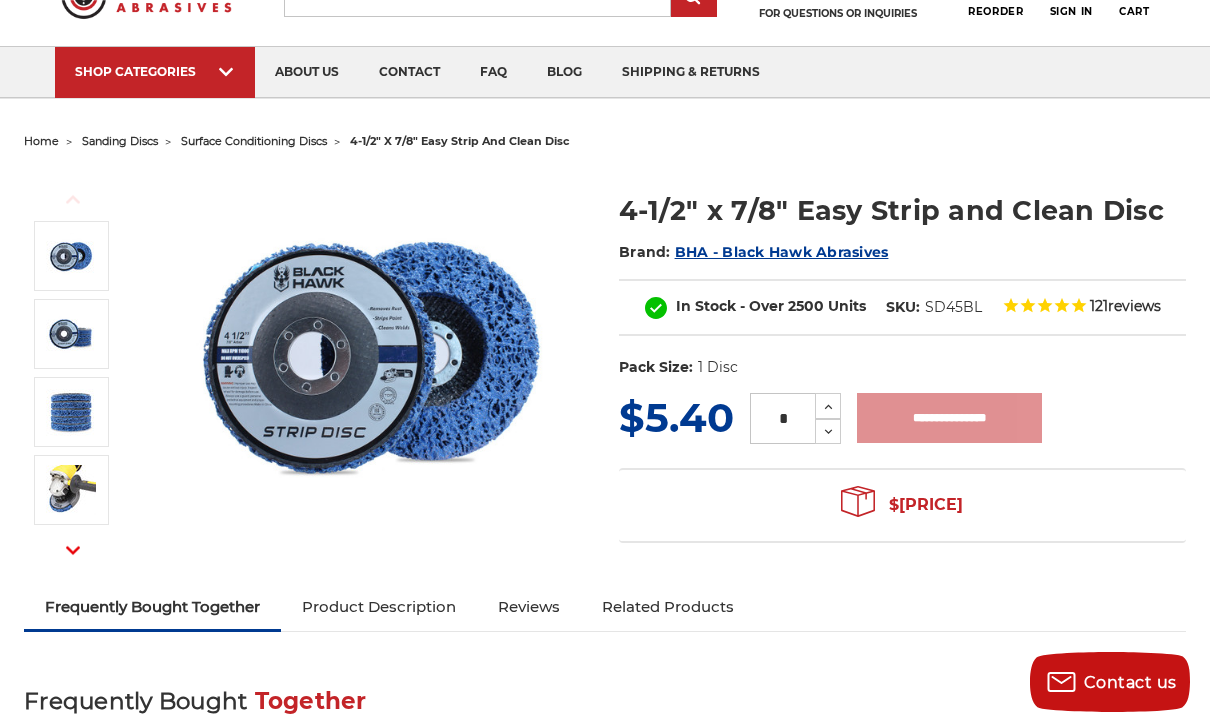 type on "**********" 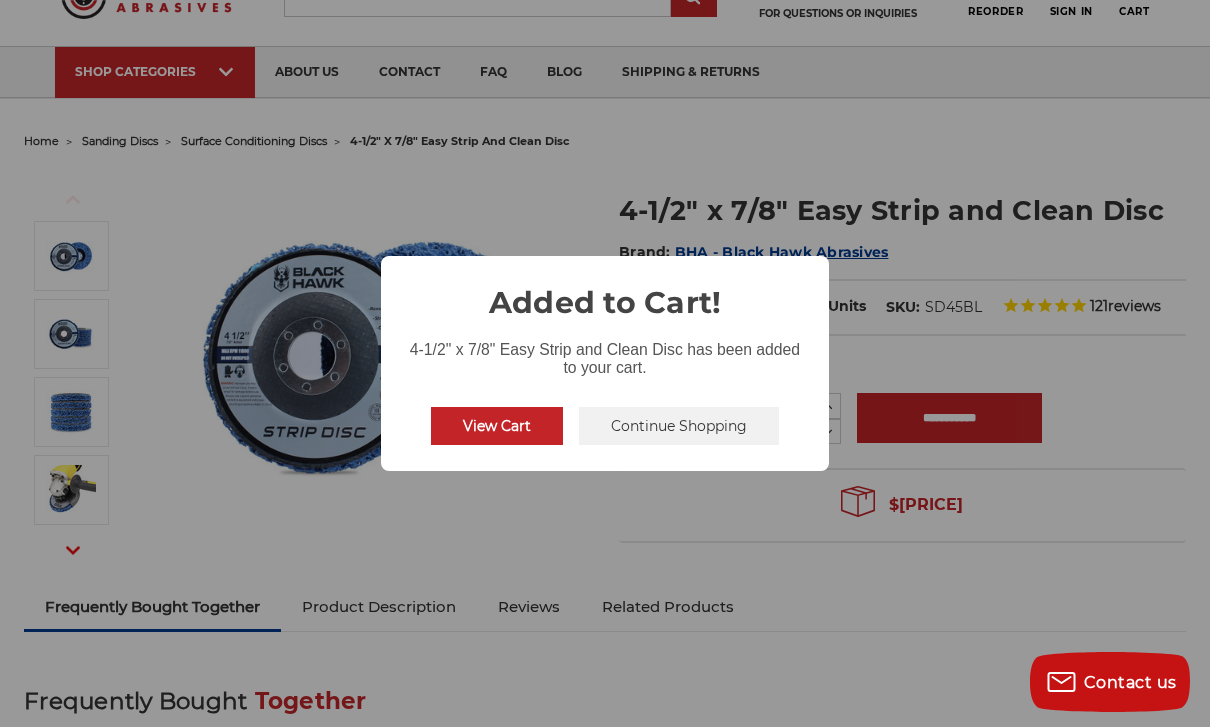click on "Continue Shopping" at bounding box center [679, 426] 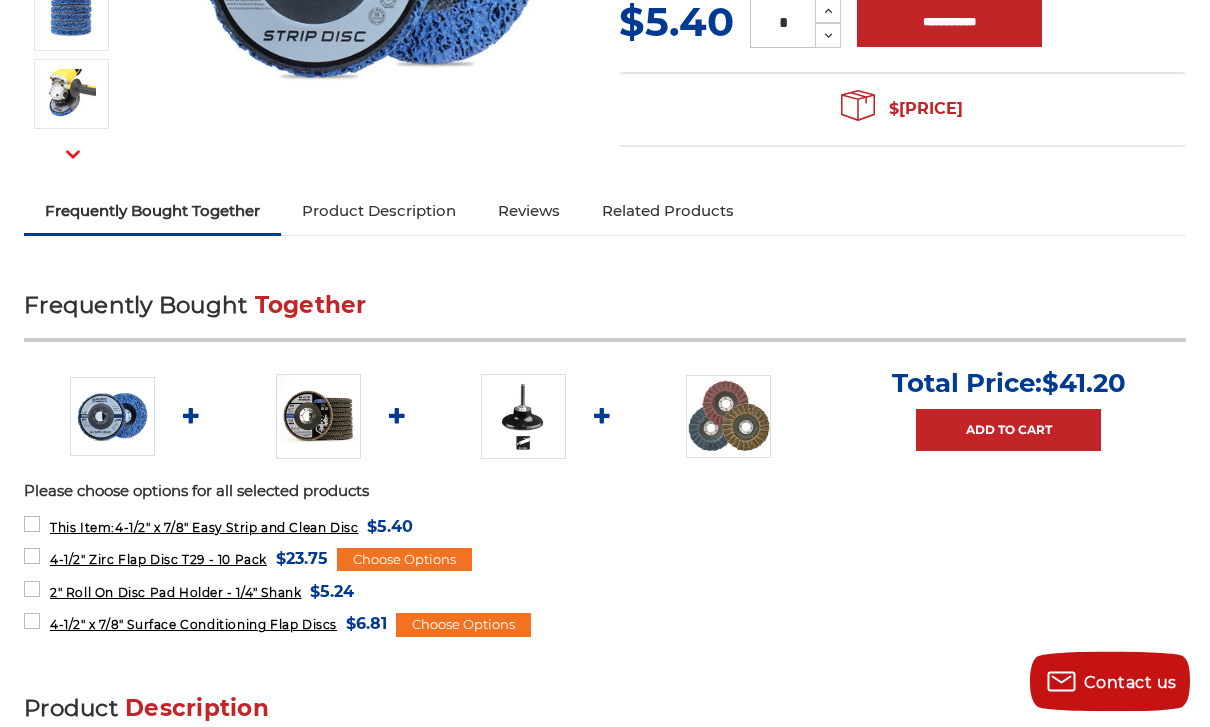 scroll, scrollTop: 487, scrollLeft: 0, axis: vertical 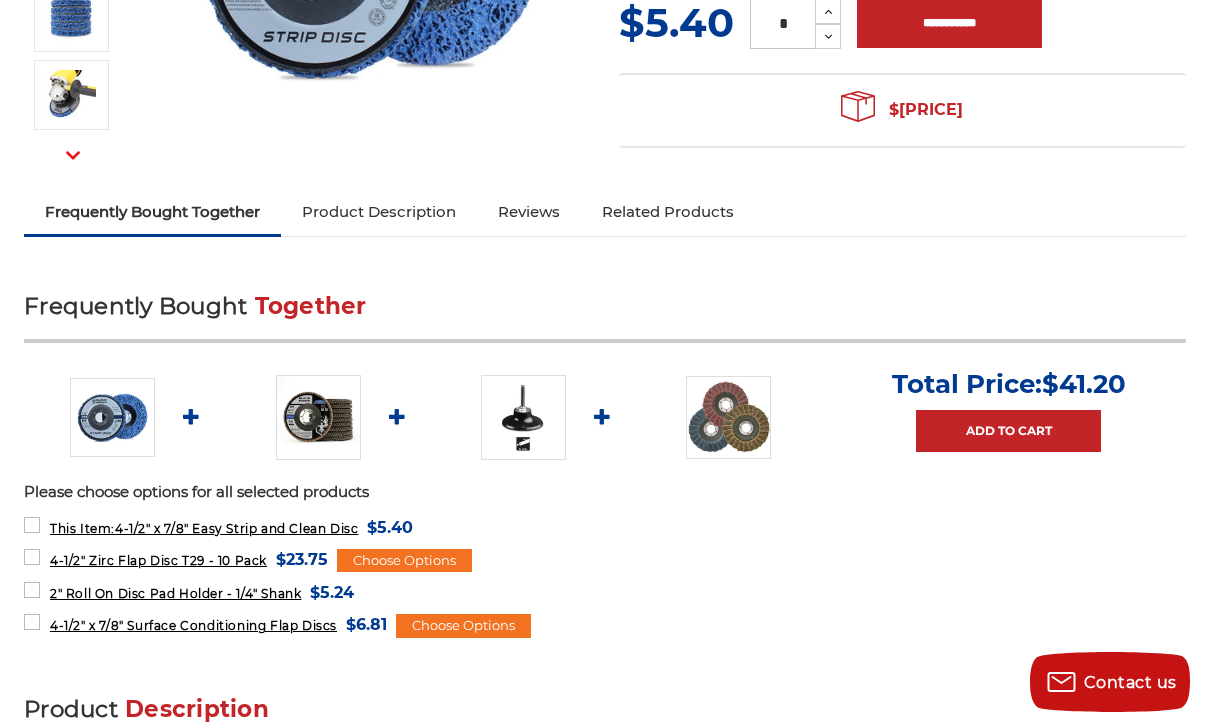 click at bounding box center [523, 417] 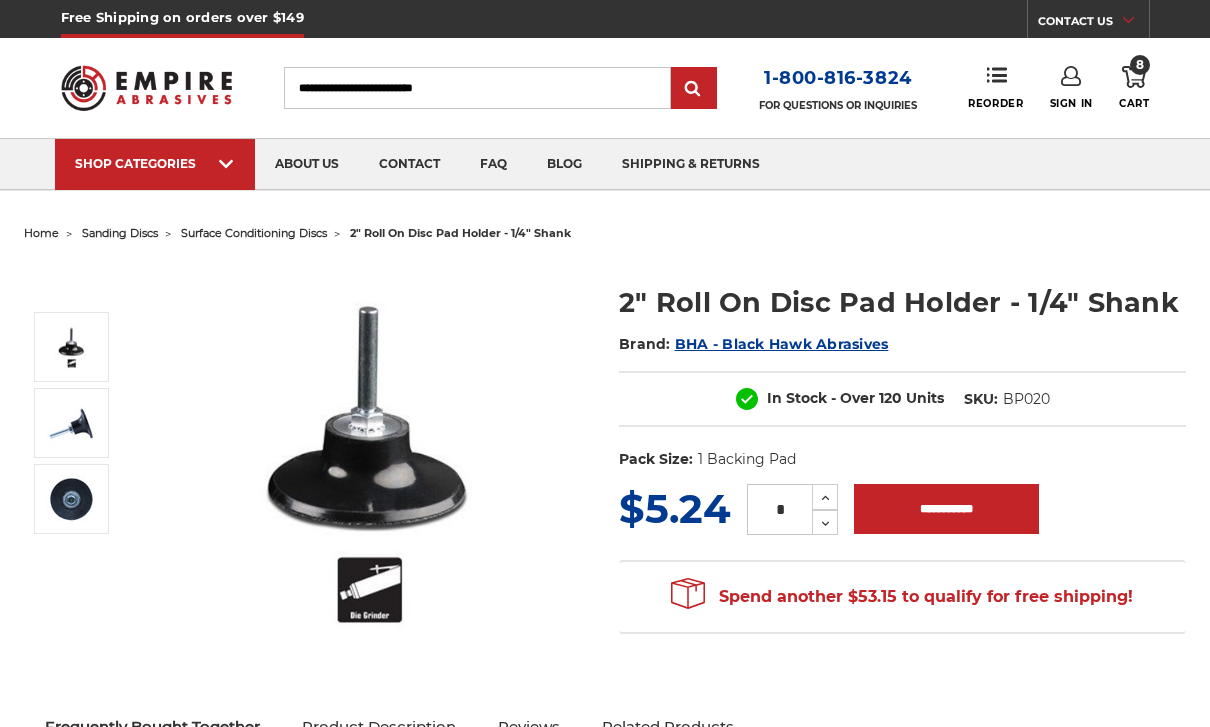 scroll, scrollTop: 0, scrollLeft: 0, axis: both 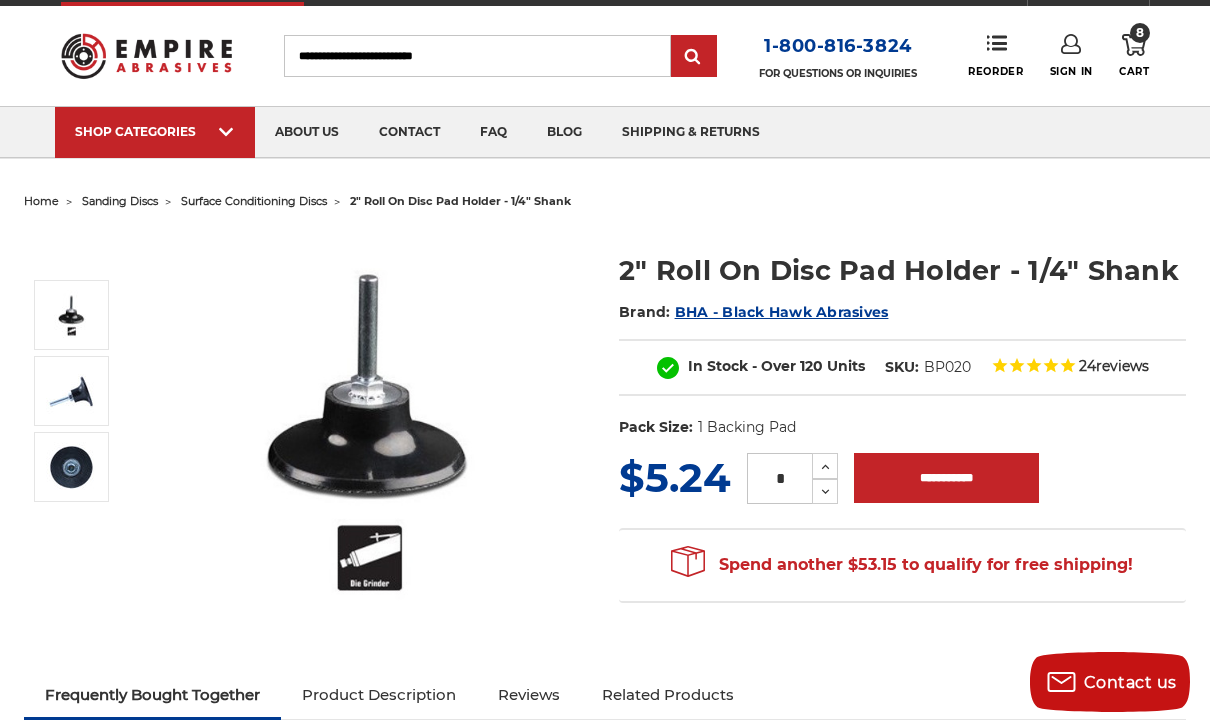 click on "**********" at bounding box center [946, 478] 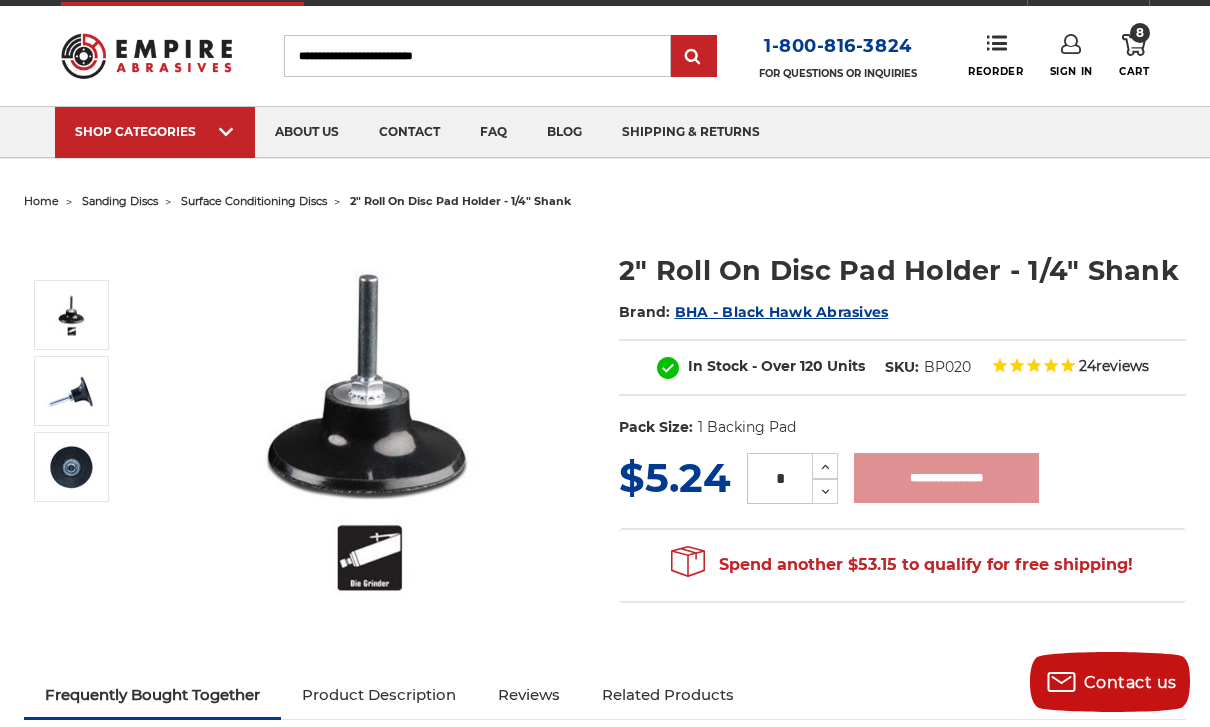 type on "**********" 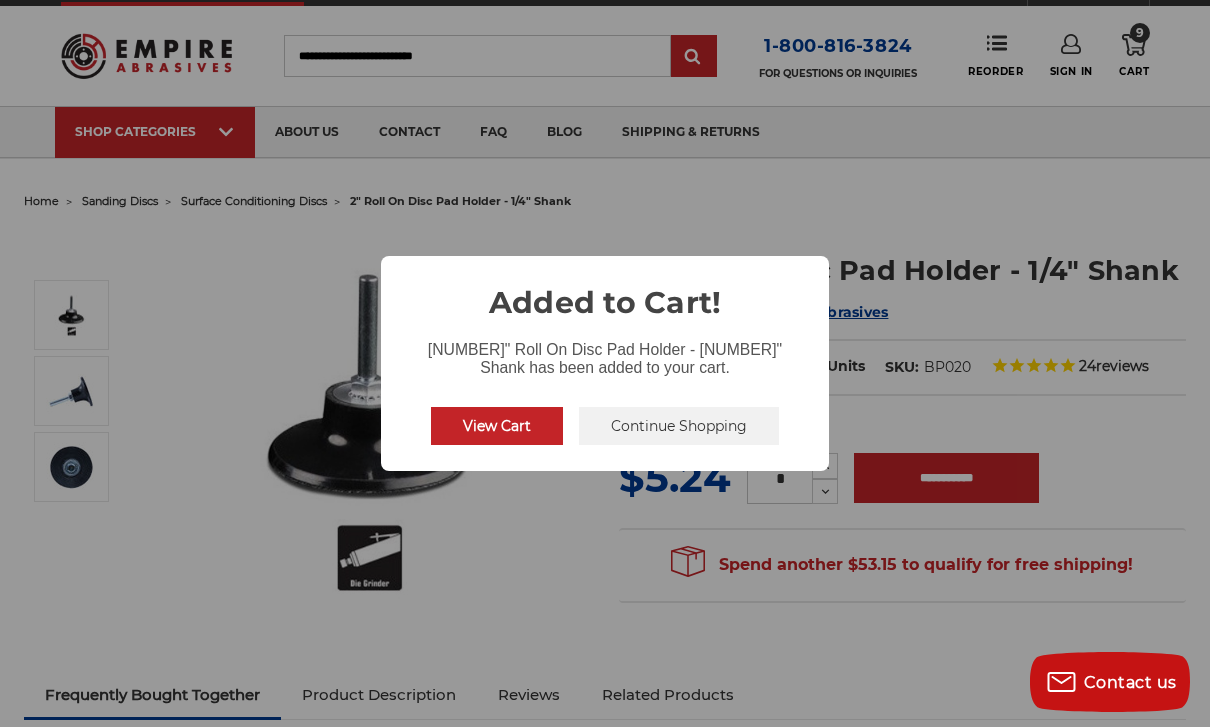 click on "Continue Shopping" at bounding box center (679, 426) 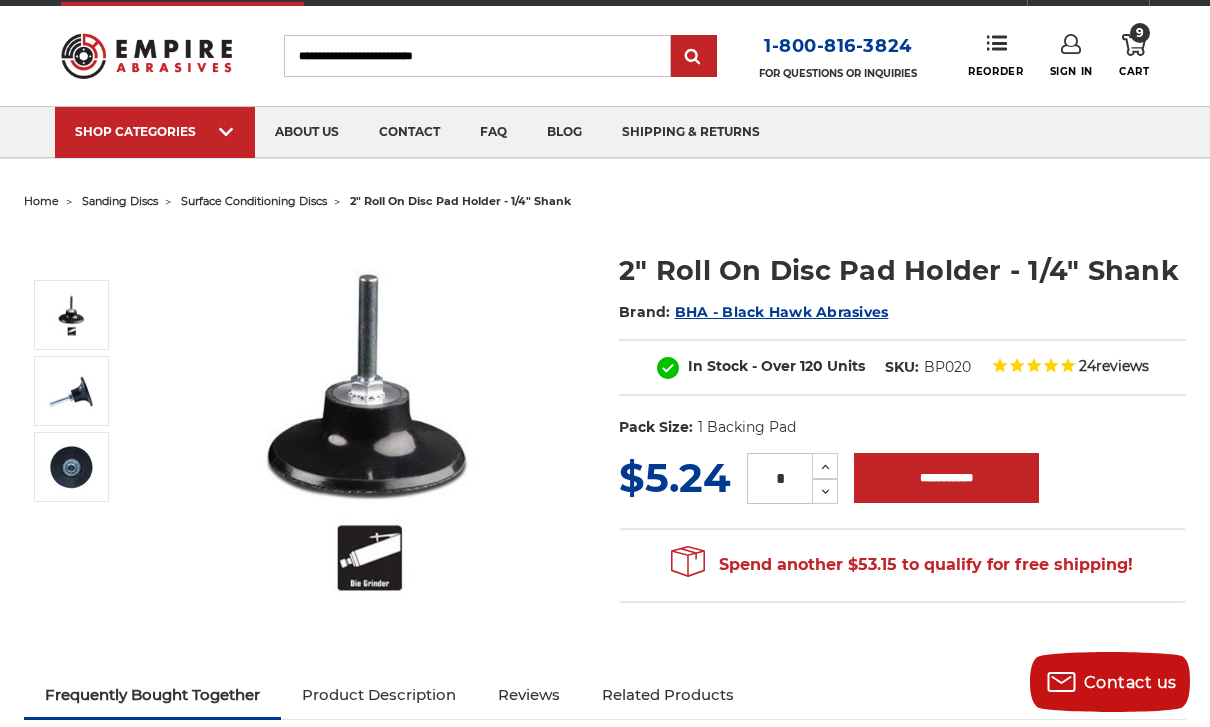 click at bounding box center (781, 157) 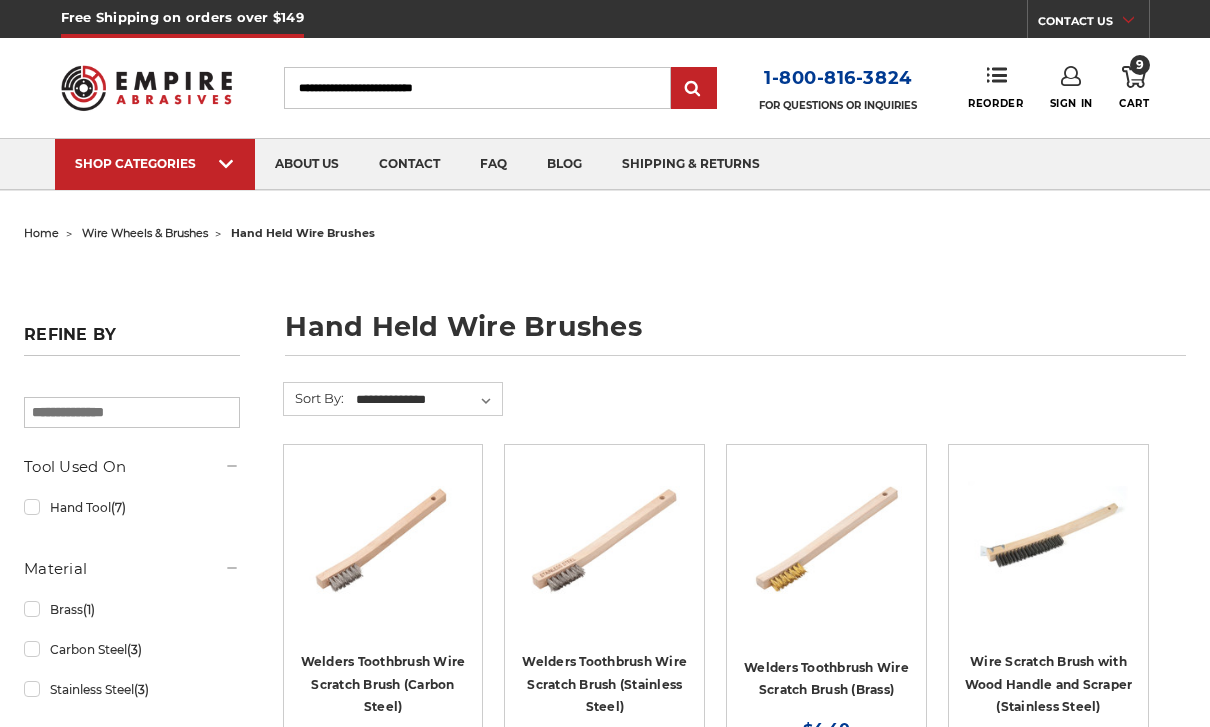 scroll, scrollTop: 0, scrollLeft: 0, axis: both 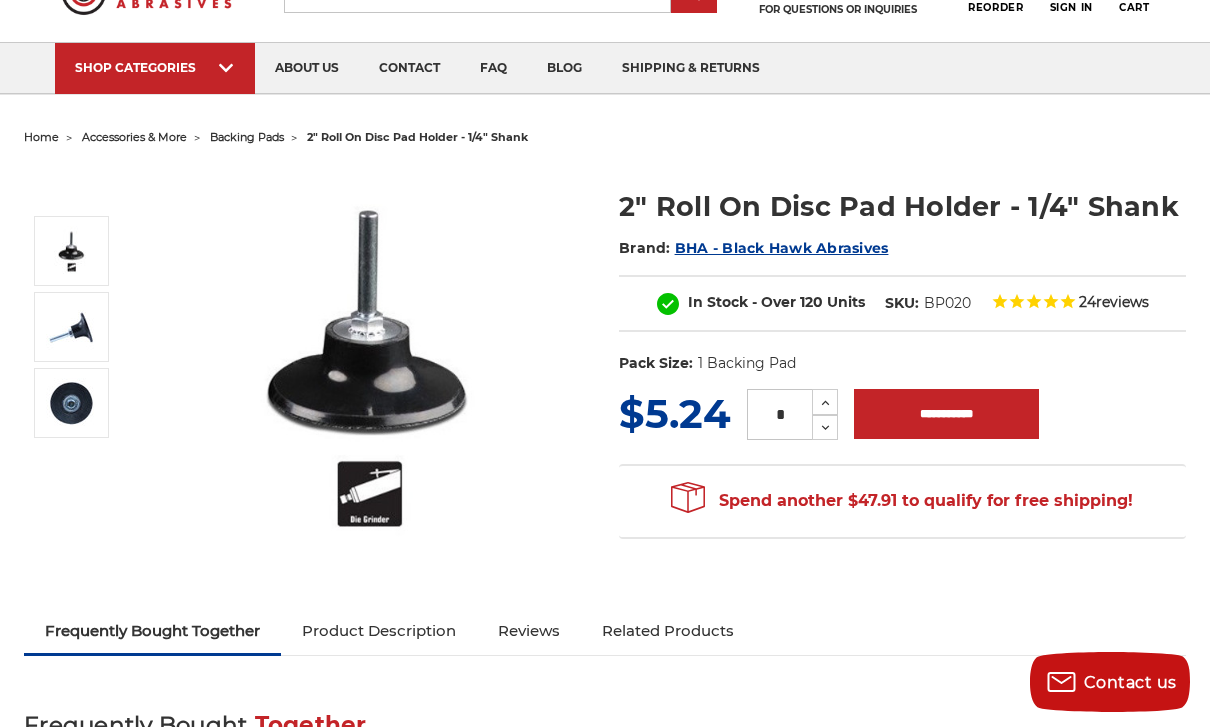 click at bounding box center [781, 93] 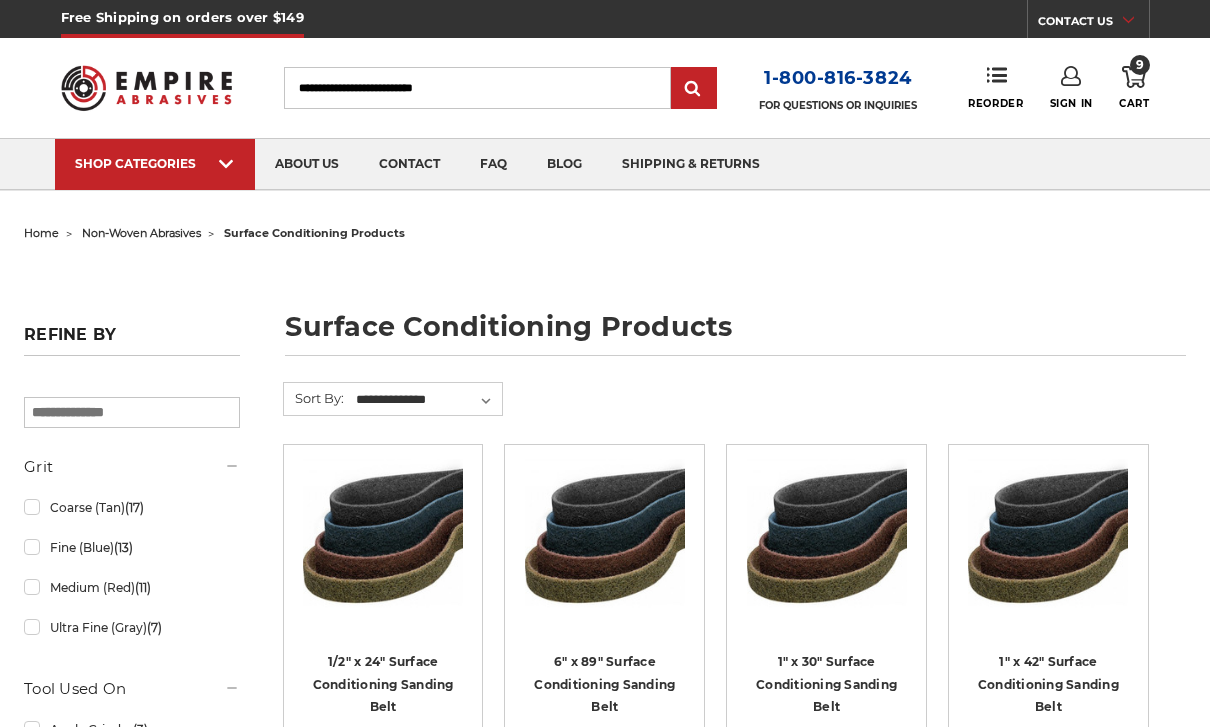 scroll, scrollTop: 0, scrollLeft: 0, axis: both 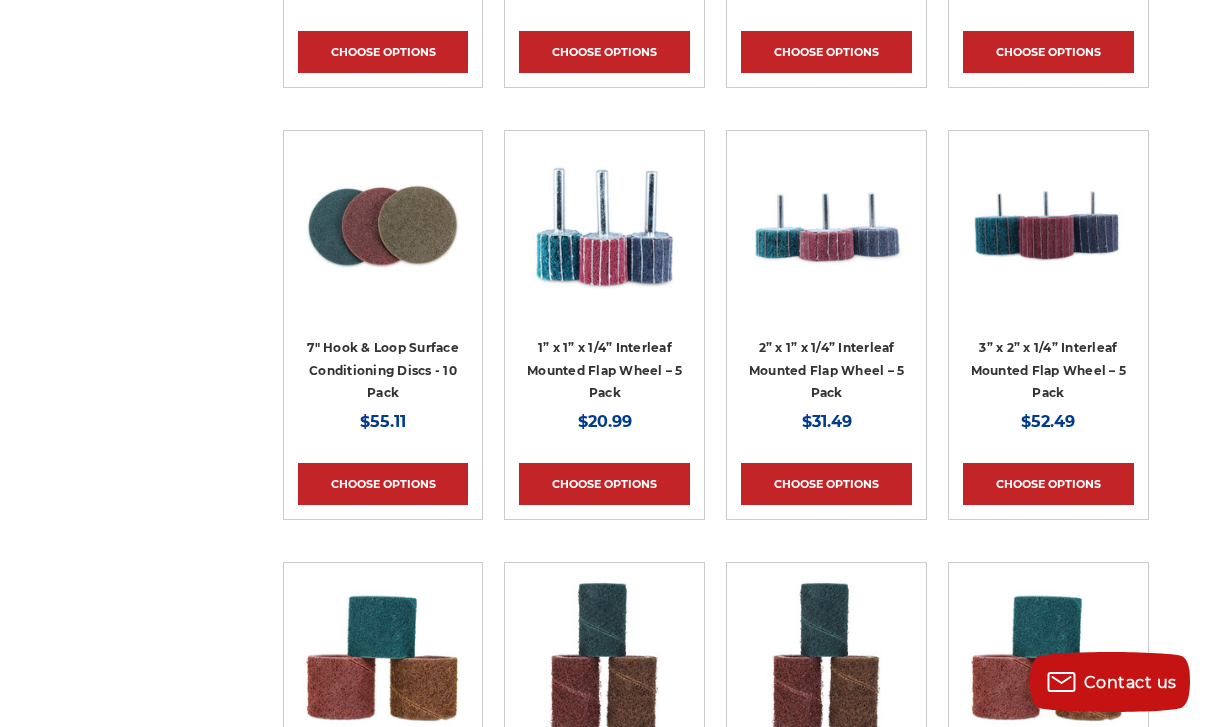 click on "Choose Options" at bounding box center [604, 484] 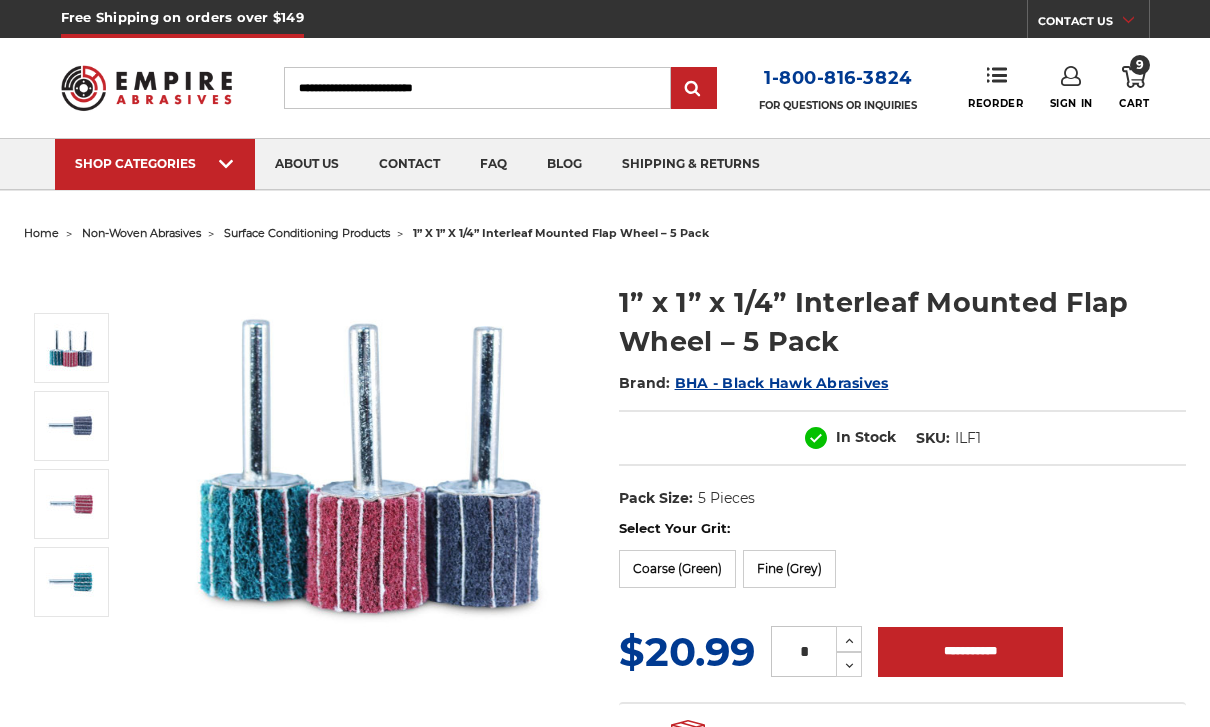 scroll, scrollTop: 0, scrollLeft: 0, axis: both 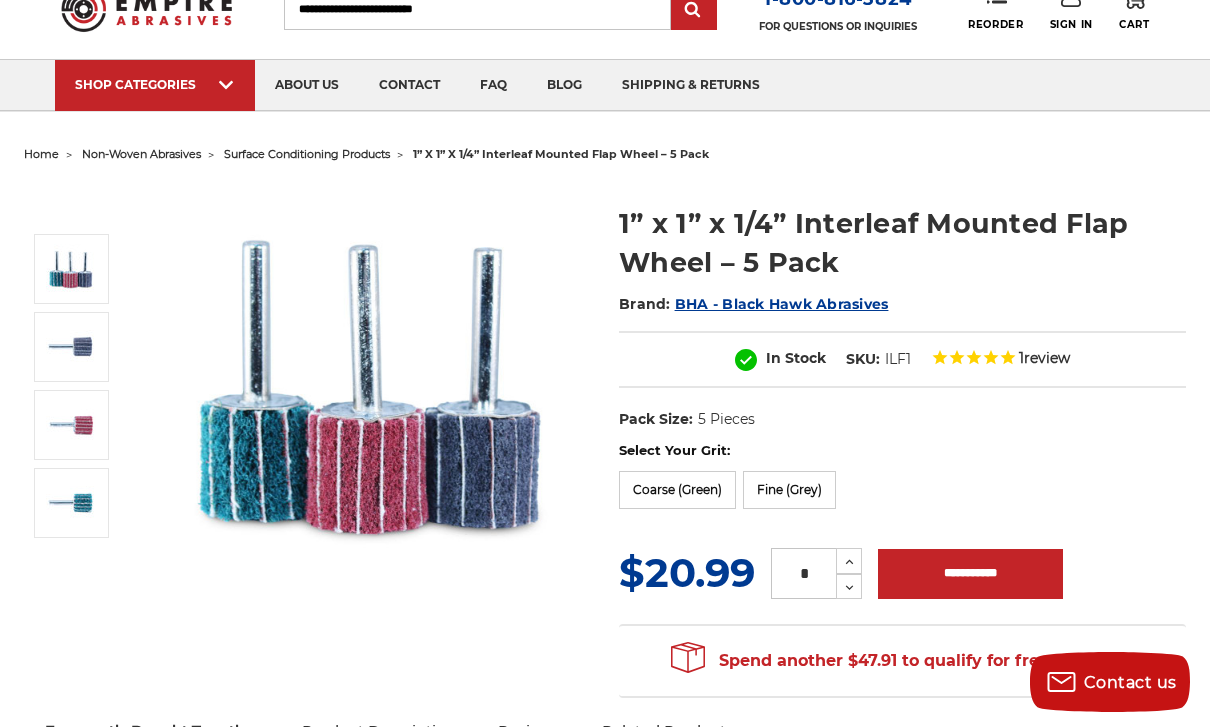 click on "Coarse (Green)" at bounding box center [677, 490] 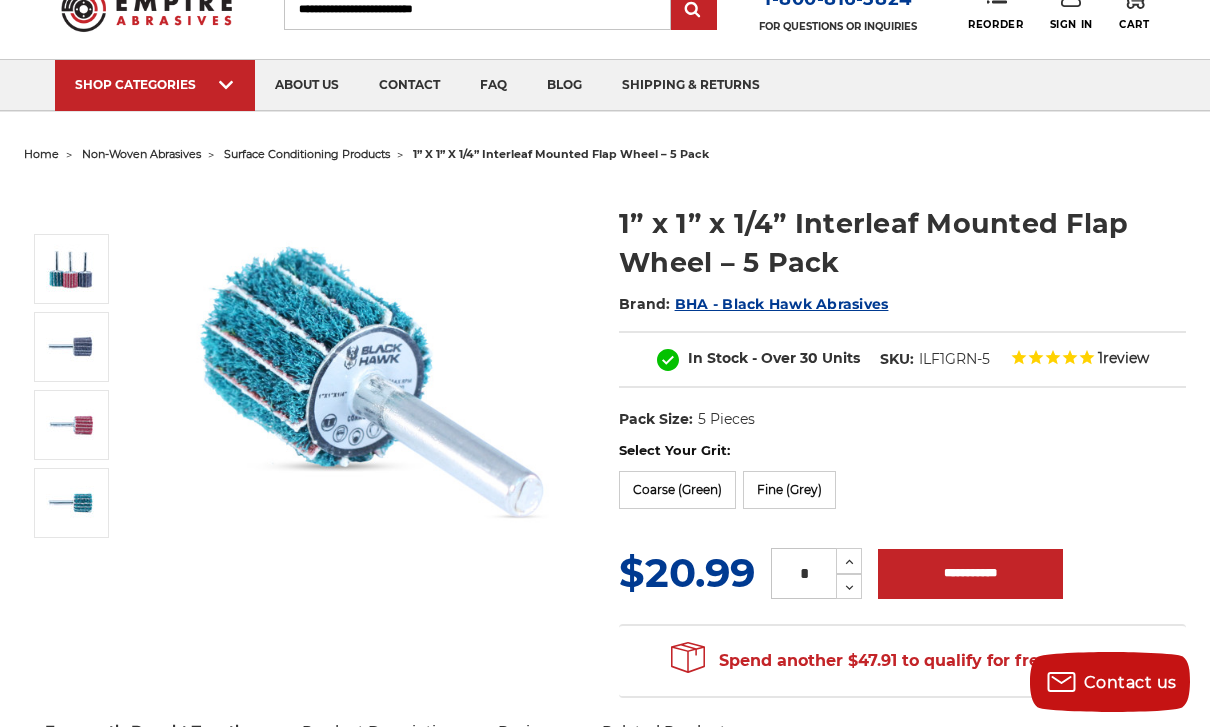 click on "**********" at bounding box center (970, 574) 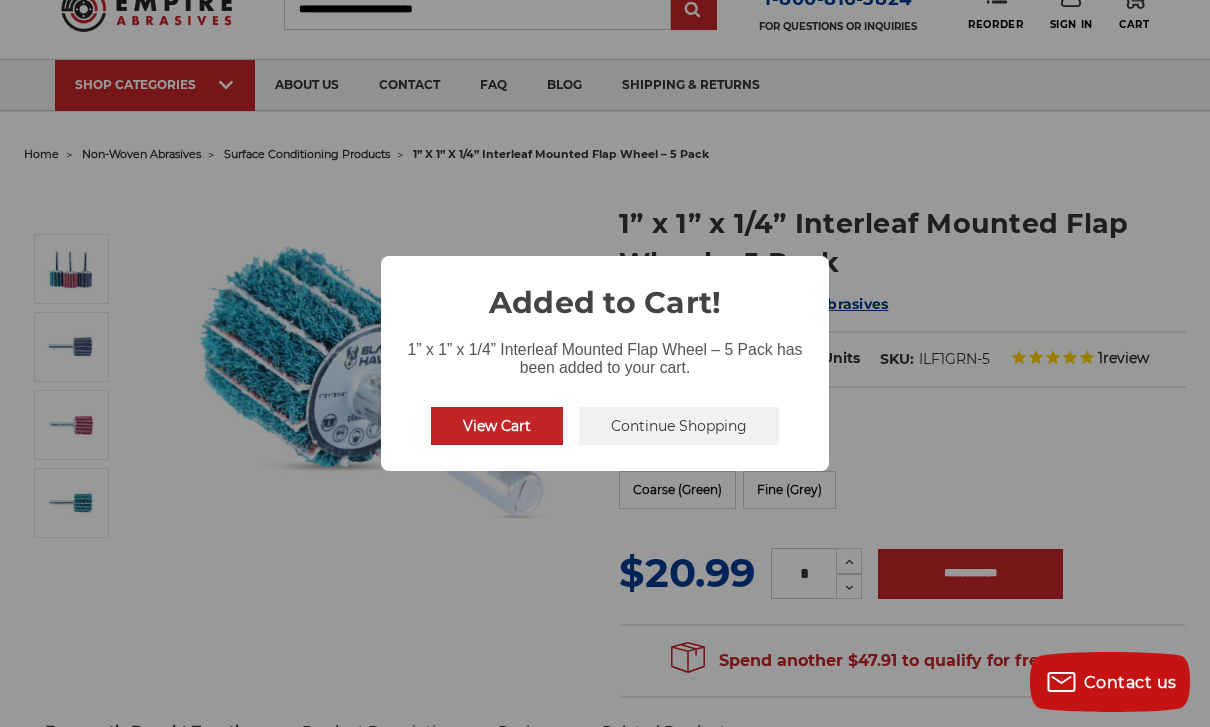 click on "Continue Shopping" at bounding box center [679, 426] 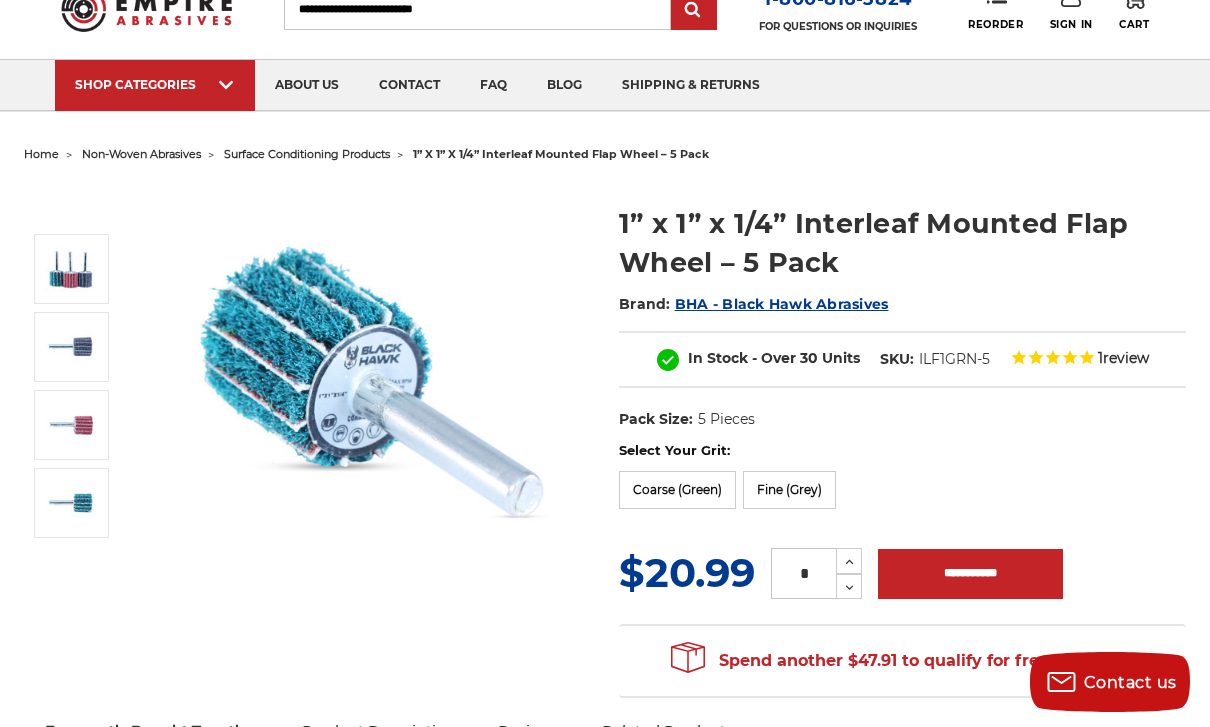 click on "Fine (Grey)" at bounding box center (789, 490) 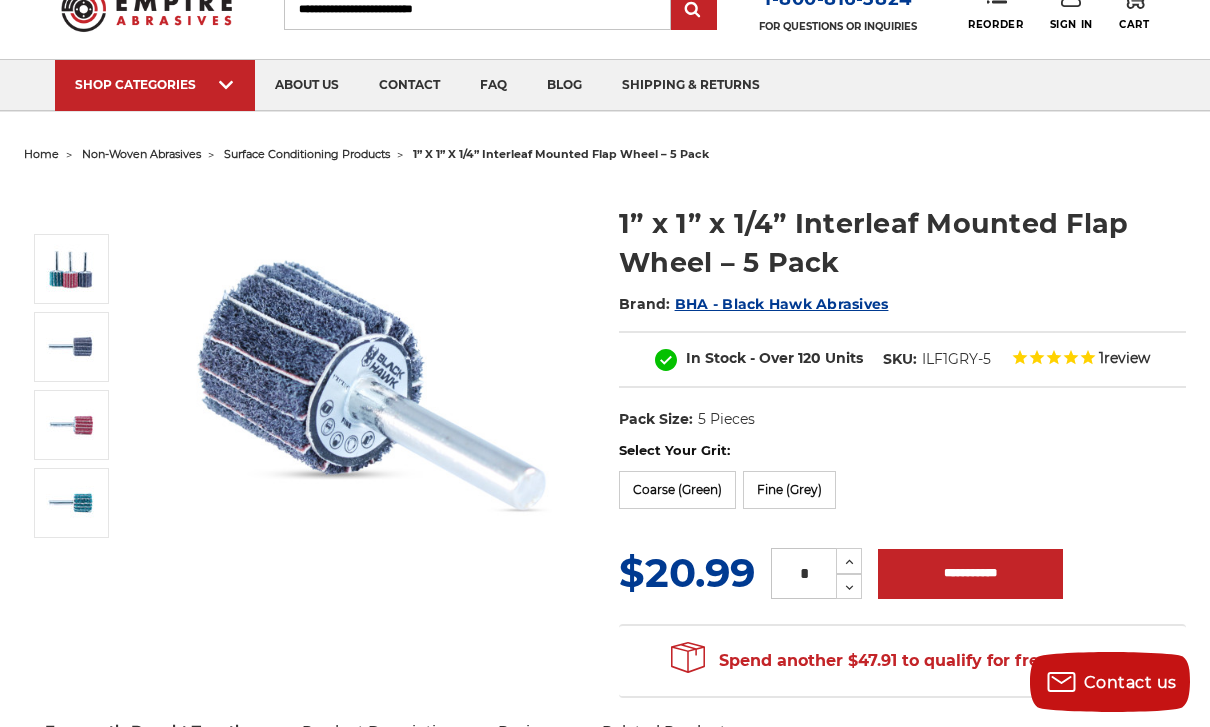 click on "**********" at bounding box center (970, 574) 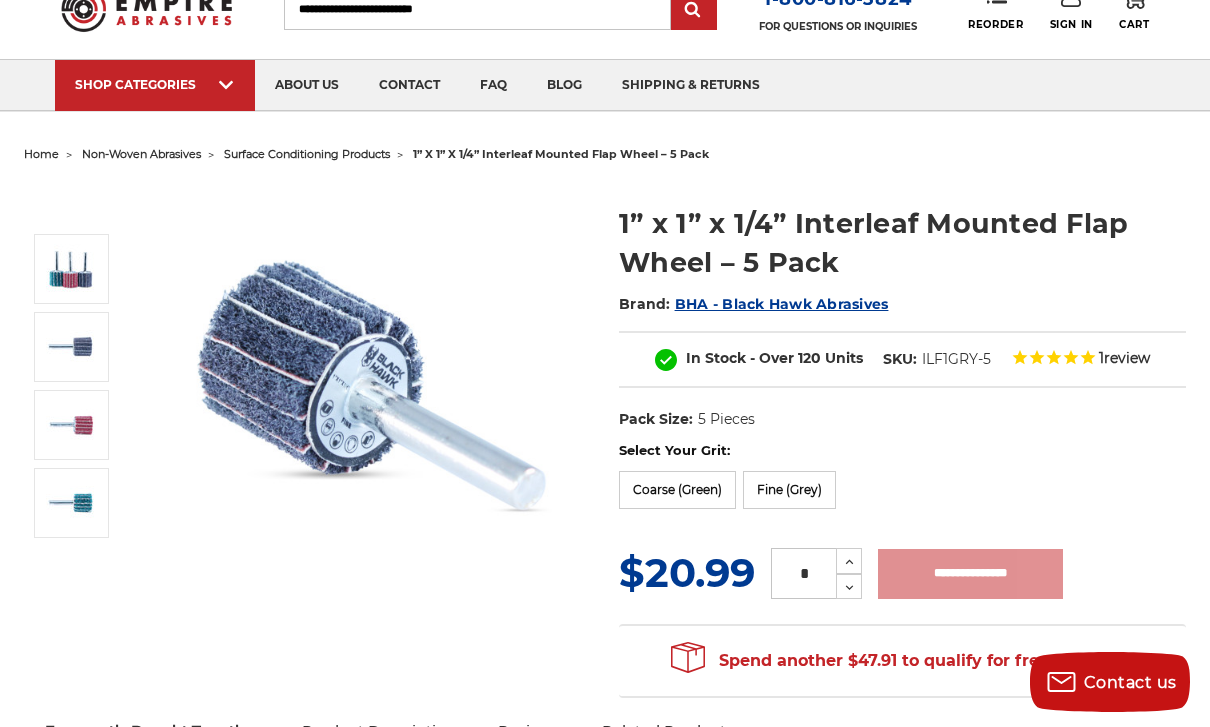 type on "**********" 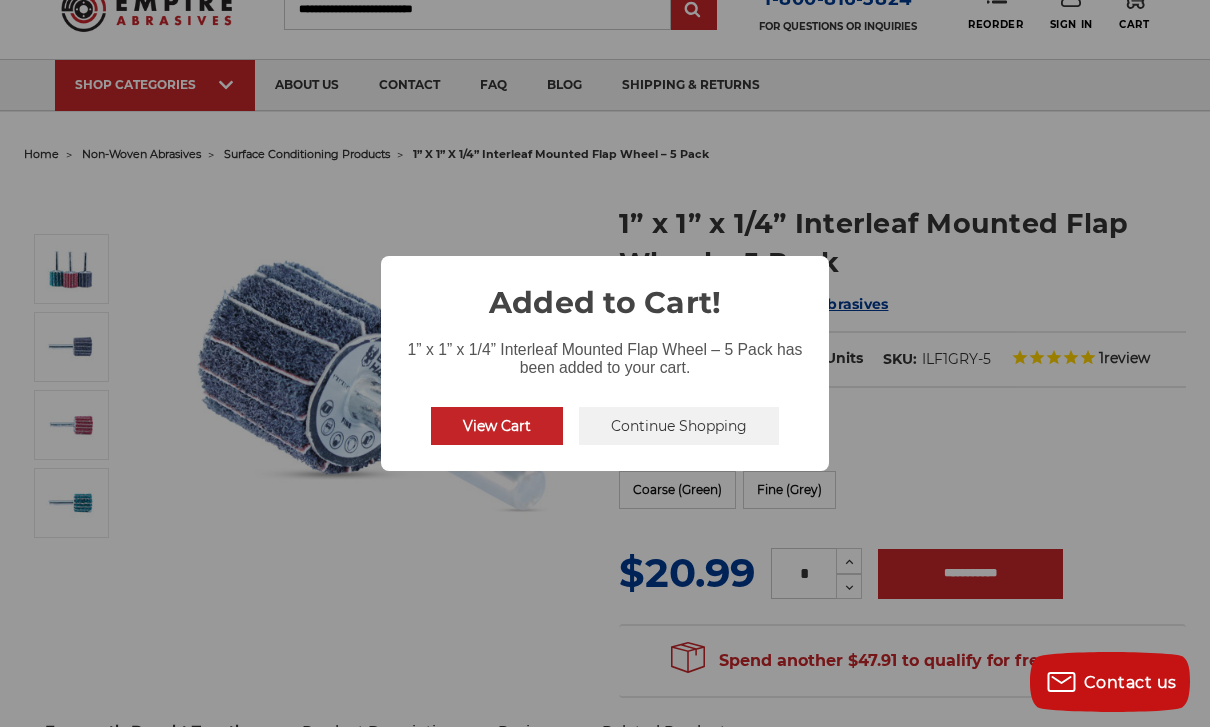 click on "Continue Shopping" at bounding box center [679, 426] 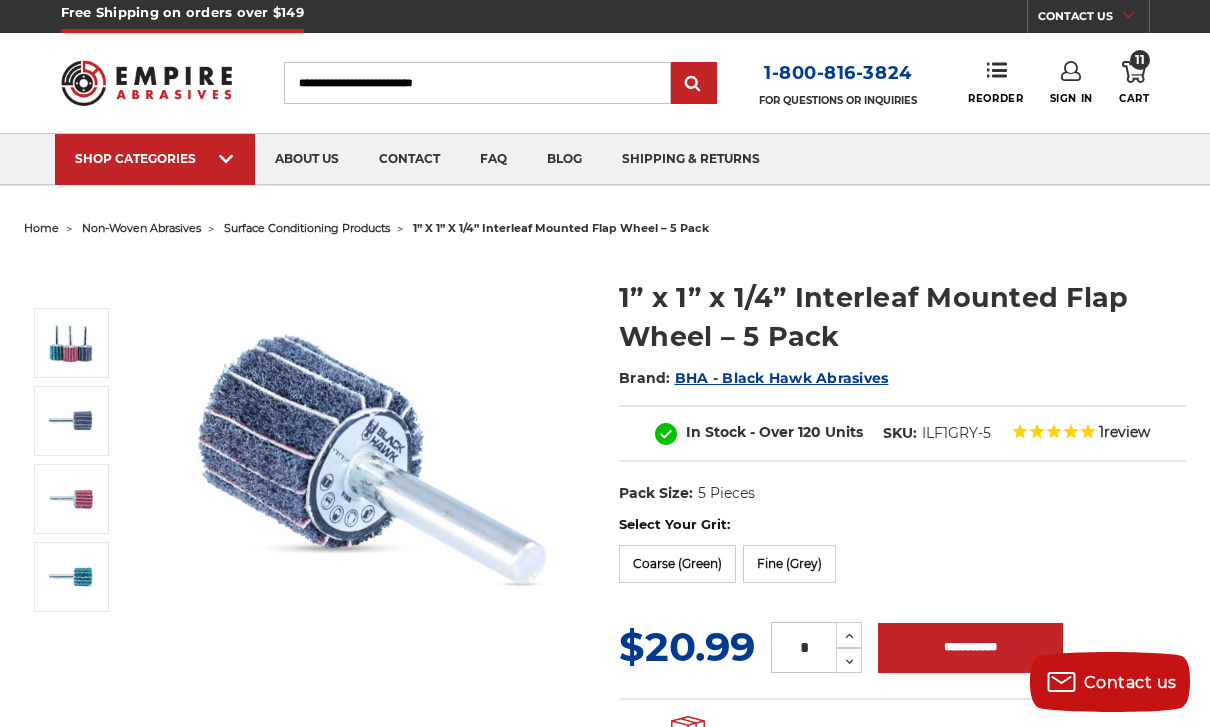 scroll, scrollTop: 0, scrollLeft: 0, axis: both 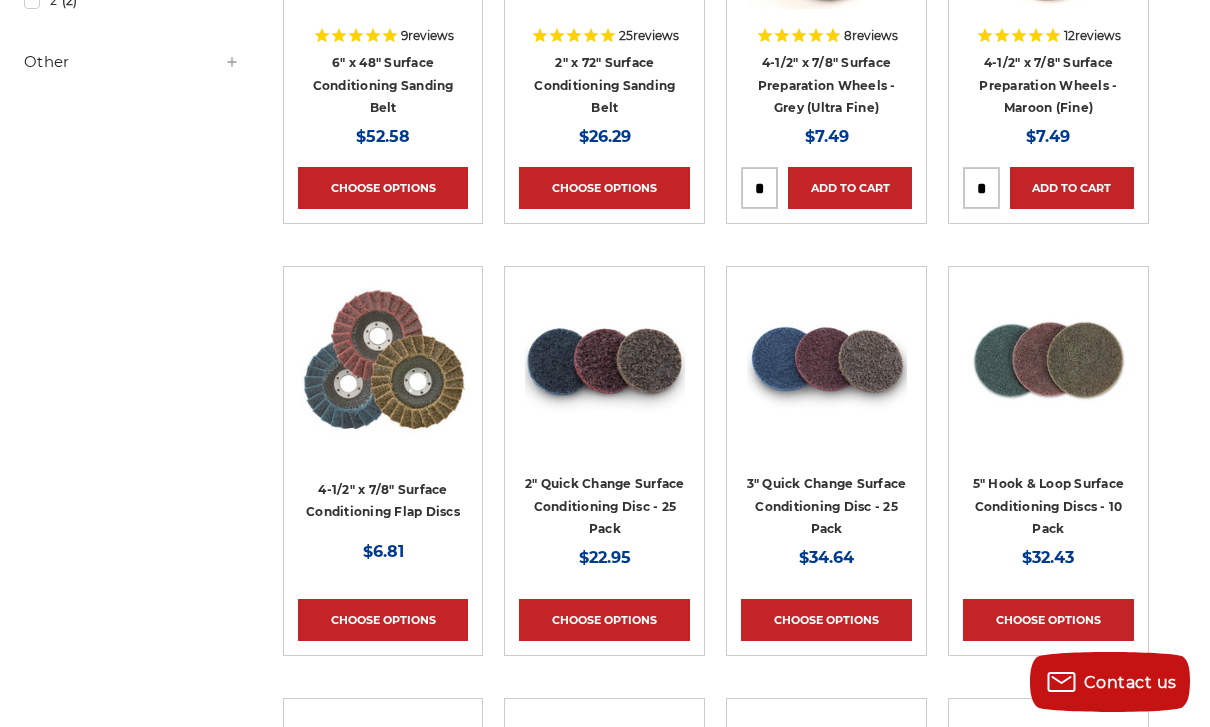 click on "4-1/2" x 7/8" Surface Conditioning Flap Discs" at bounding box center [383, 501] 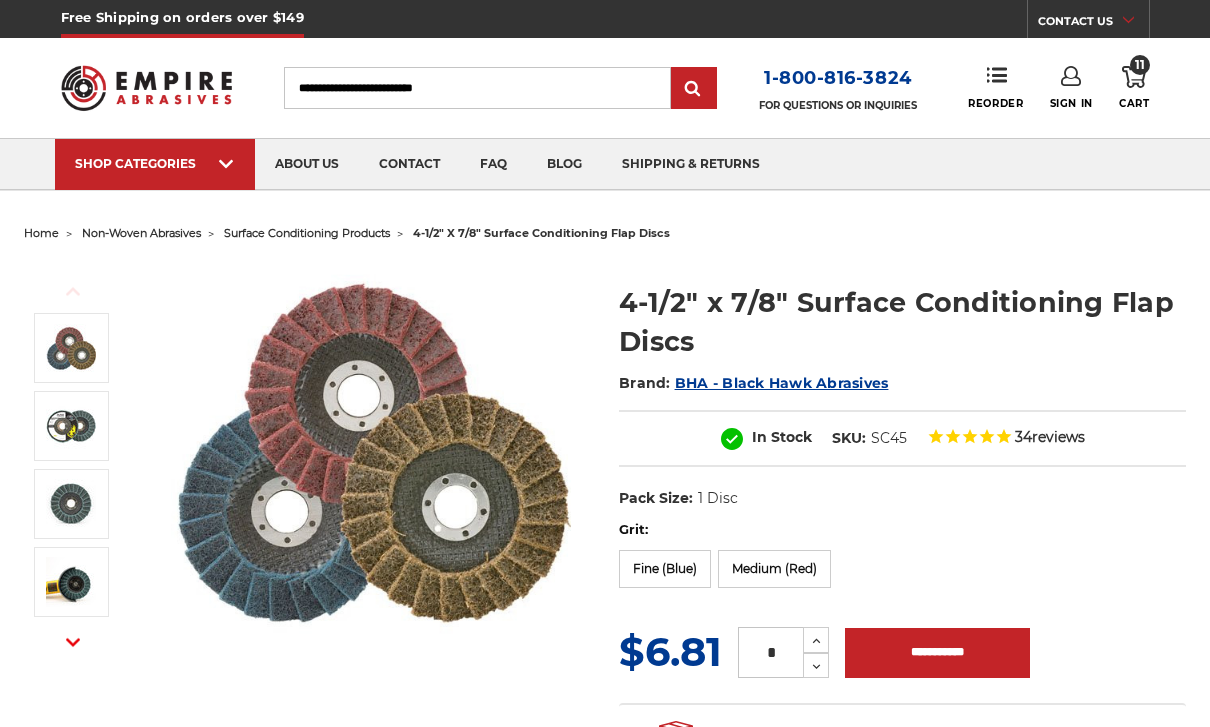 scroll, scrollTop: 0, scrollLeft: 0, axis: both 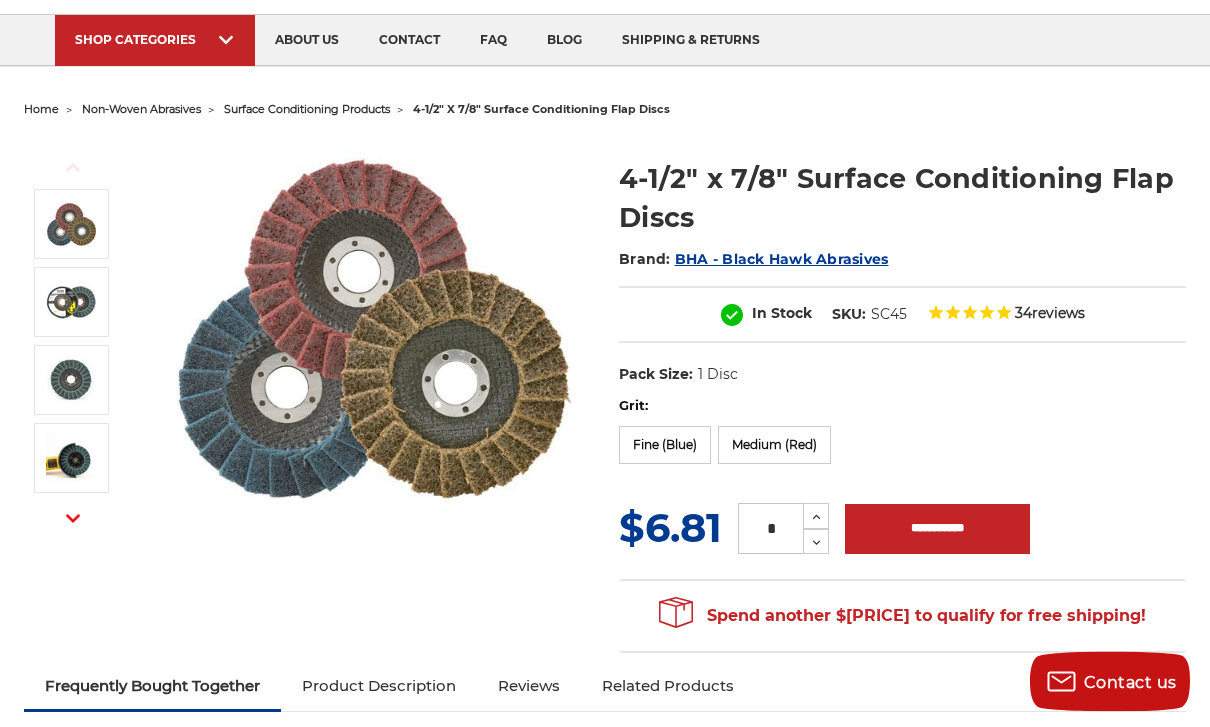 click on "Fine (Blue)" at bounding box center (665, 446) 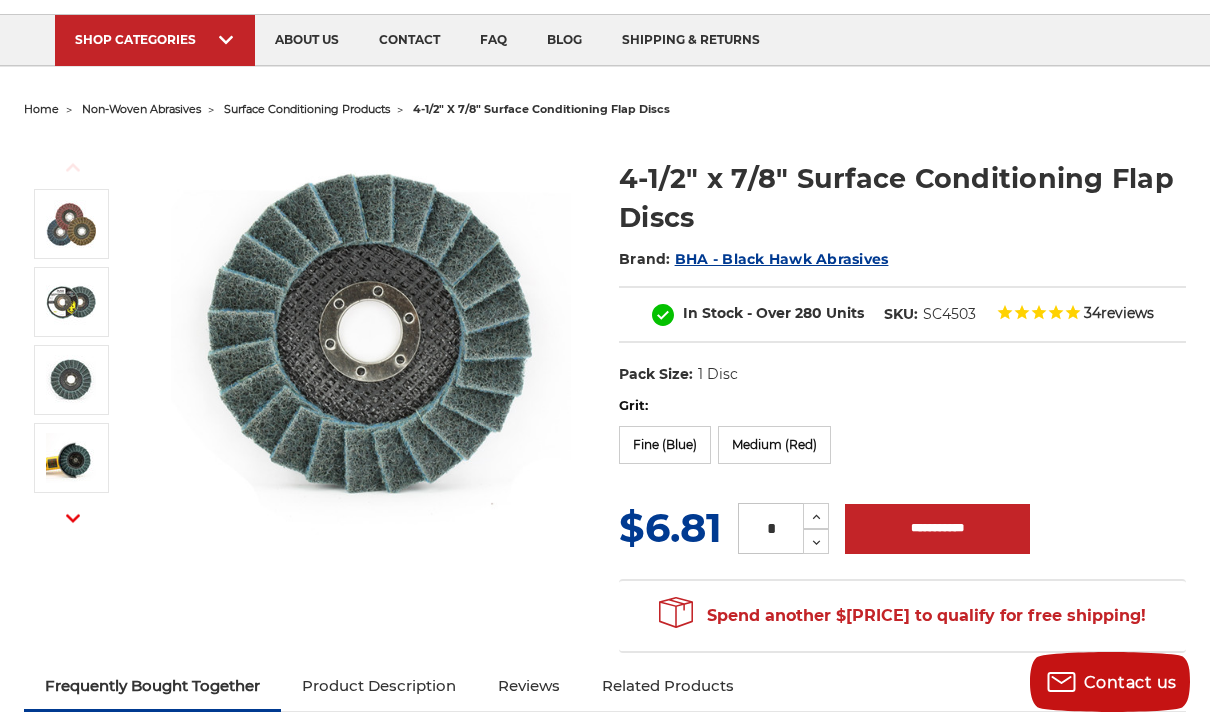 scroll, scrollTop: 0, scrollLeft: 0, axis: both 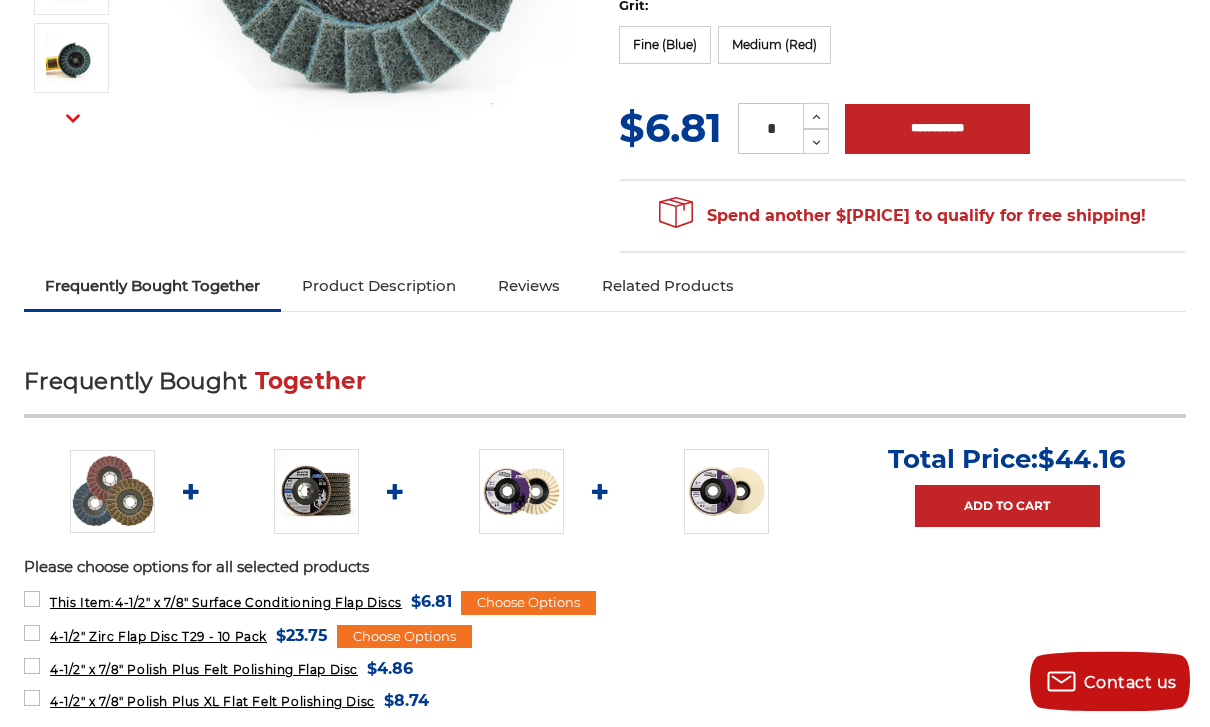click on "Choose Options" at bounding box center (528, 604) 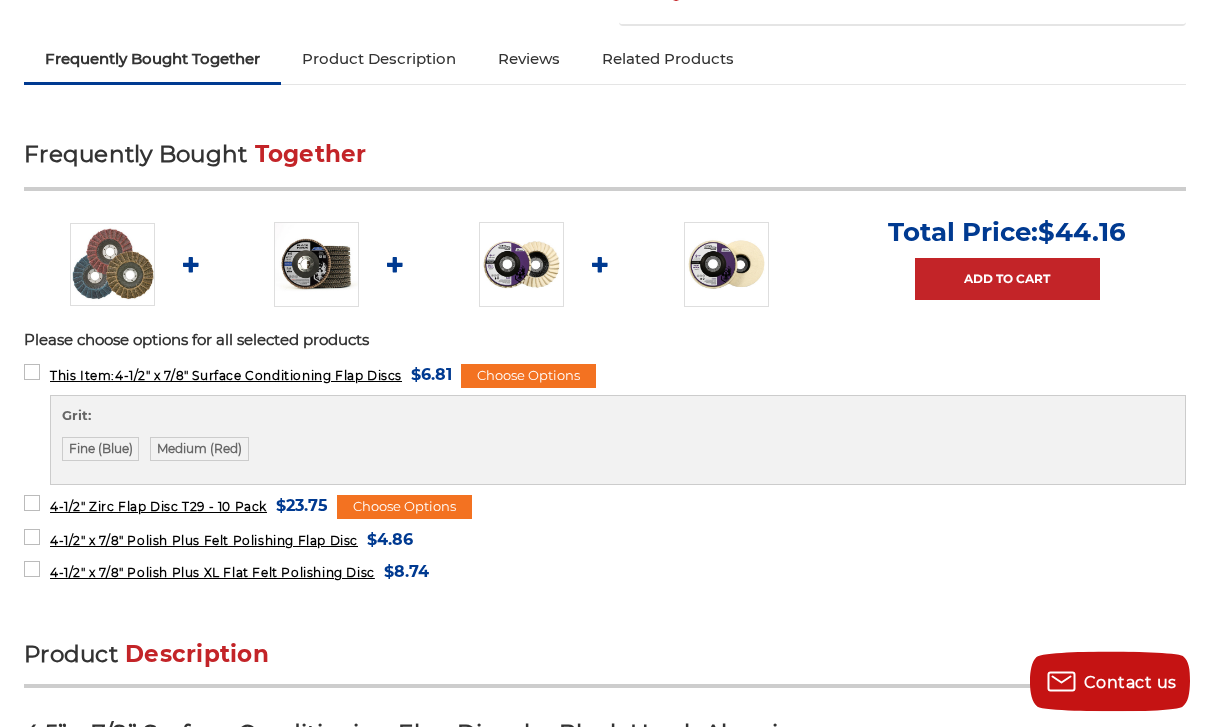 scroll, scrollTop: 763, scrollLeft: 0, axis: vertical 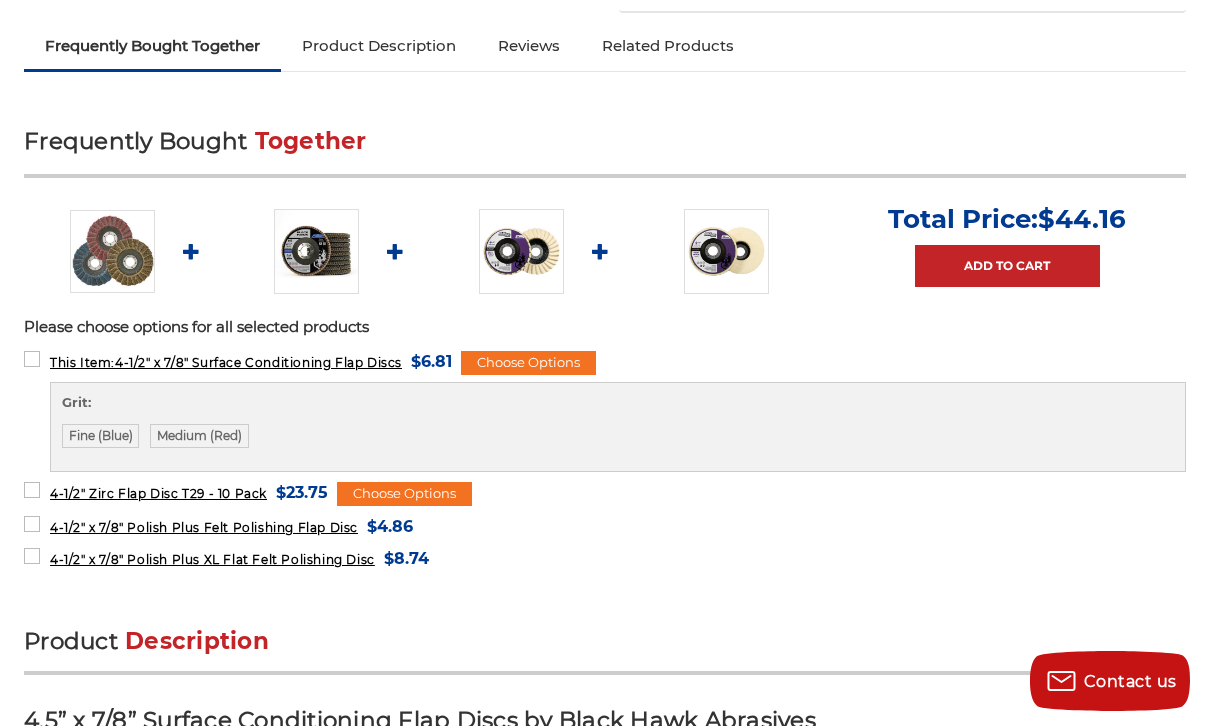 click on "Medium (Red)" at bounding box center (199, 437) 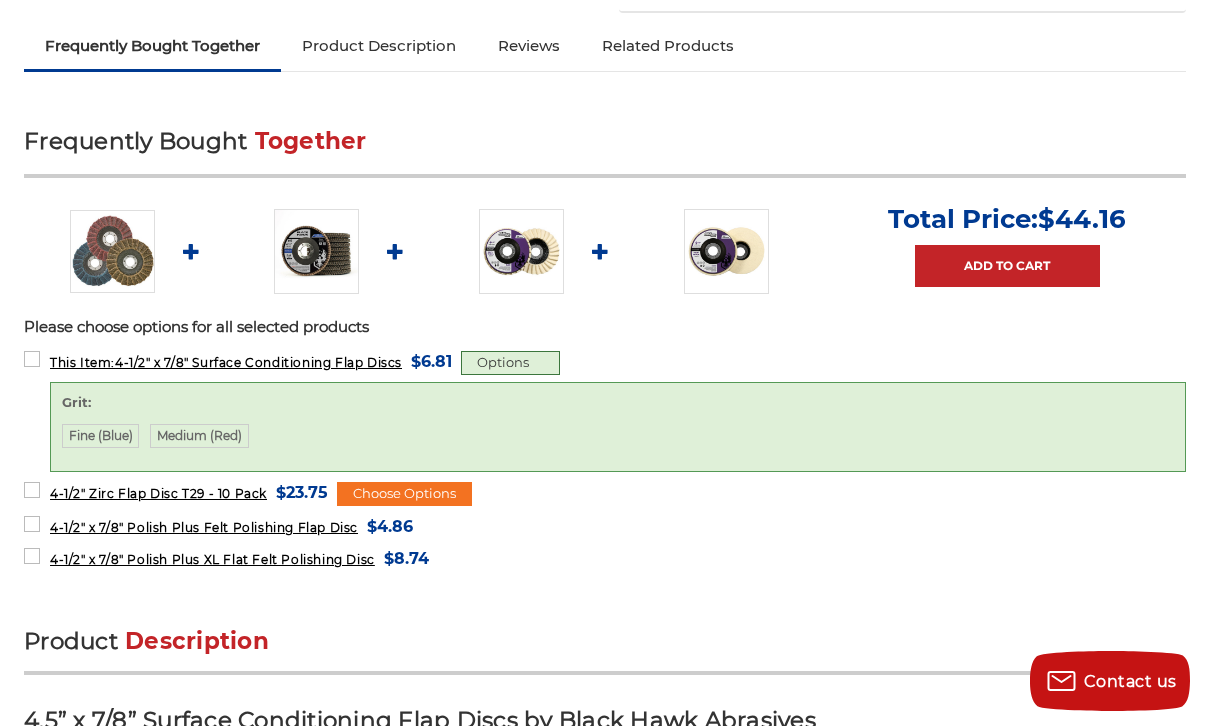 scroll, scrollTop: 764, scrollLeft: 0, axis: vertical 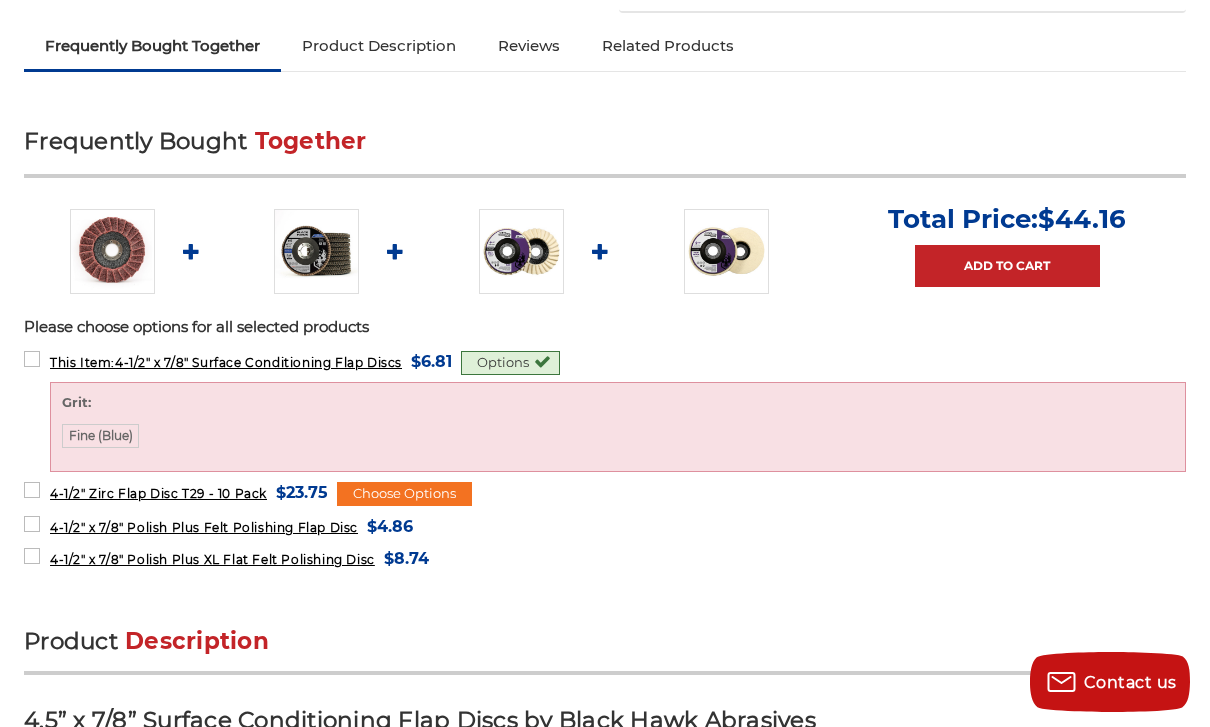 click on "Choose Options" at bounding box center (404, 494) 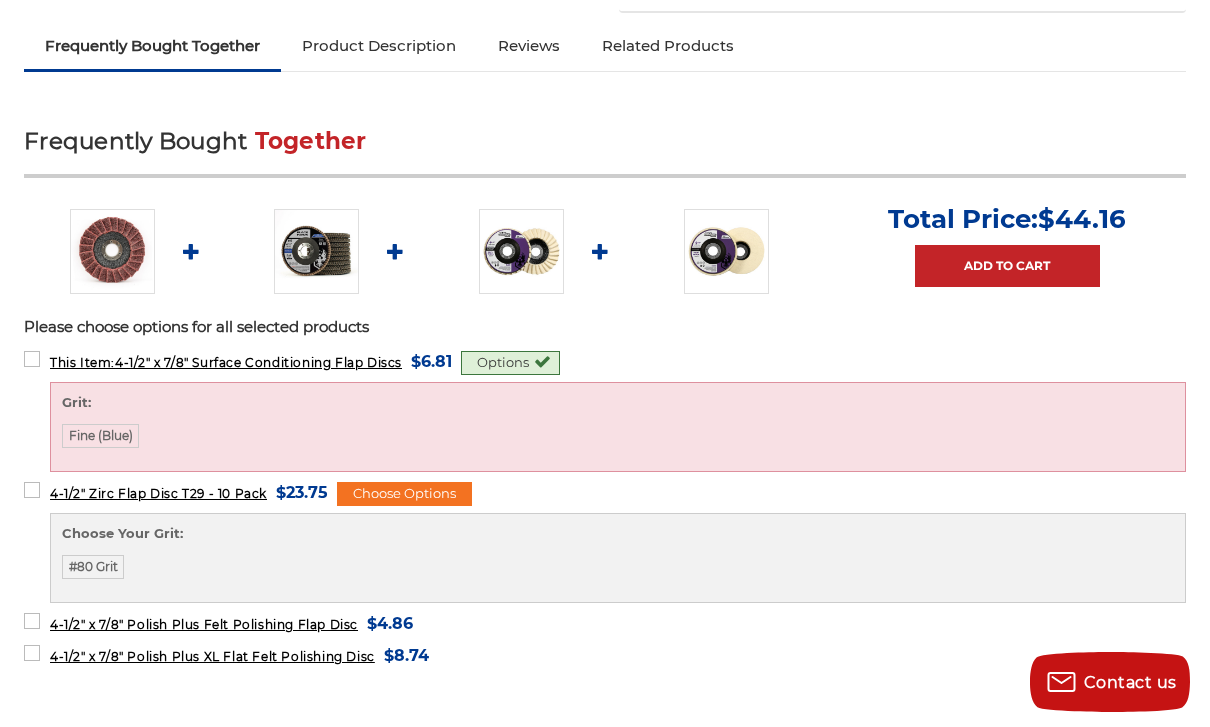 click on "#80 Grit" at bounding box center (93, 567) 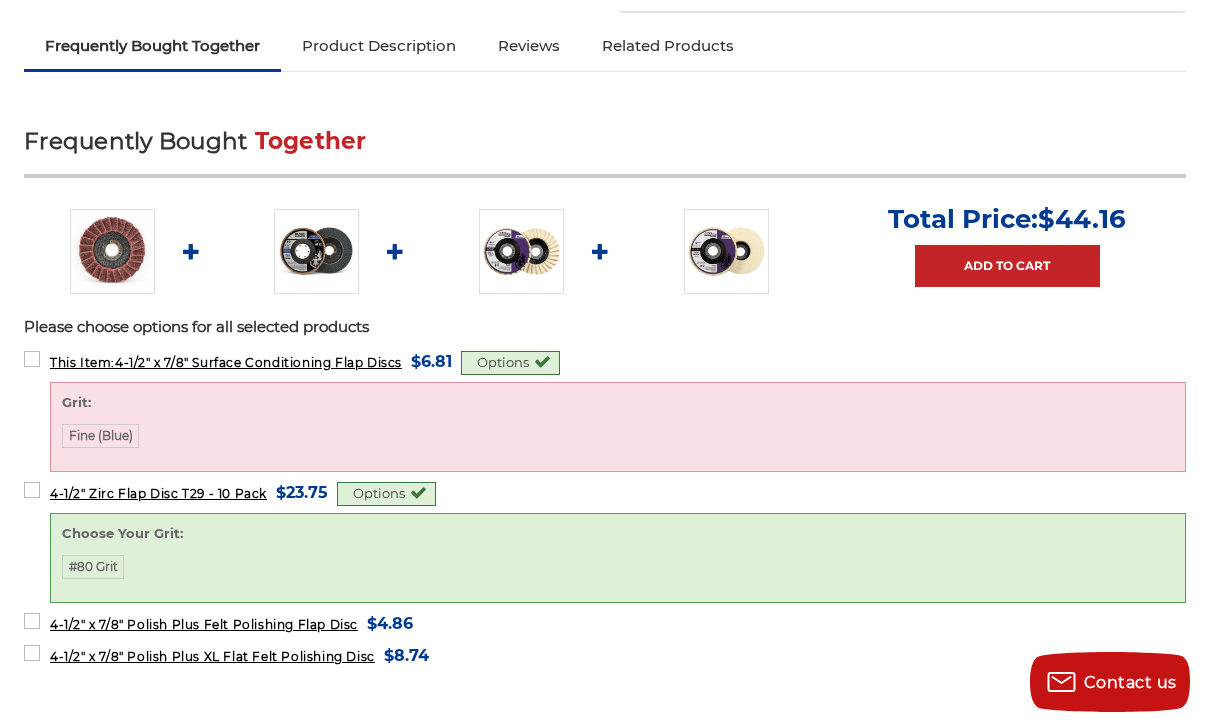 click on "Add to Cart" at bounding box center [1007, 266] 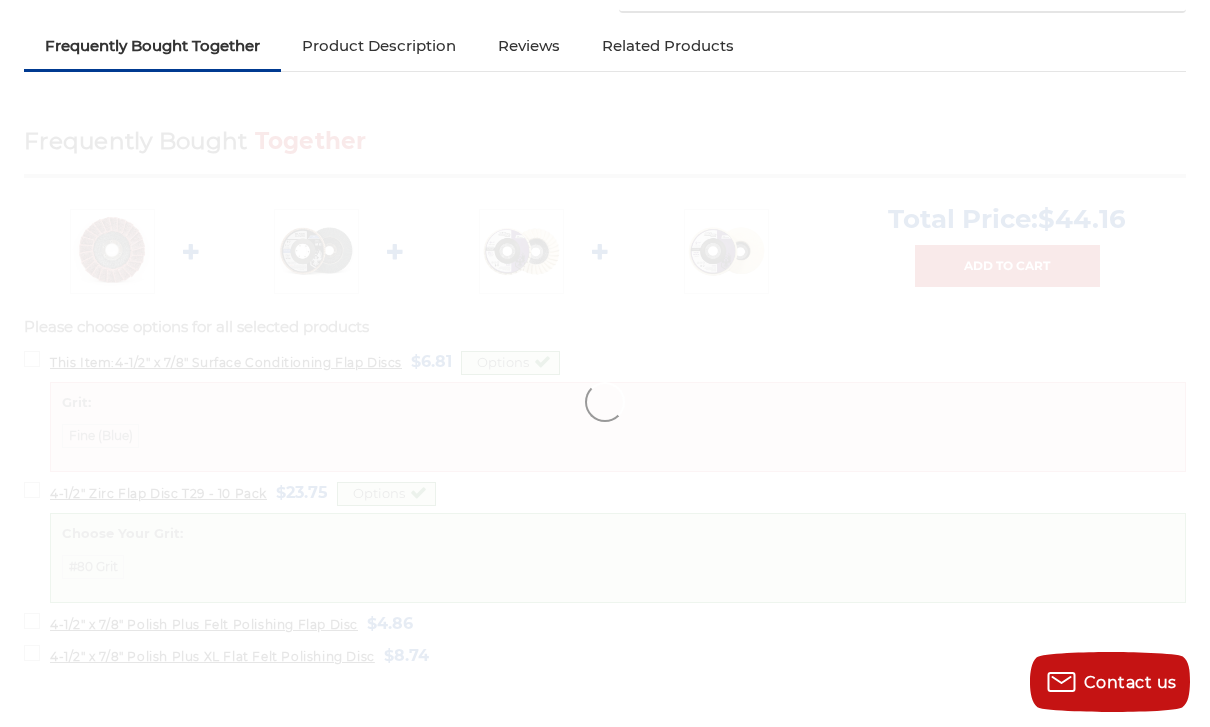 scroll, scrollTop: 828, scrollLeft: 0, axis: vertical 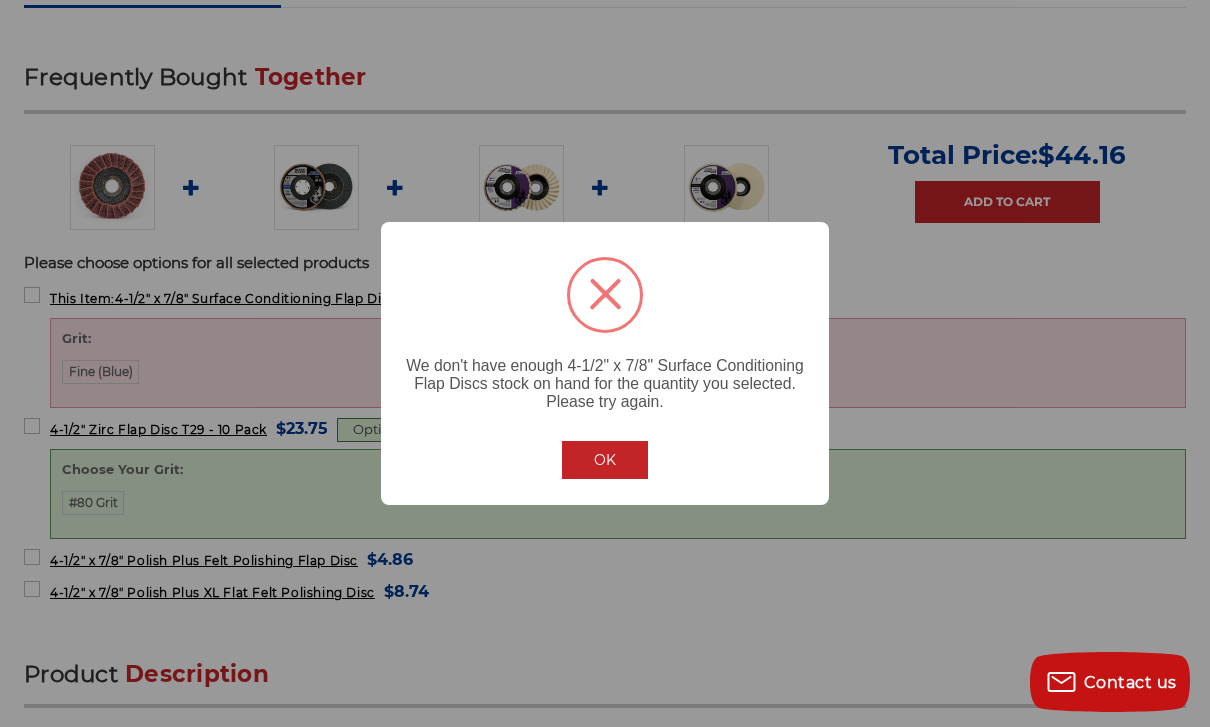 click on "OK" at bounding box center [605, 460] 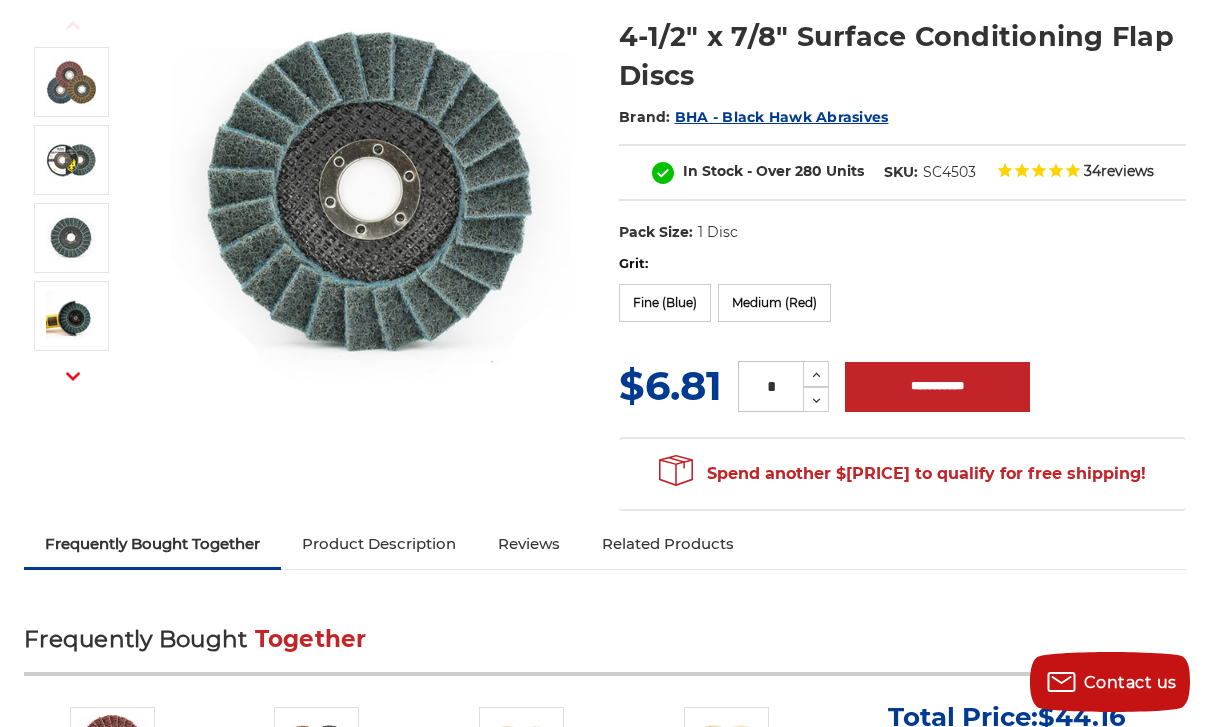 scroll, scrollTop: 267, scrollLeft: 0, axis: vertical 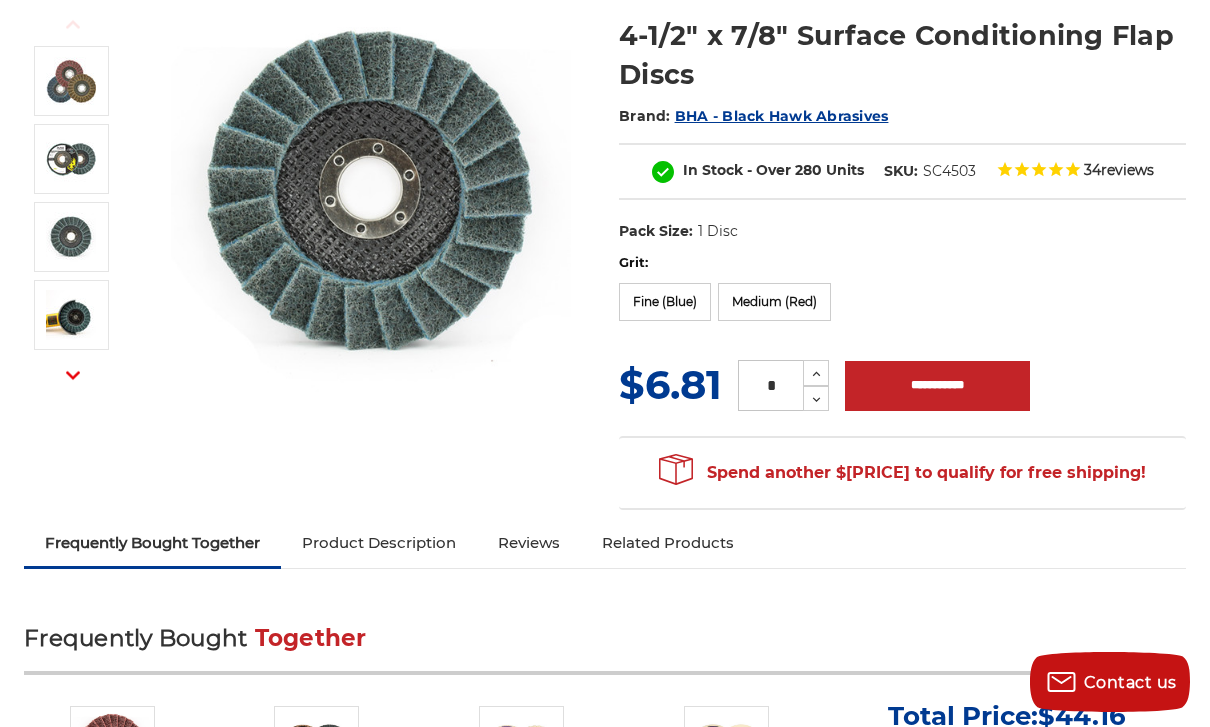 click 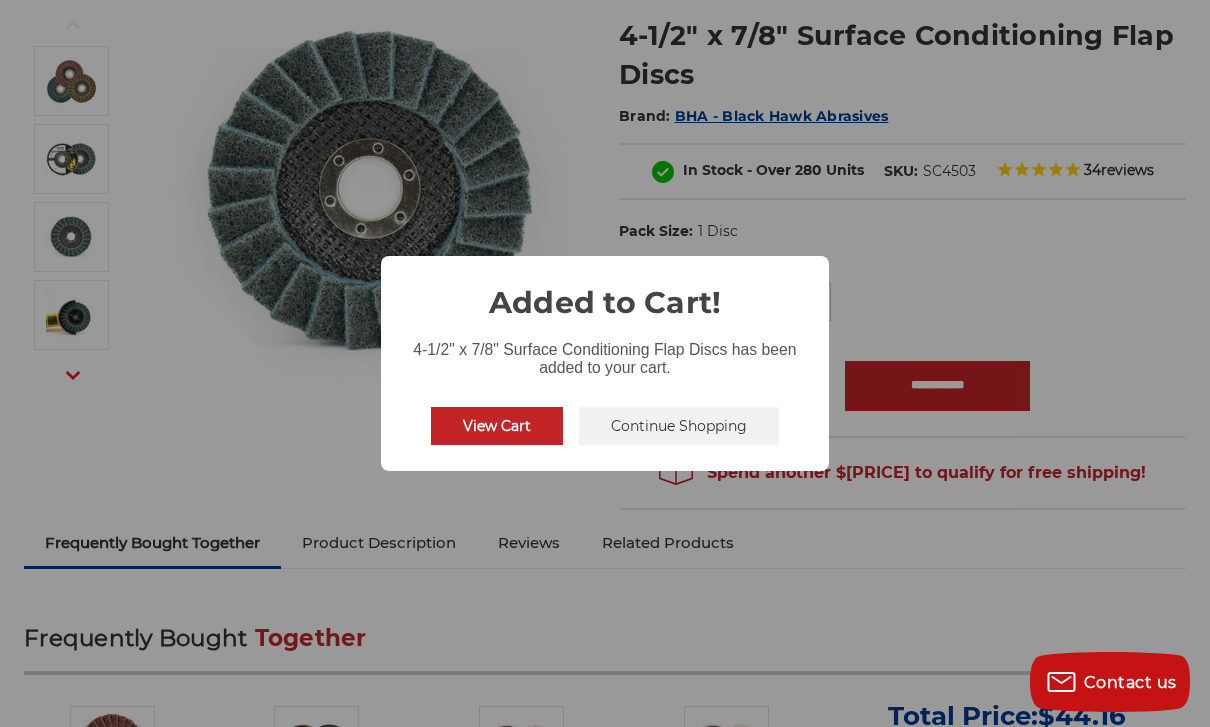 click on "Continue Shopping" at bounding box center [679, 426] 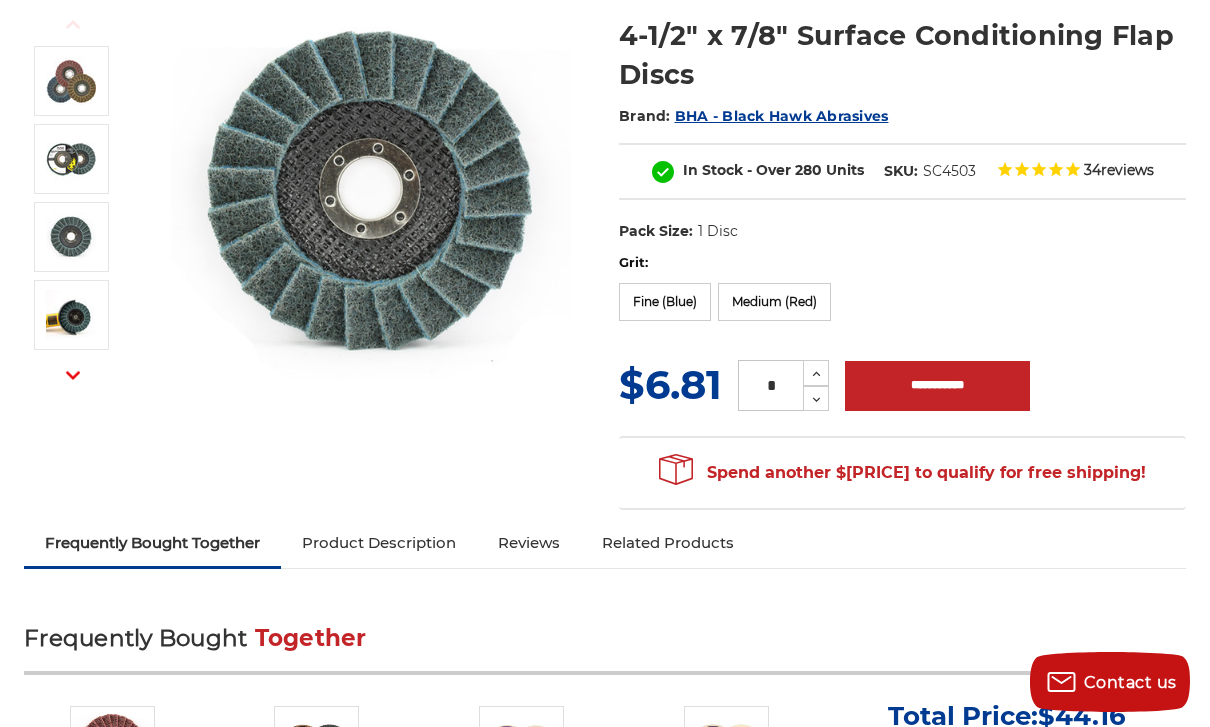 click on "Medium (Red)" at bounding box center [774, 302] 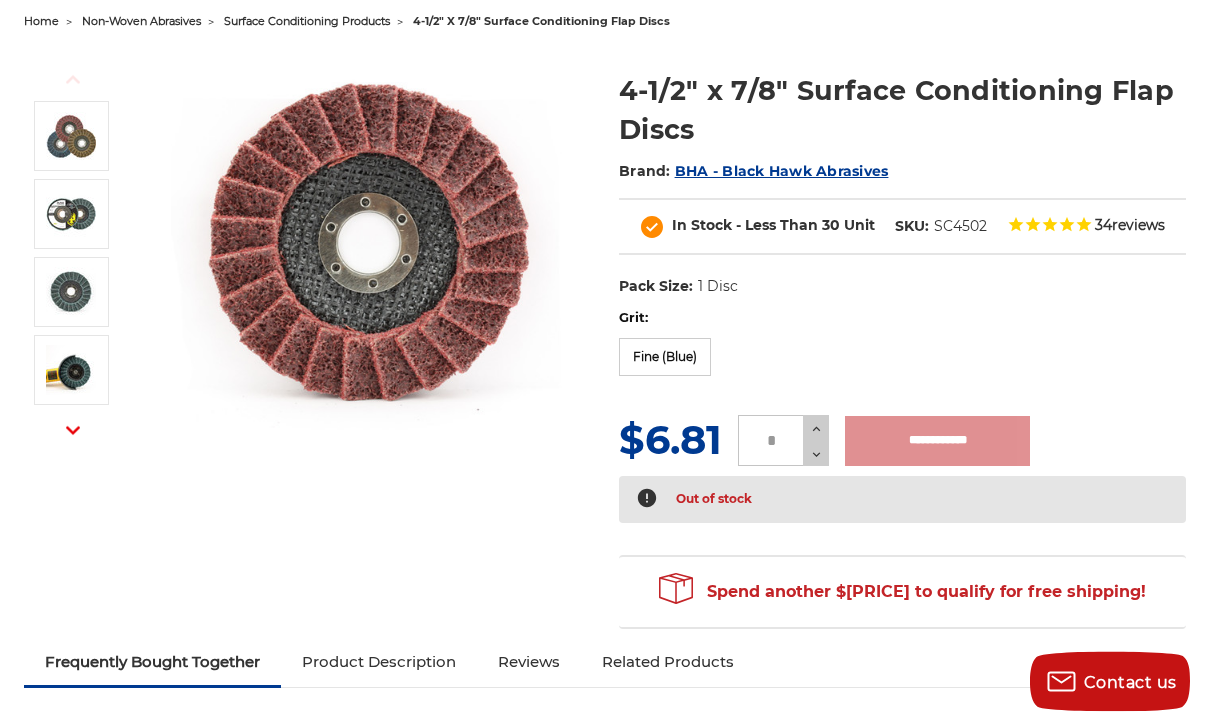 scroll, scrollTop: 200, scrollLeft: 0, axis: vertical 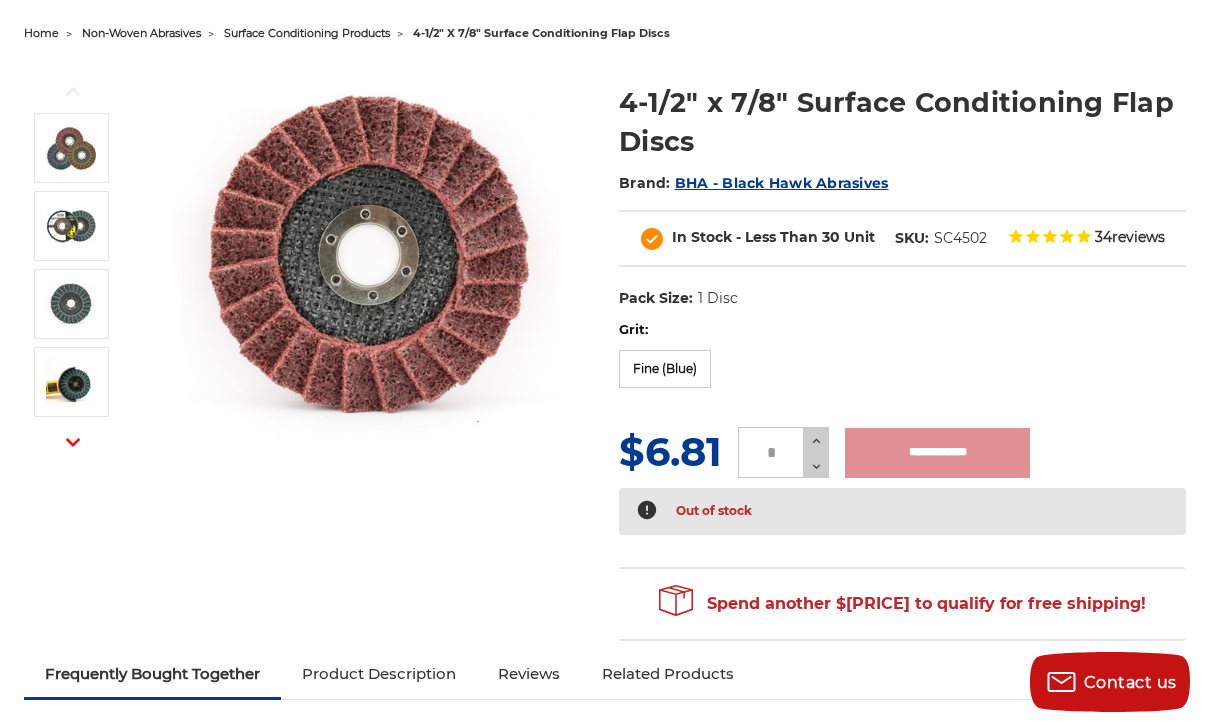 click on "Fine (Blue)" at bounding box center (665, 369) 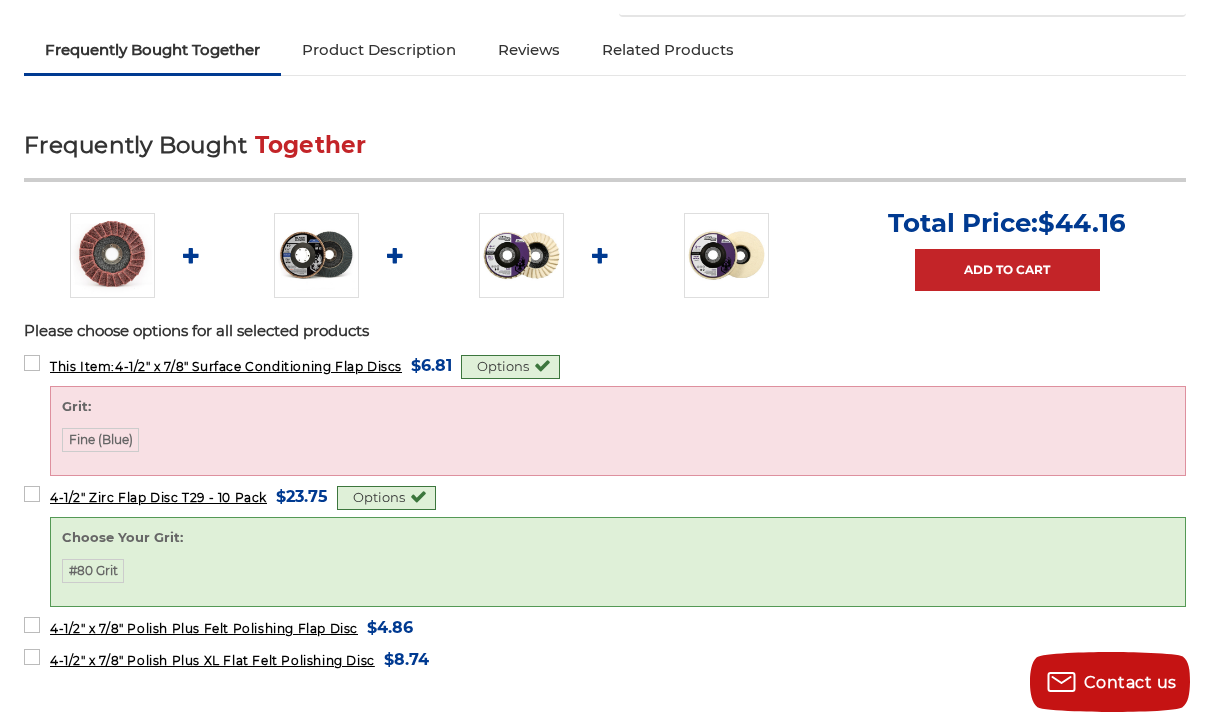 scroll, scrollTop: 789, scrollLeft: 0, axis: vertical 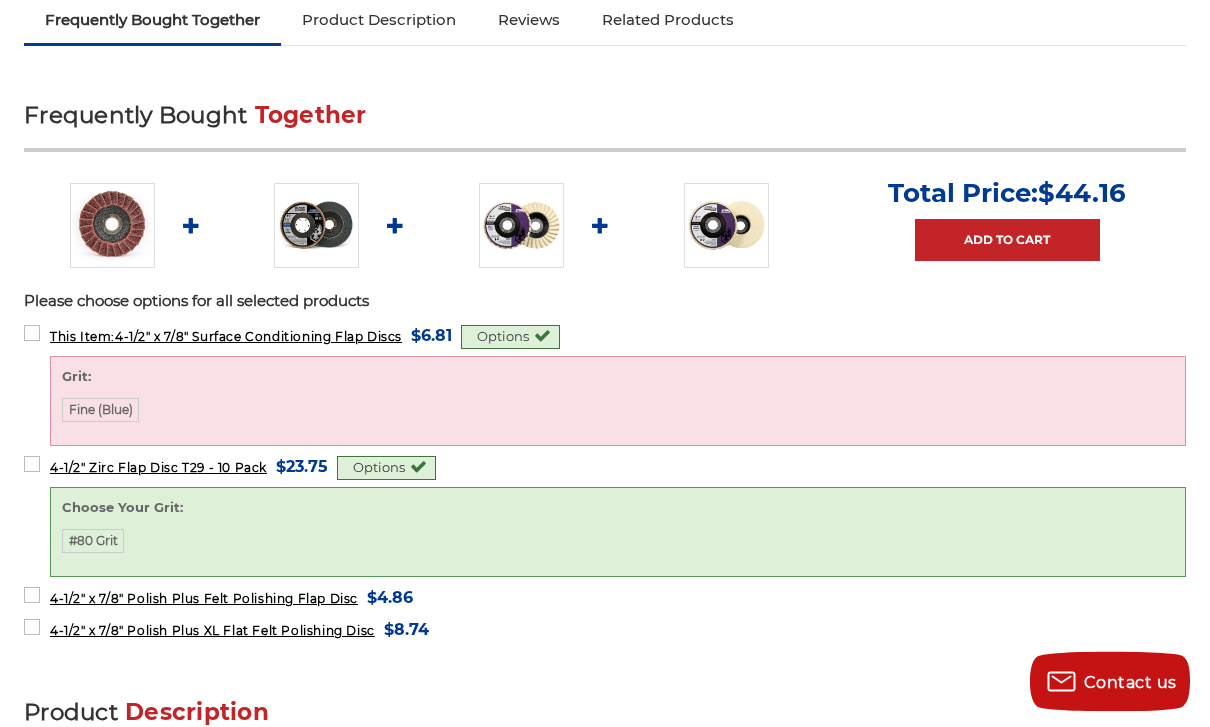 click at bounding box center [521, 226] 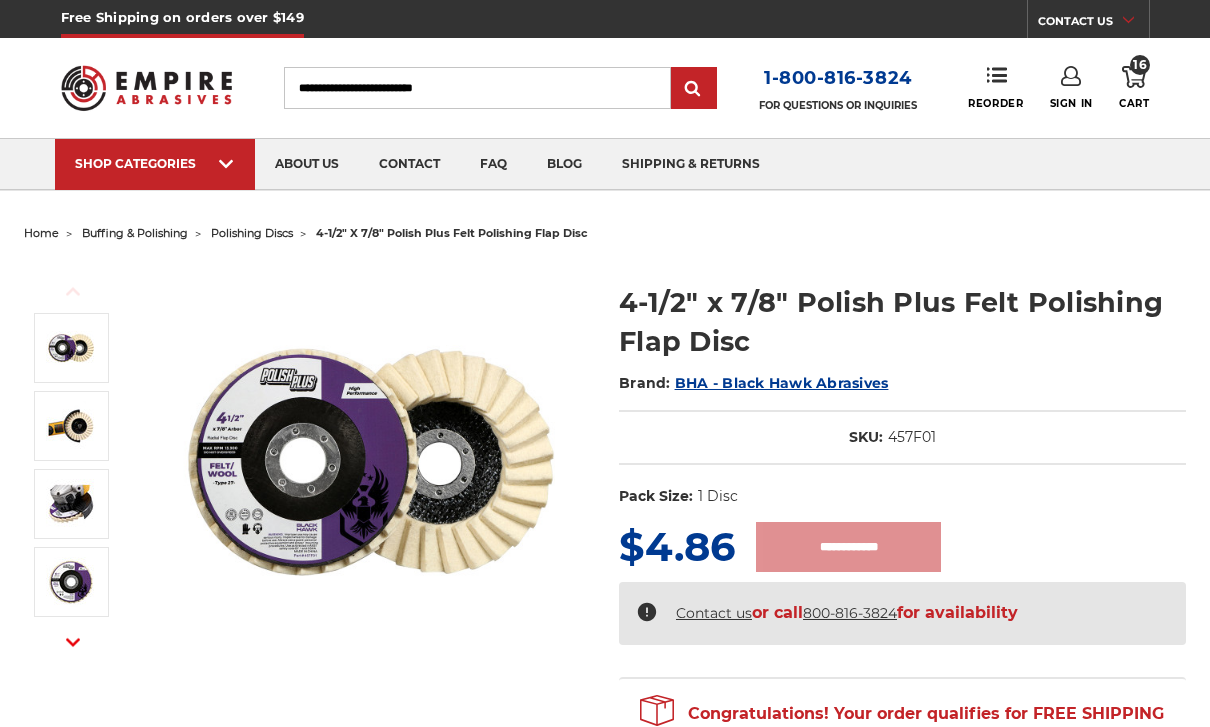 scroll, scrollTop: 0, scrollLeft: 0, axis: both 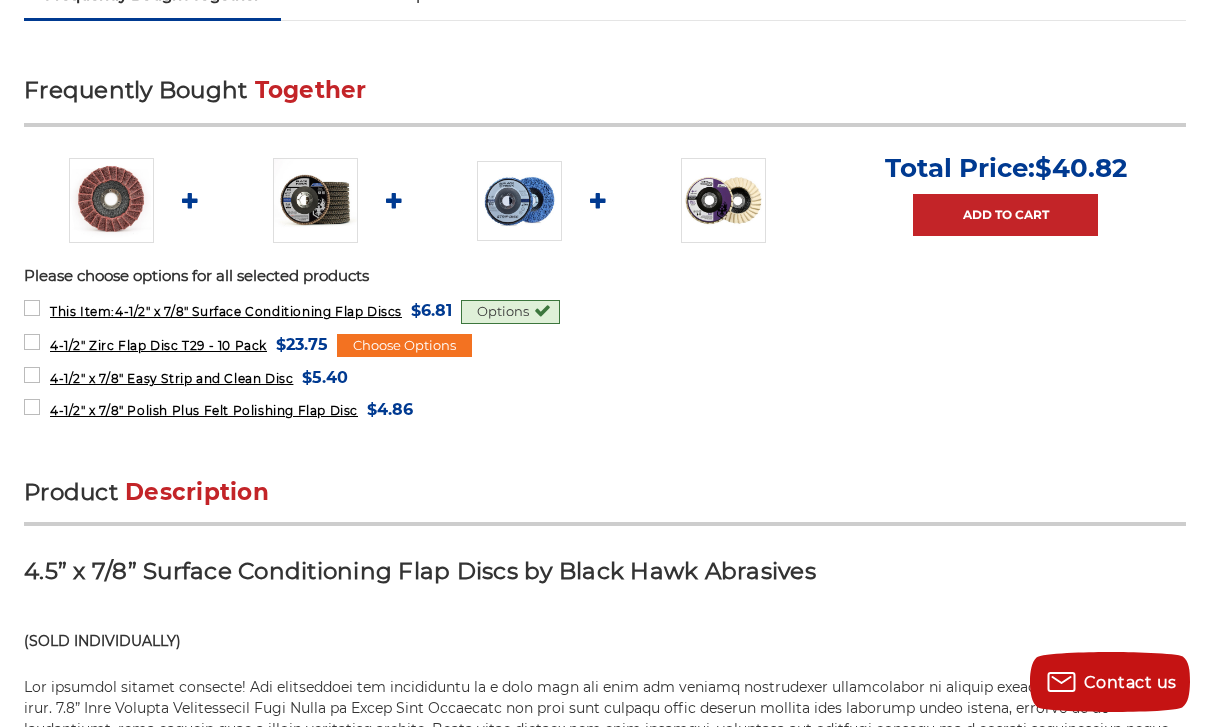 click at bounding box center [723, 200] 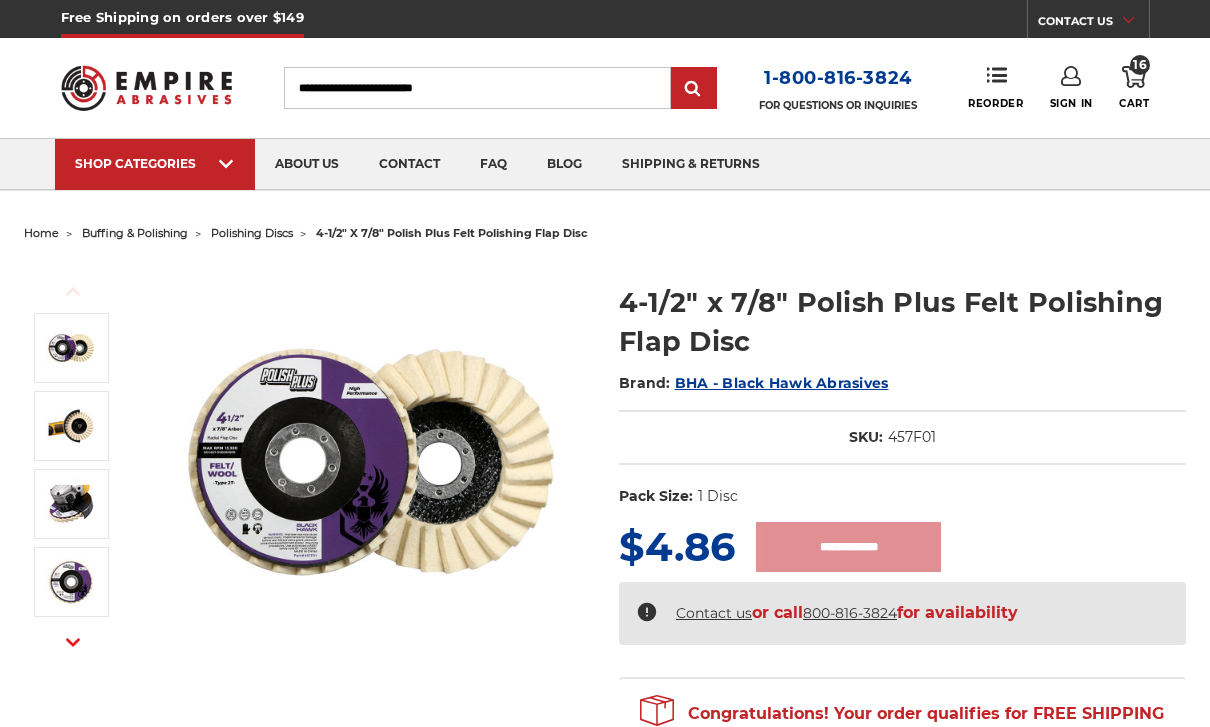 scroll, scrollTop: 0, scrollLeft: 0, axis: both 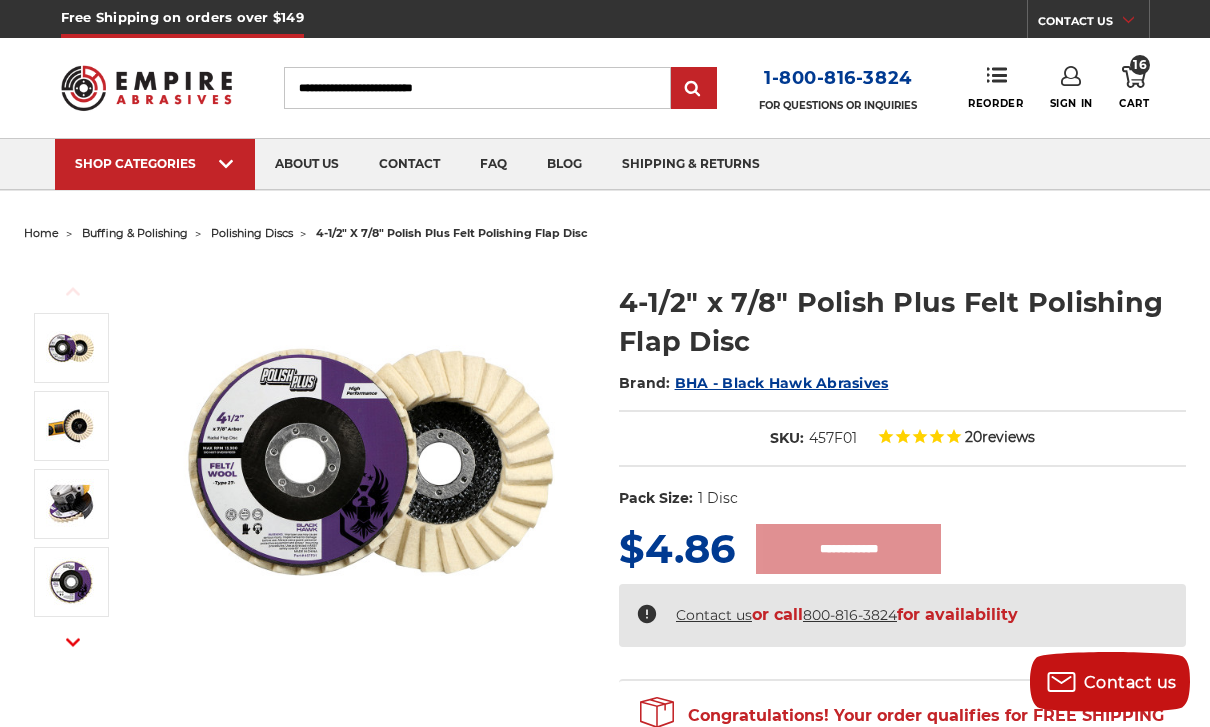 click on "Surface Conditioning Products" at bounding box center [781, 189] 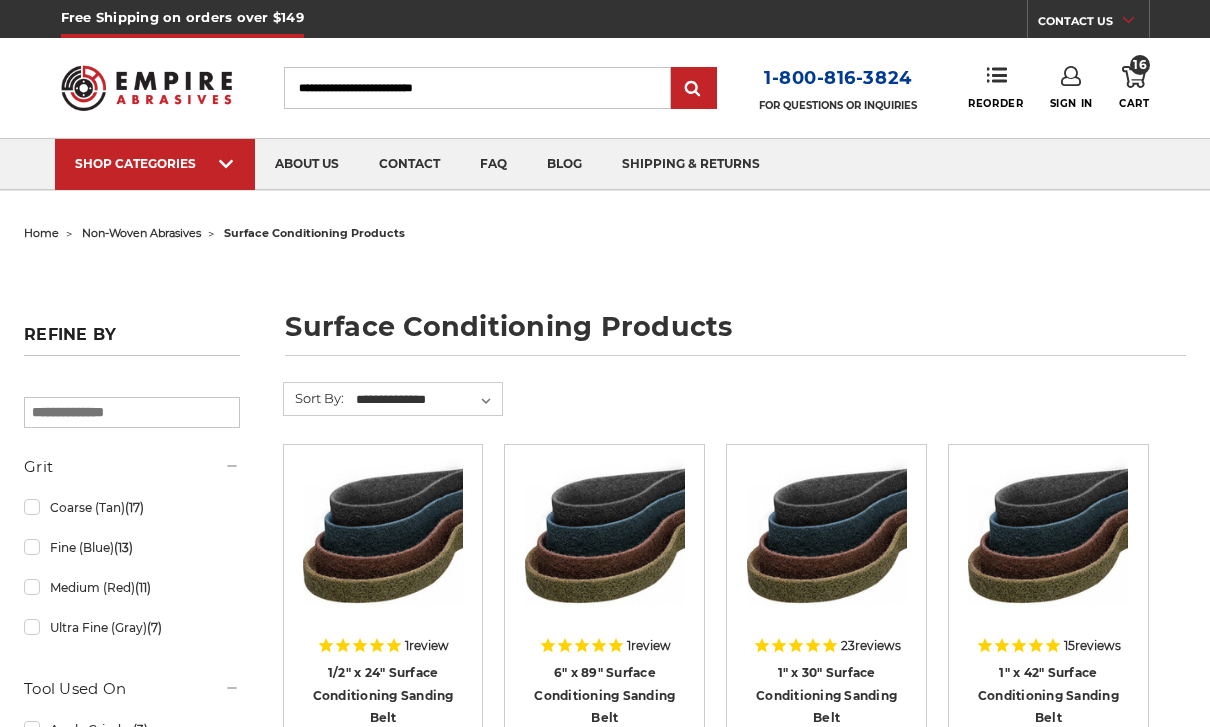 scroll, scrollTop: 0, scrollLeft: 0, axis: both 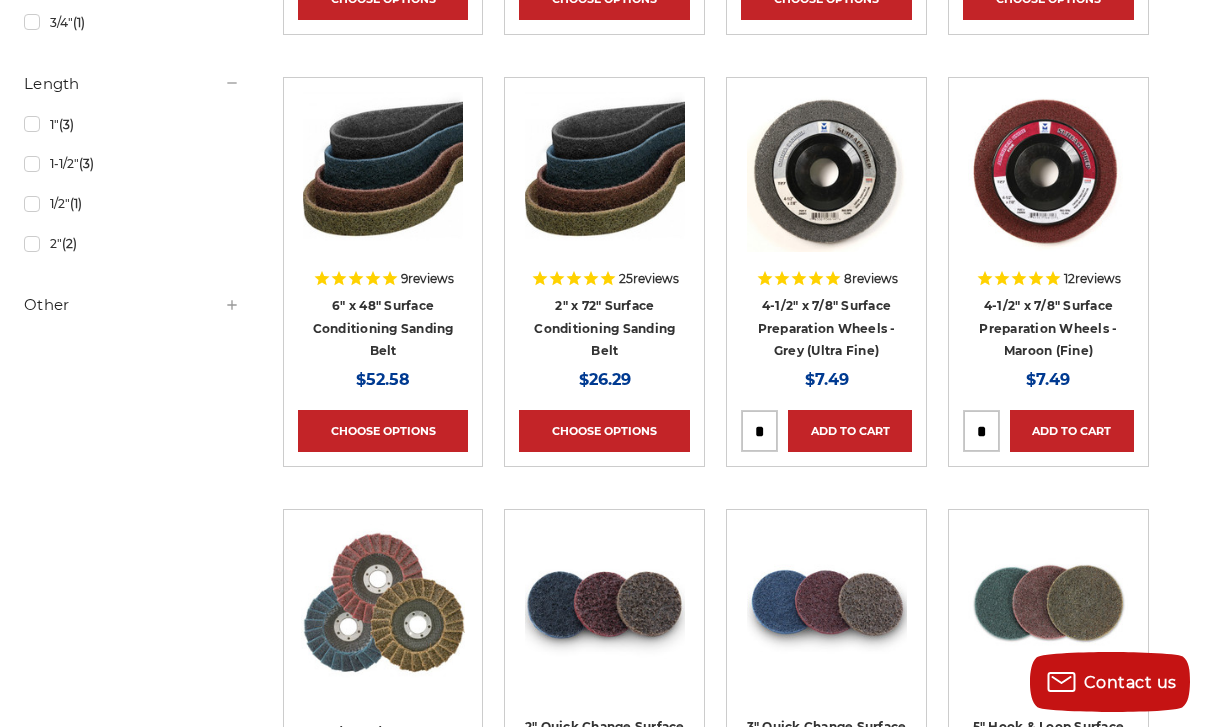 click on "6" x 48" Surface Conditioning Sanding Belt" at bounding box center (383, 328) 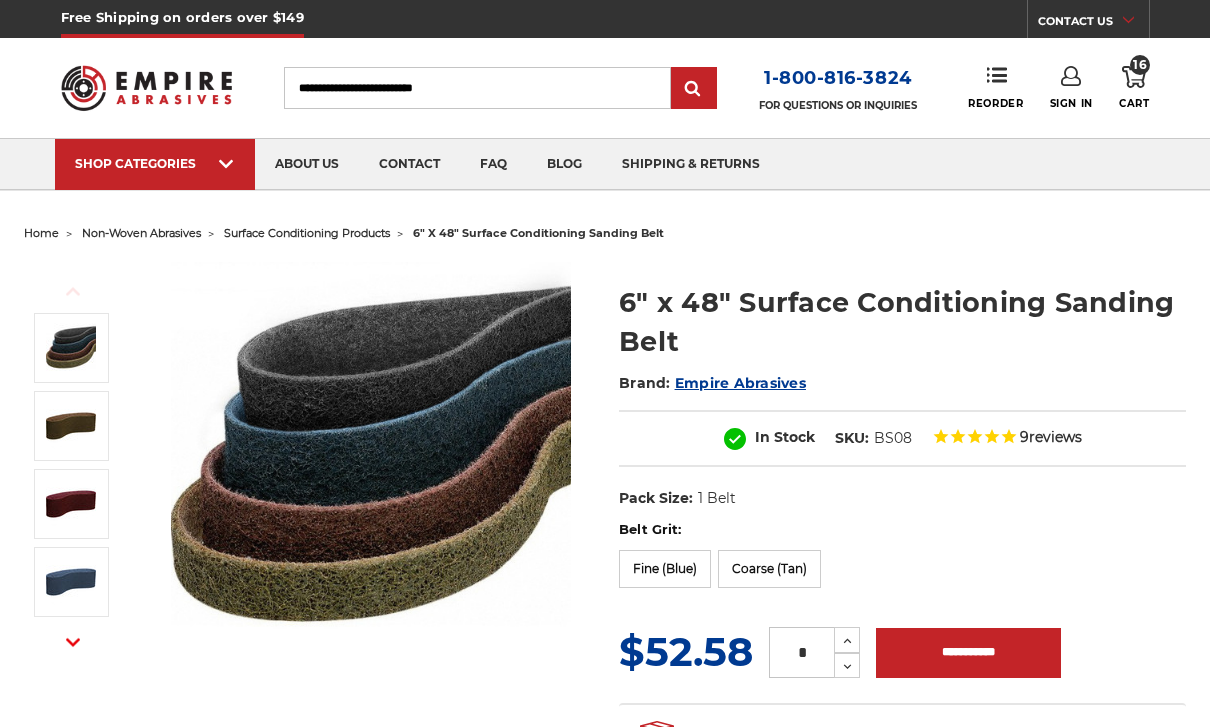 scroll, scrollTop: 0, scrollLeft: 0, axis: both 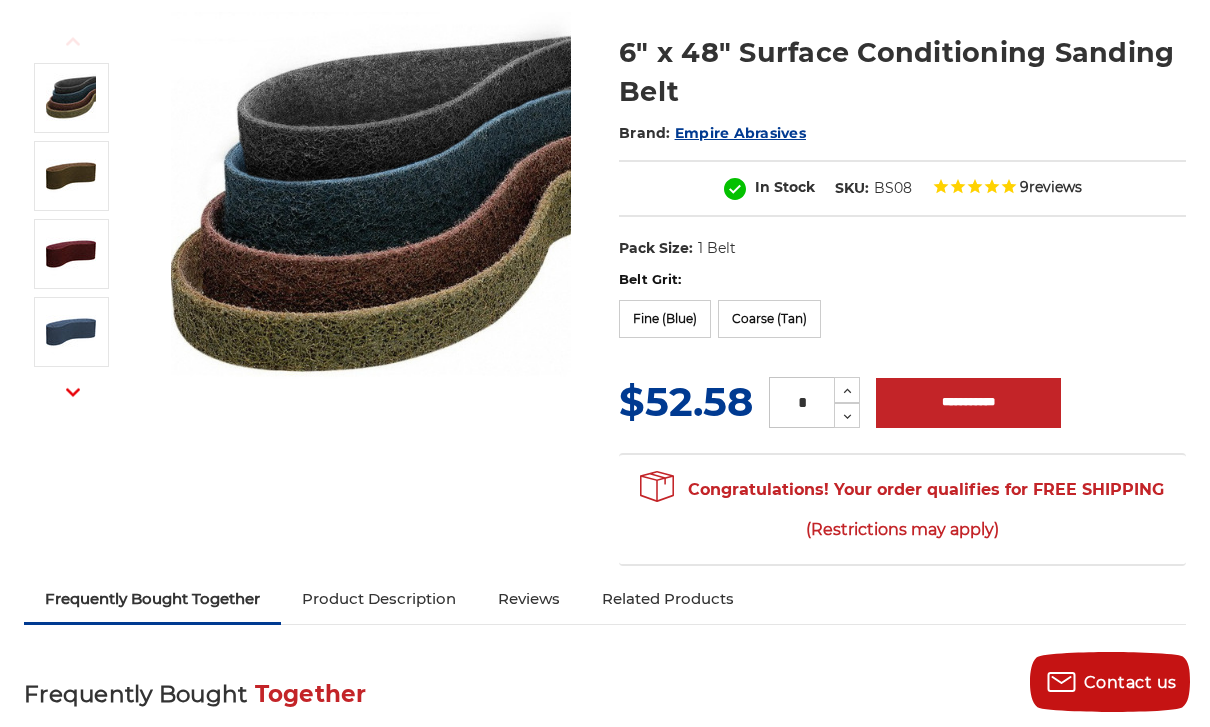 click on "Fine (Blue)" at bounding box center [665, 319] 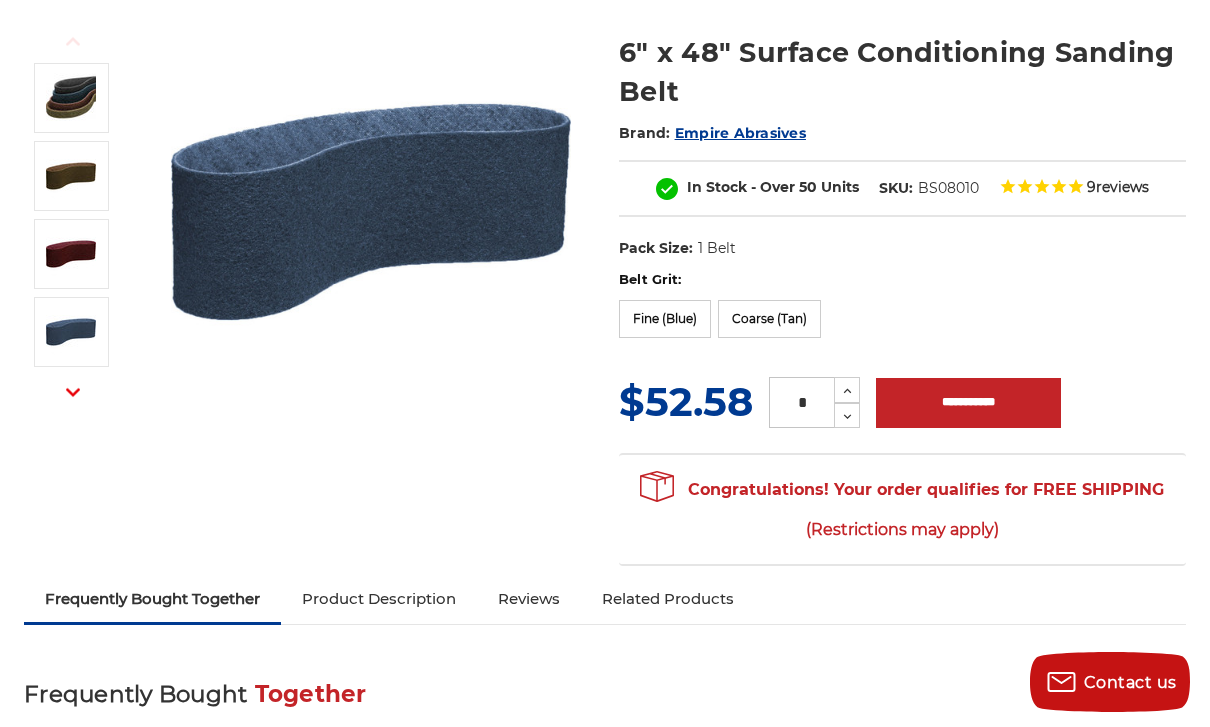 click on "**********" at bounding box center (968, 403) 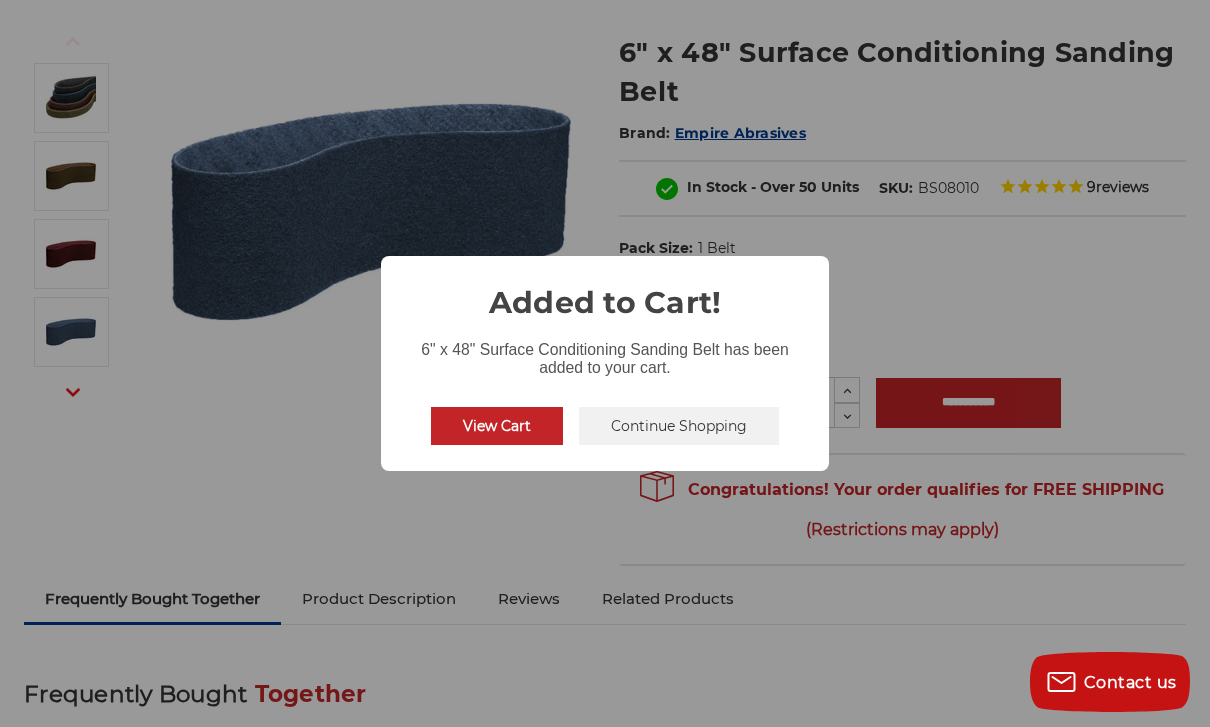 click on "Continue Shopping" at bounding box center [679, 426] 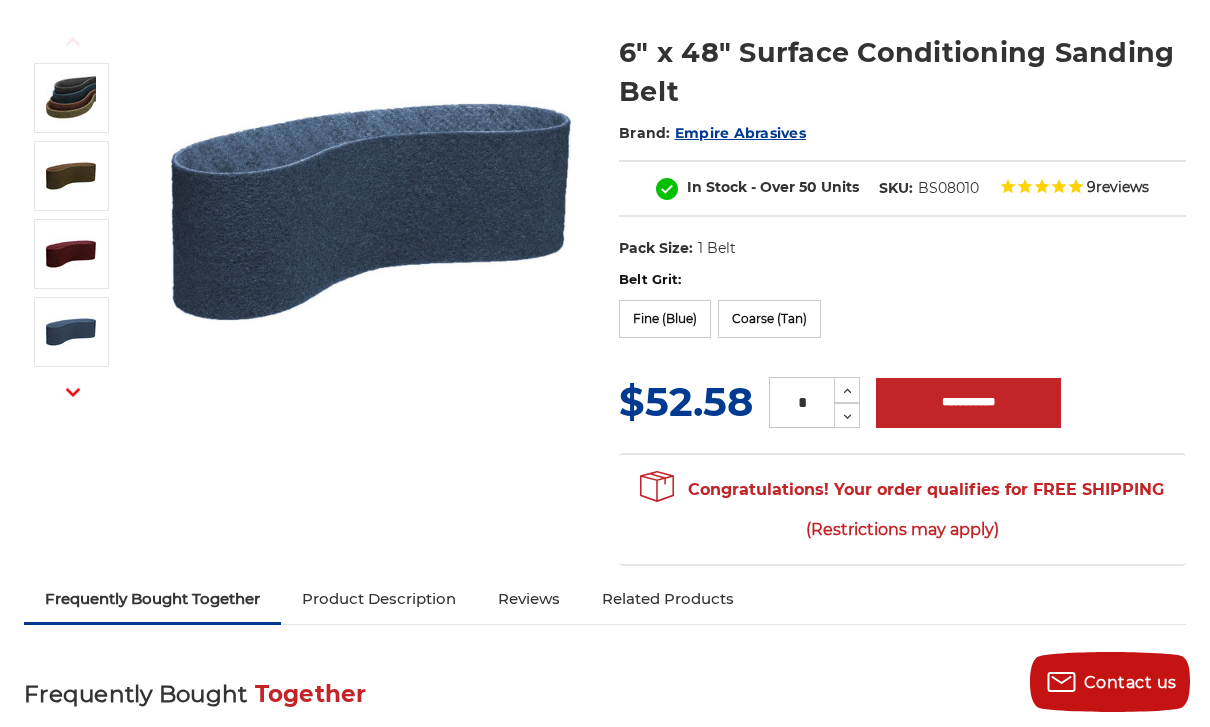 click on "Coarse (Tan)" at bounding box center [769, 319] 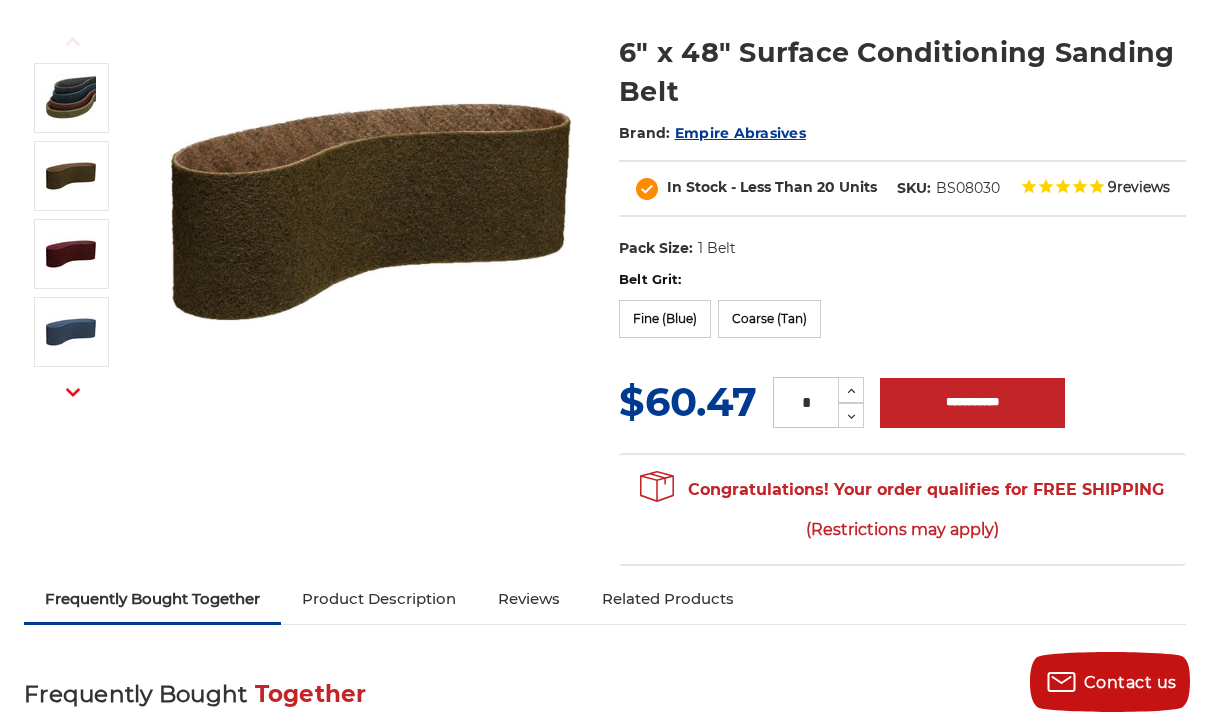 click on "**********" at bounding box center [972, 403] 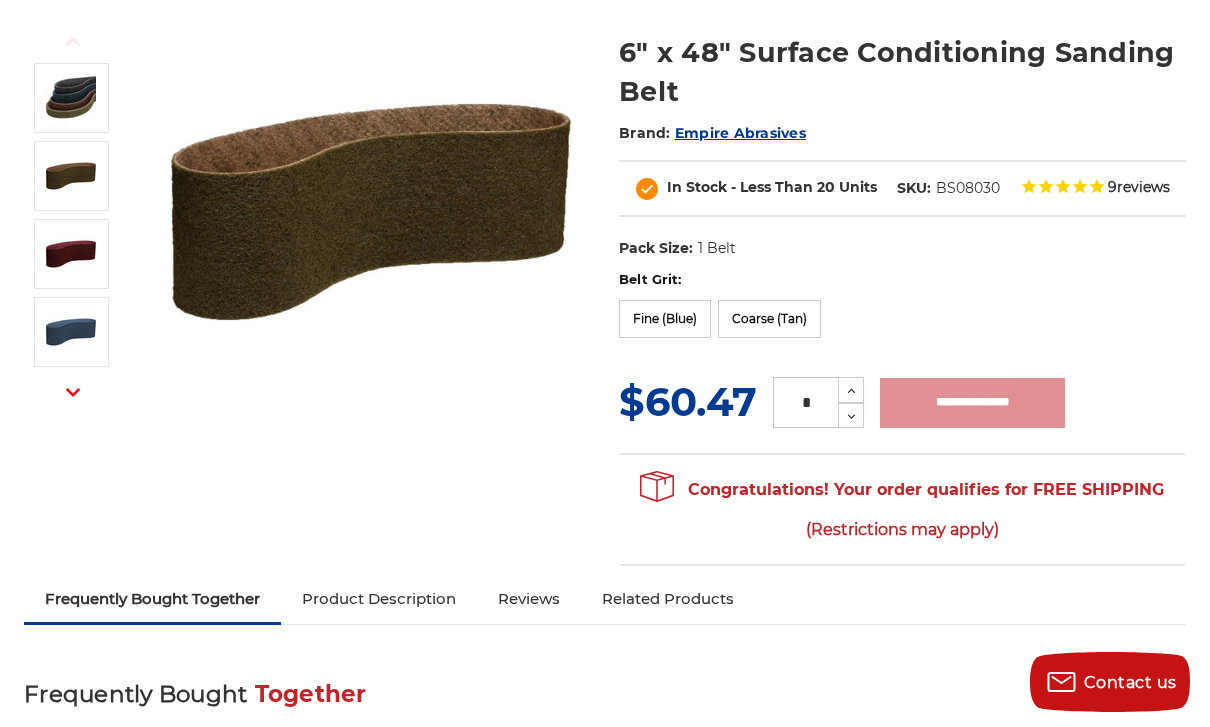 type on "**********" 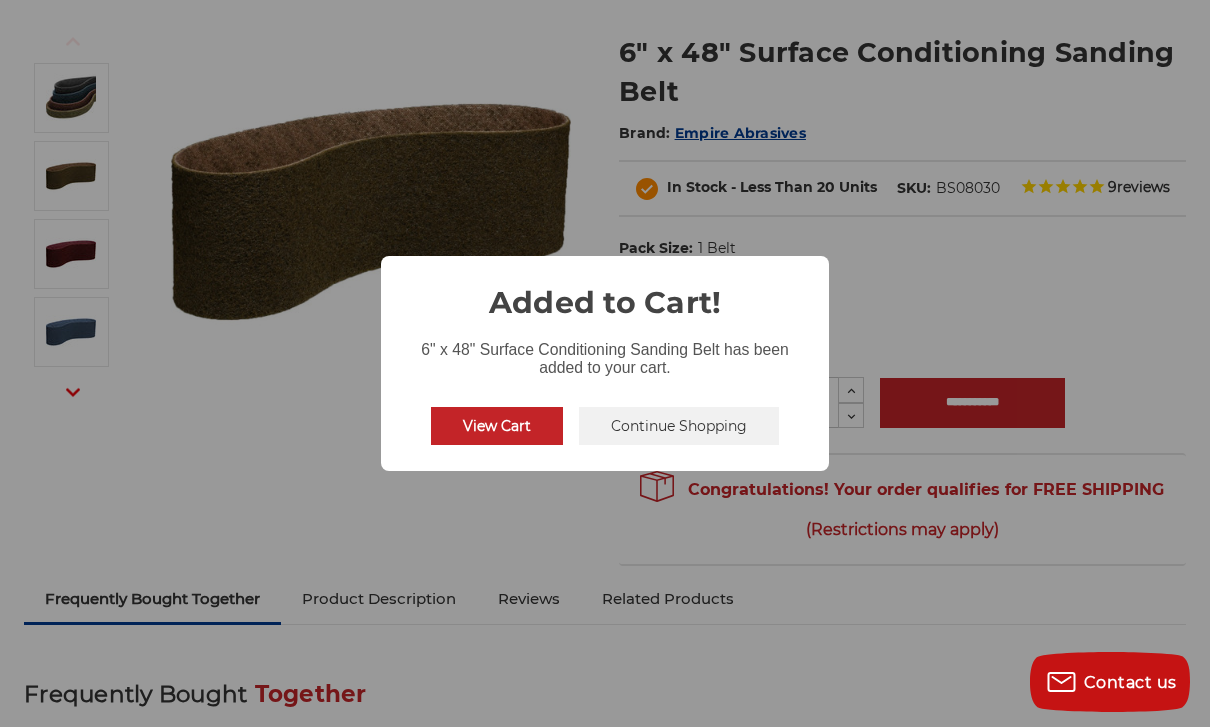 click on "Continue Shopping" at bounding box center (679, 426) 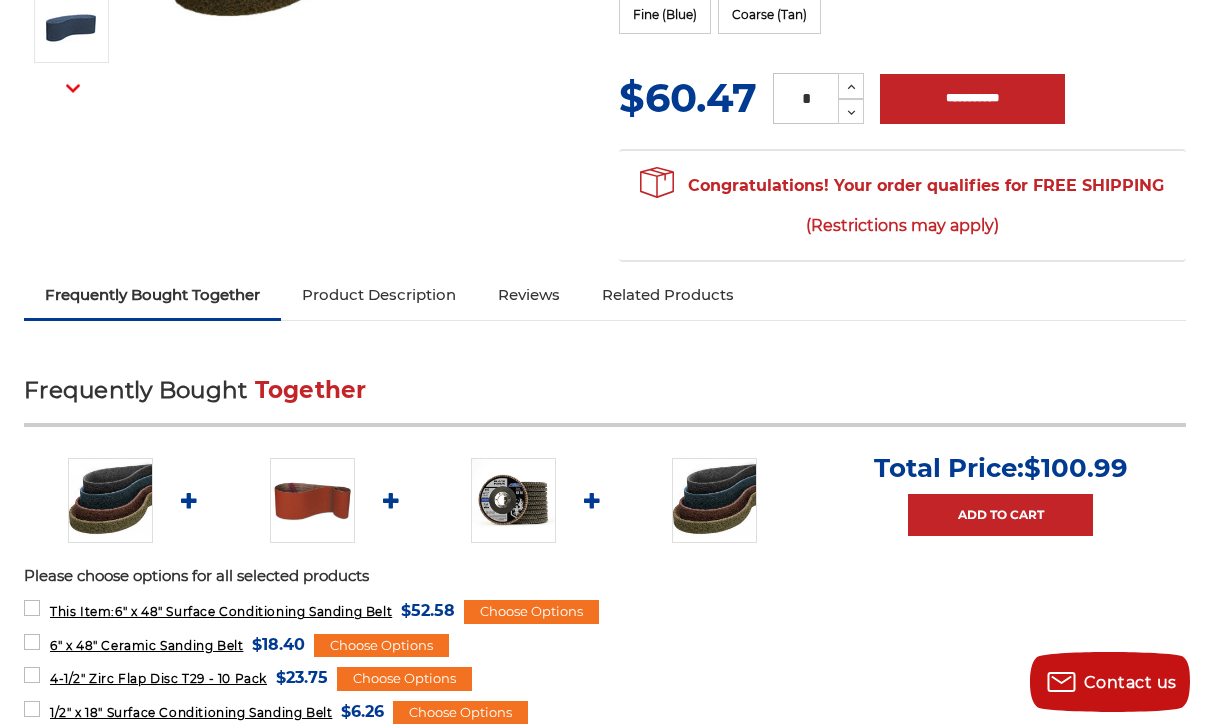scroll, scrollTop: 358, scrollLeft: 0, axis: vertical 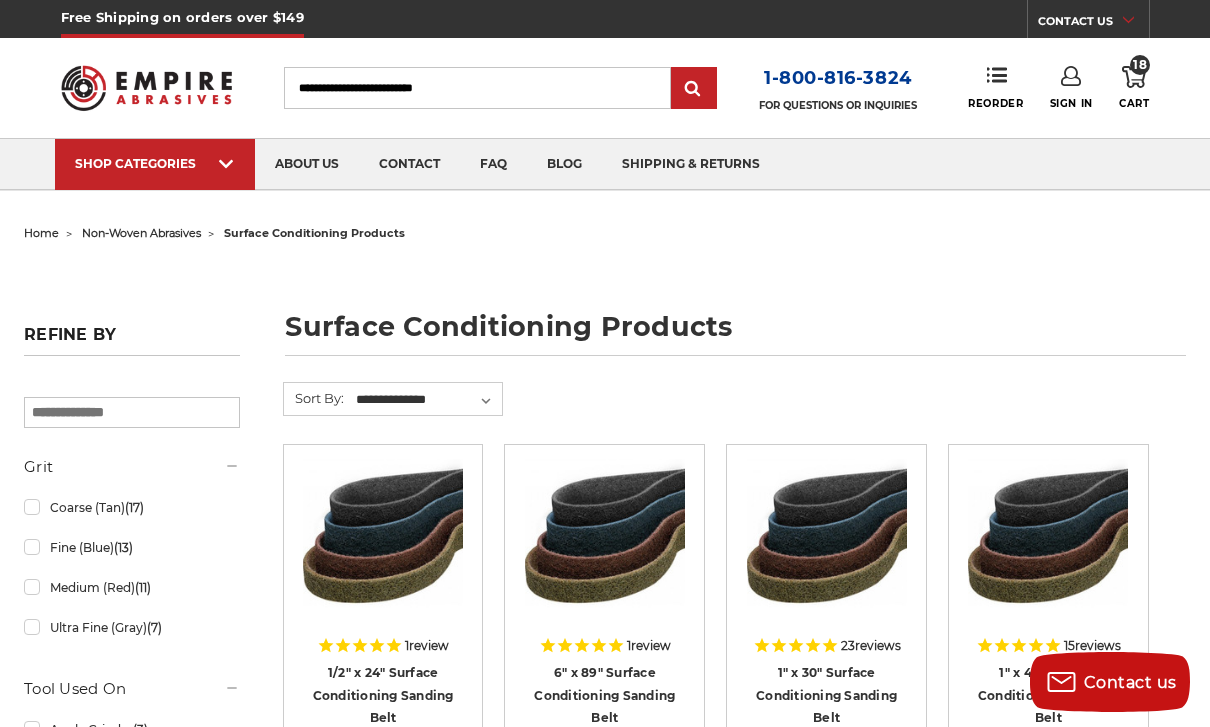 click at bounding box center (592, 189) 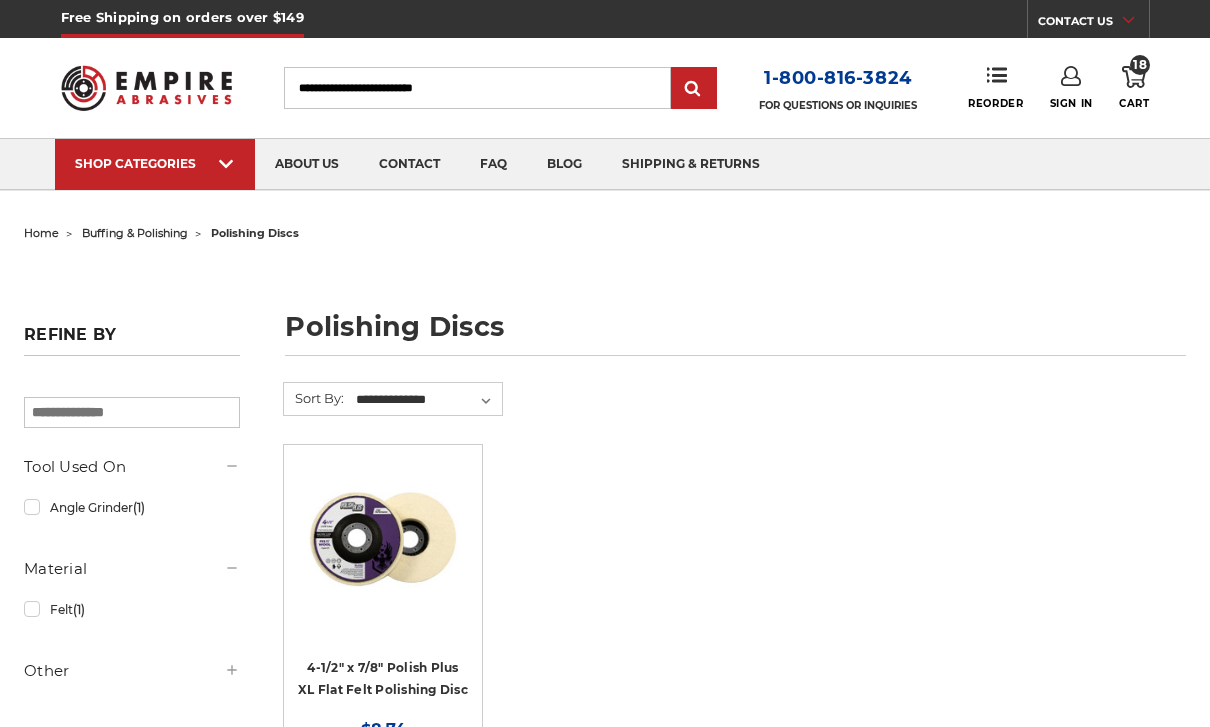 scroll, scrollTop: 0, scrollLeft: 0, axis: both 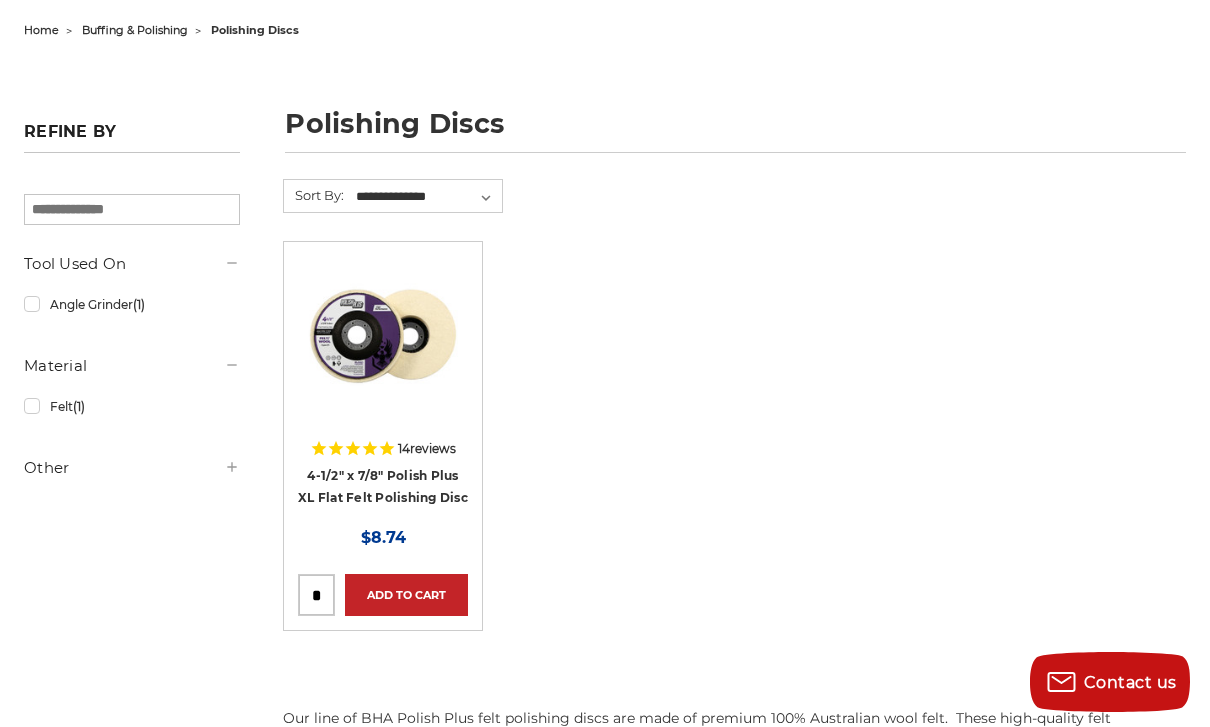click on "4-1/2" x 7/8" Polish Plus XL Flat Felt Polishing Disc" at bounding box center (383, 487) 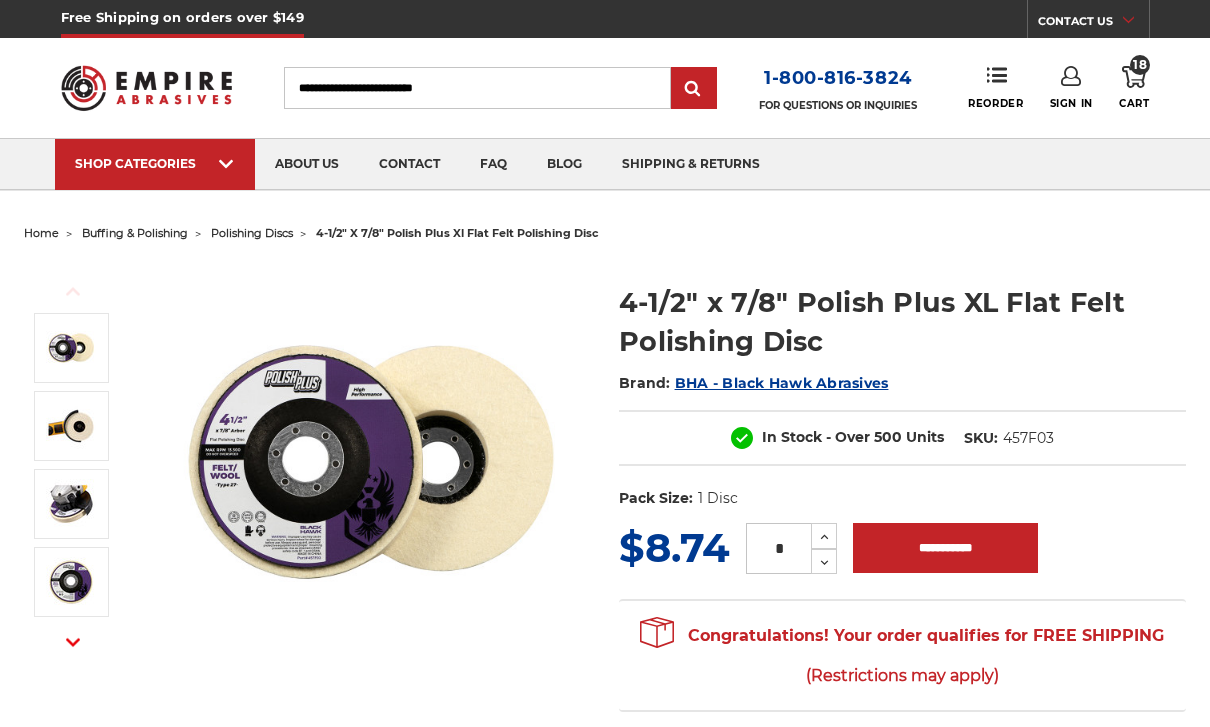scroll, scrollTop: 0, scrollLeft: 0, axis: both 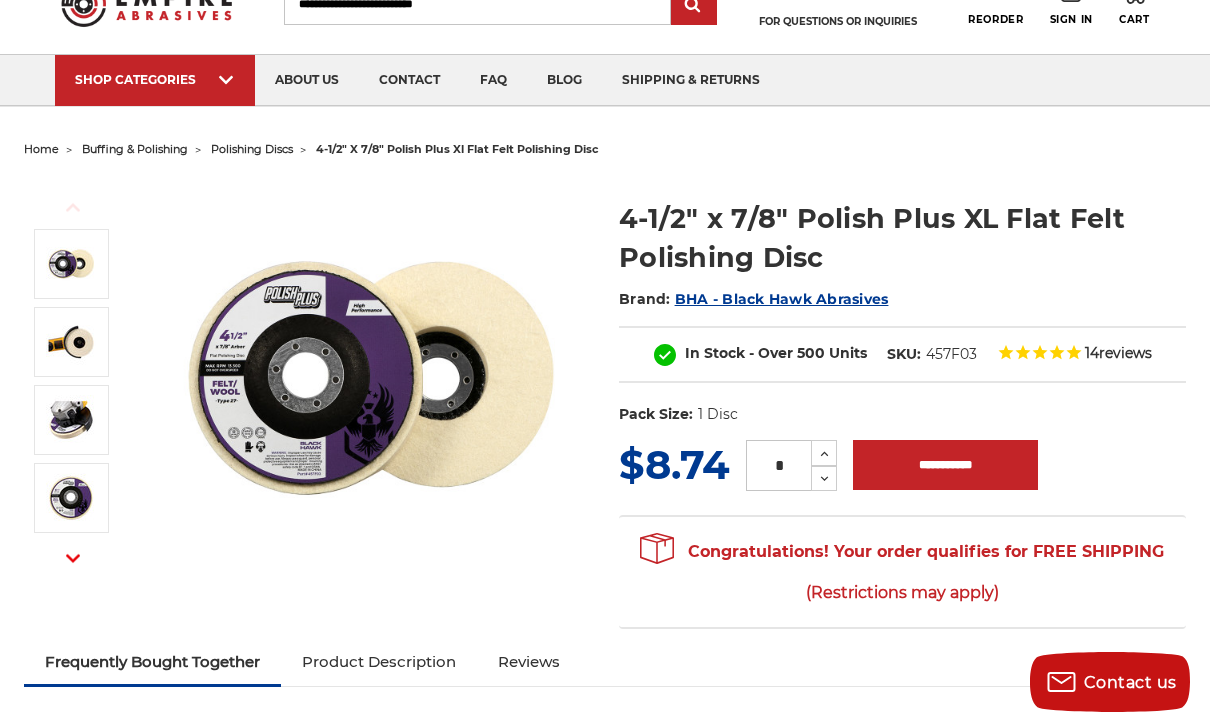 click 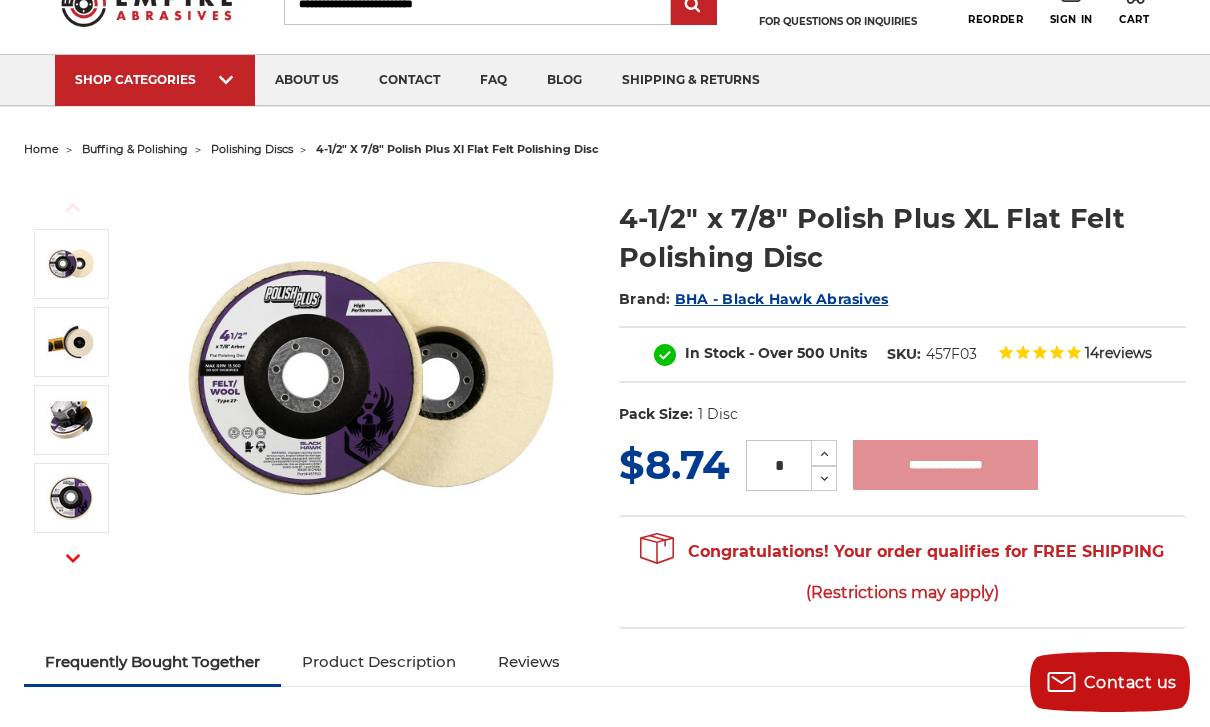 type on "**********" 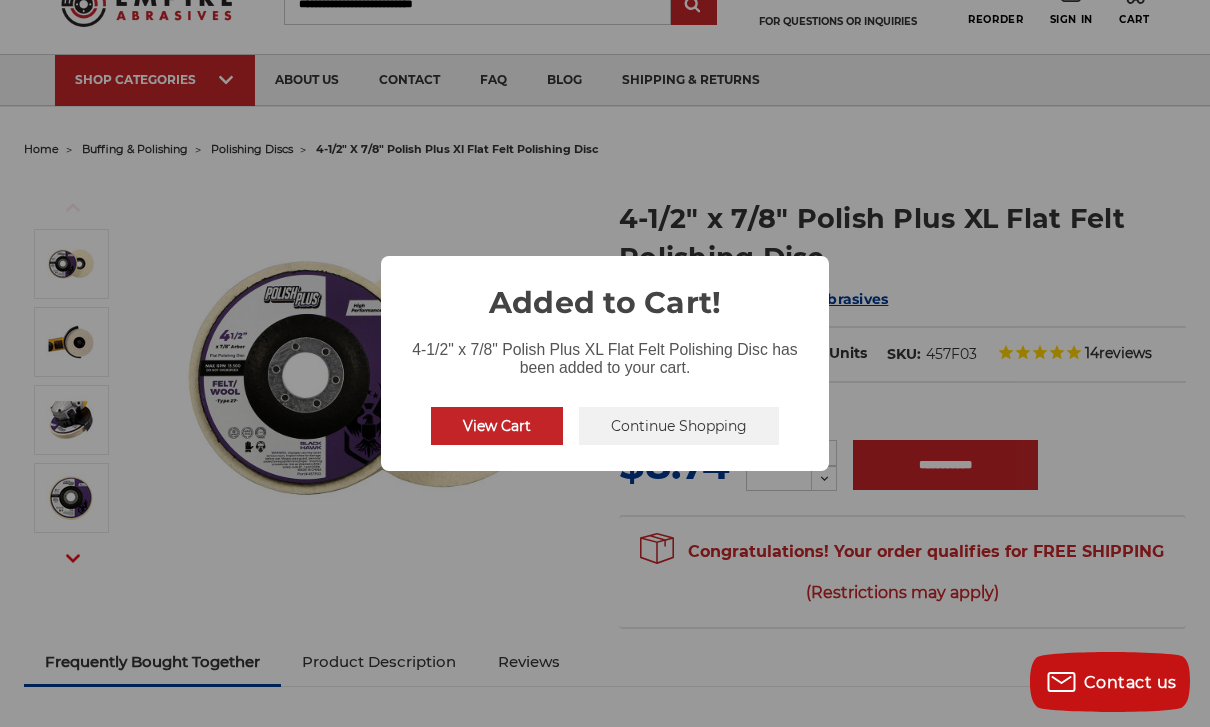 click on "View Cart No Continue Shopping" at bounding box center (605, 426) 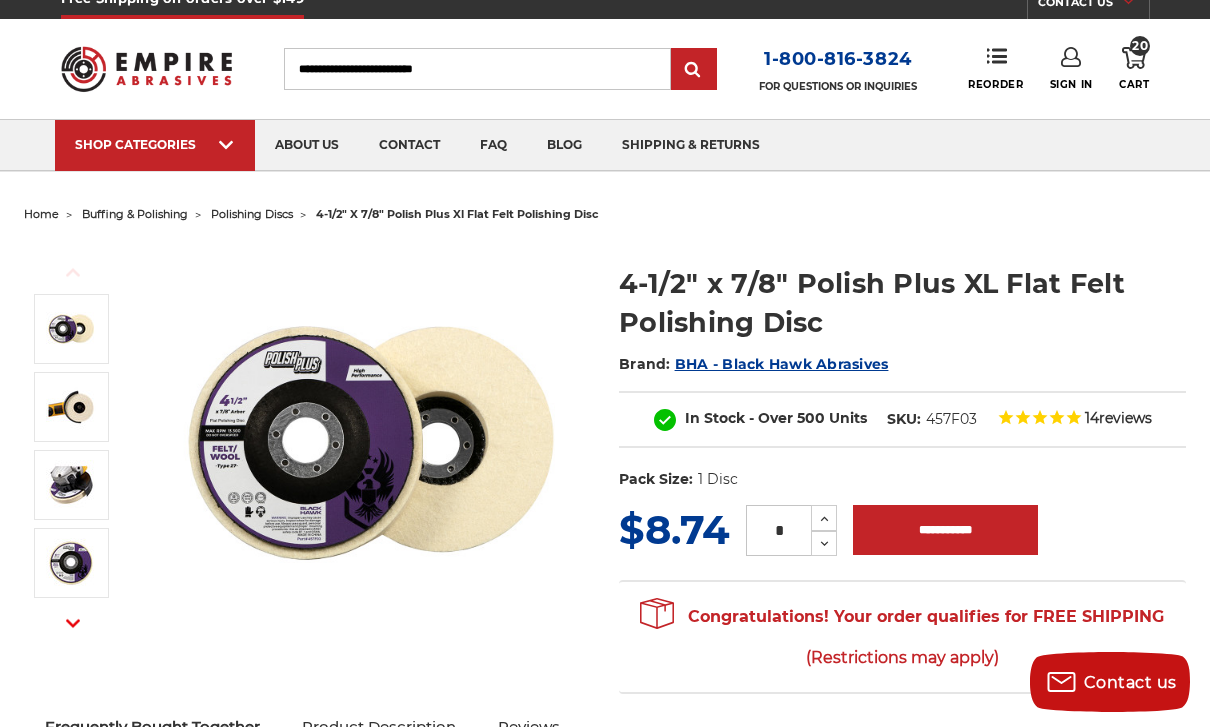 scroll, scrollTop: 0, scrollLeft: 0, axis: both 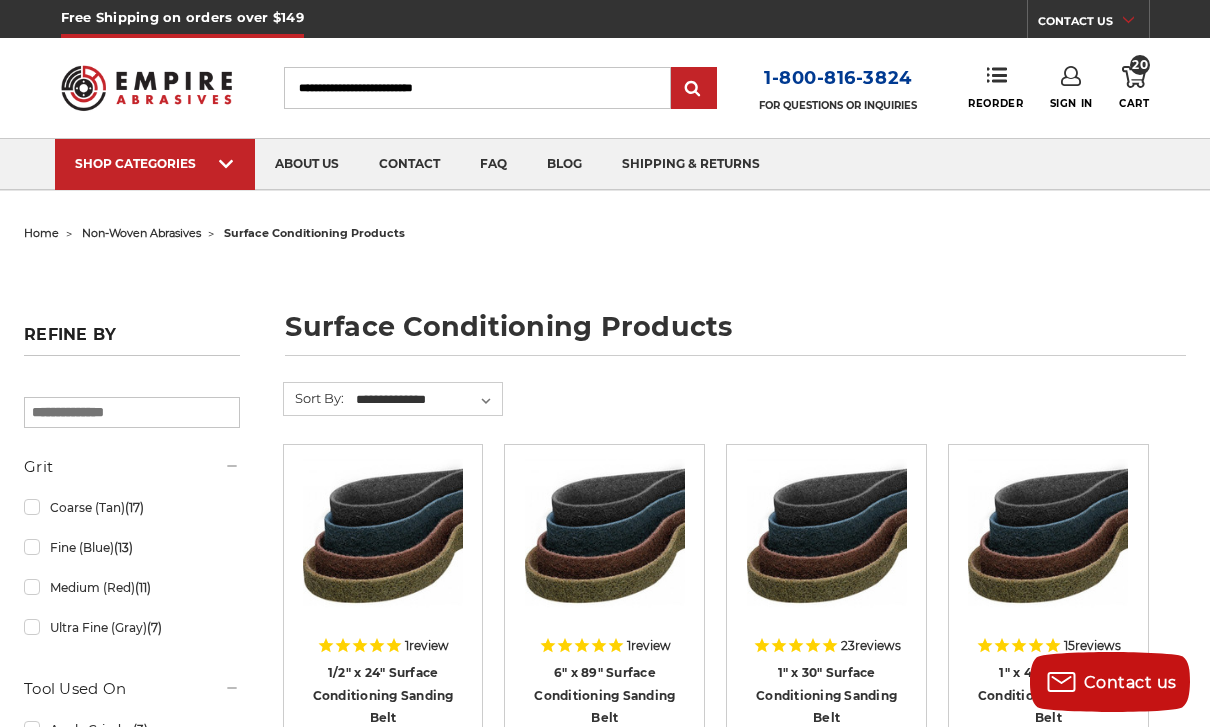 click at bounding box center [781, 189] 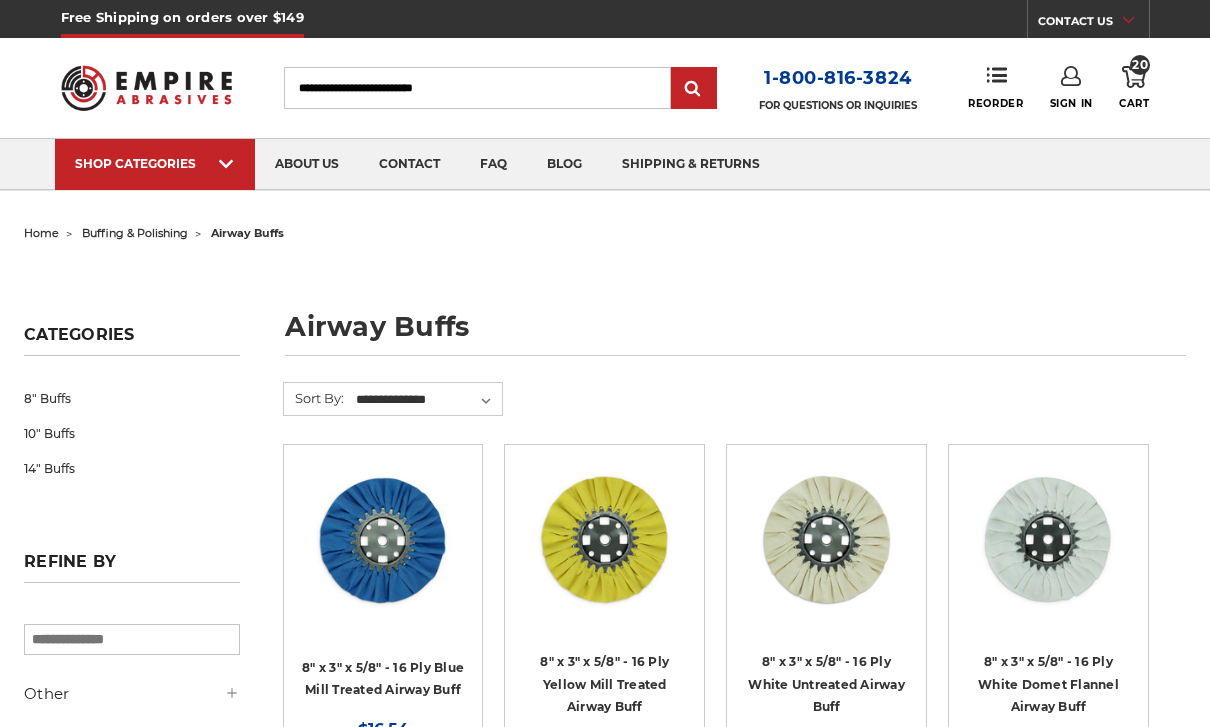 scroll, scrollTop: 0, scrollLeft: 0, axis: both 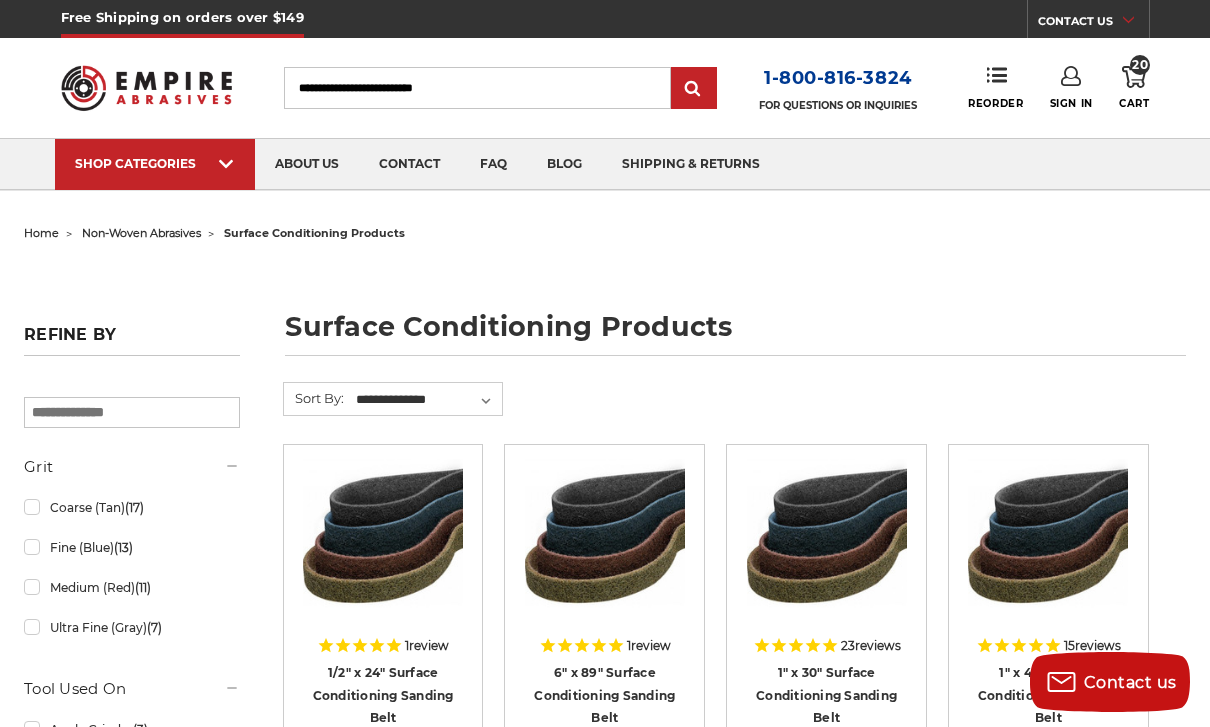 click on "Carbide Burr Sets" at bounding box center (592, 189) 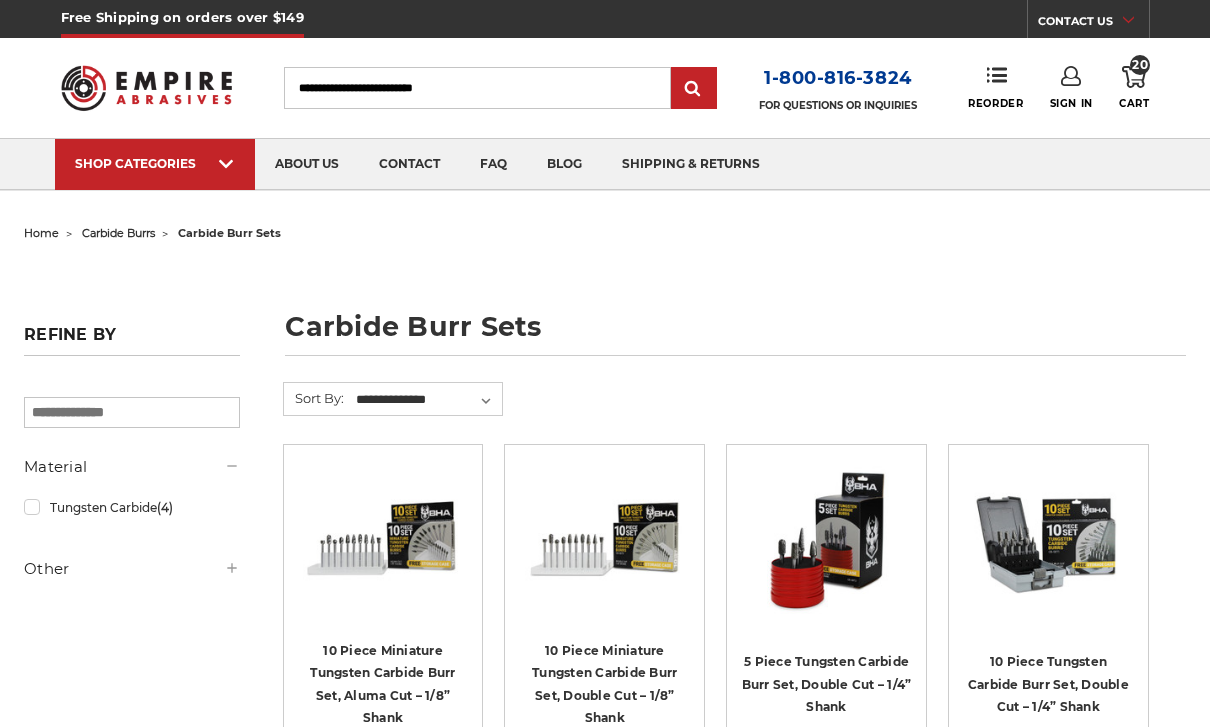 scroll, scrollTop: 0, scrollLeft: 0, axis: both 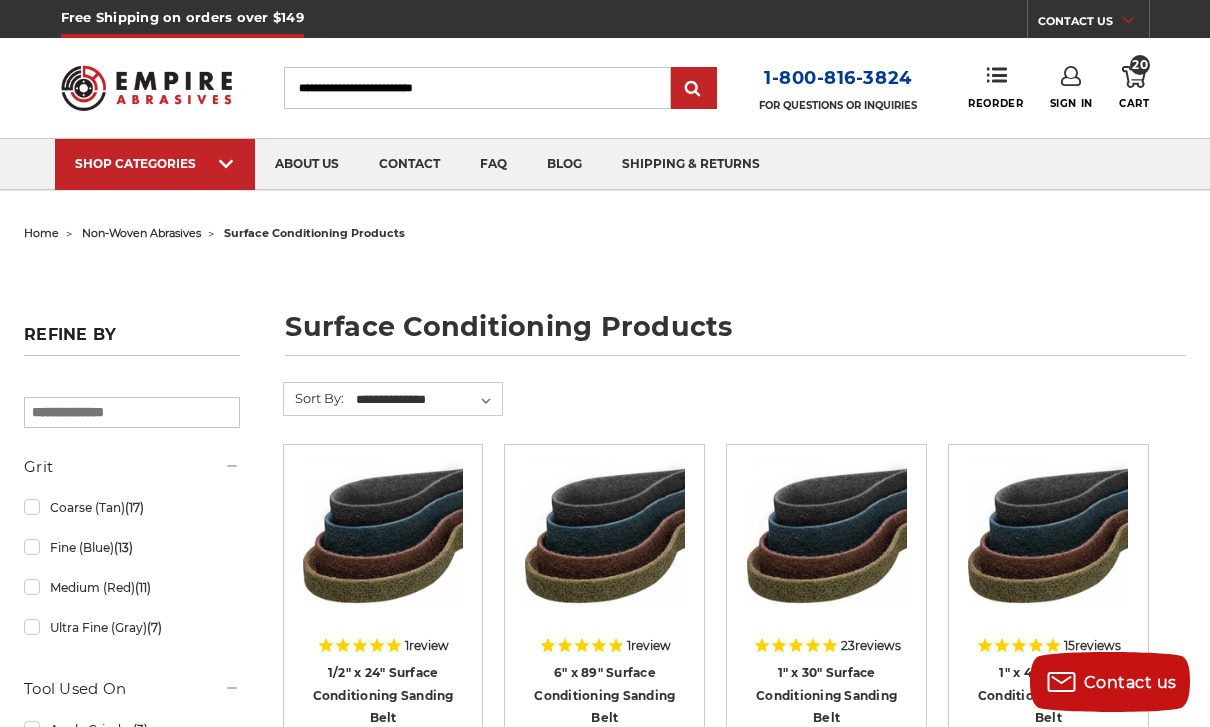 click at bounding box center (781, 189) 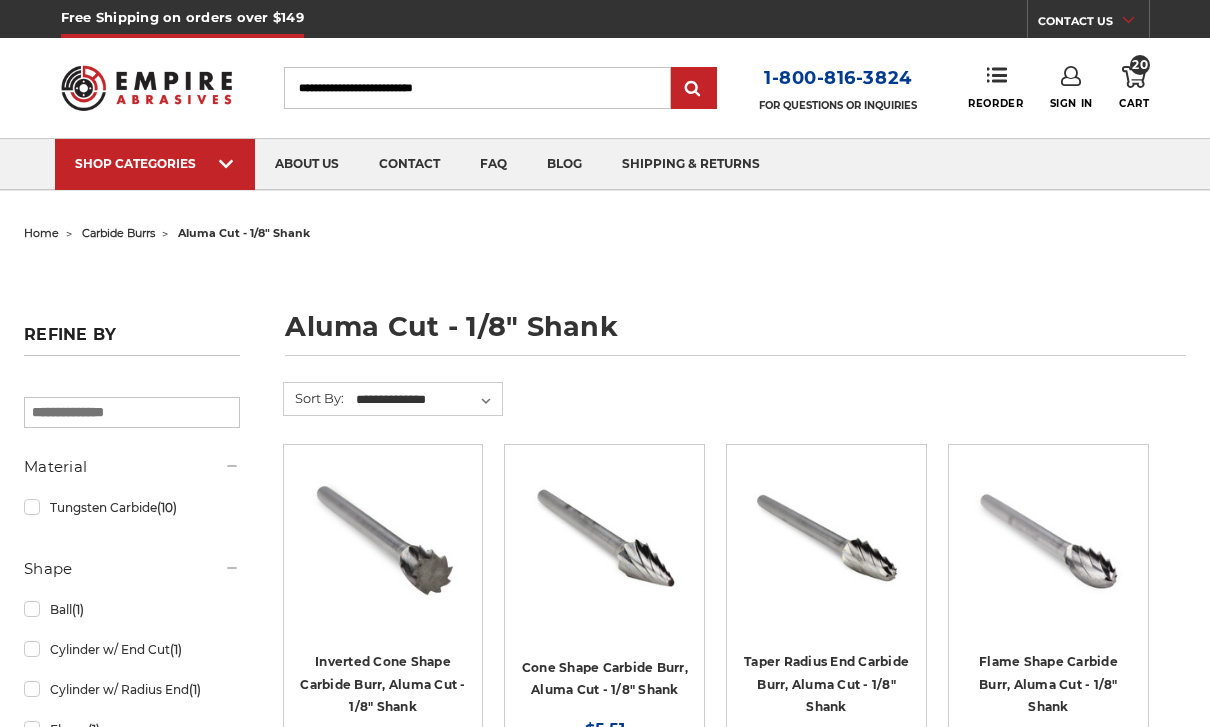 scroll, scrollTop: 0, scrollLeft: 0, axis: both 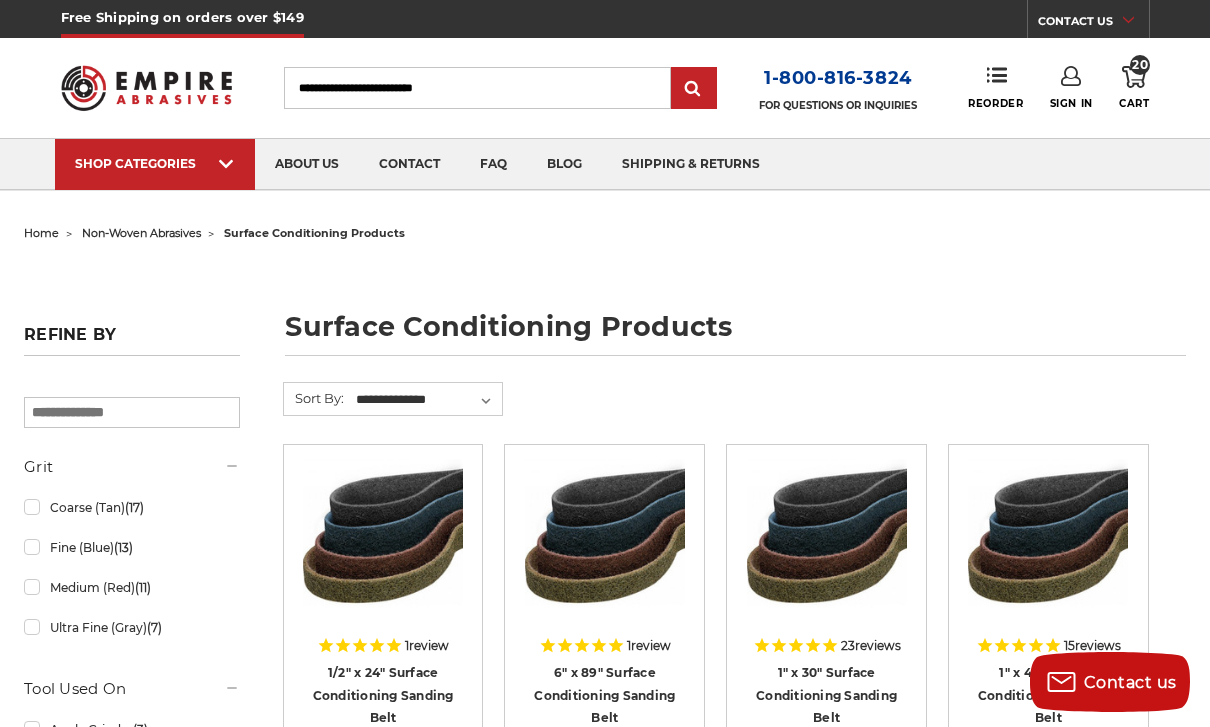 click on "Double Cut  - 1/8" Shank" at bounding box center (402, 189) 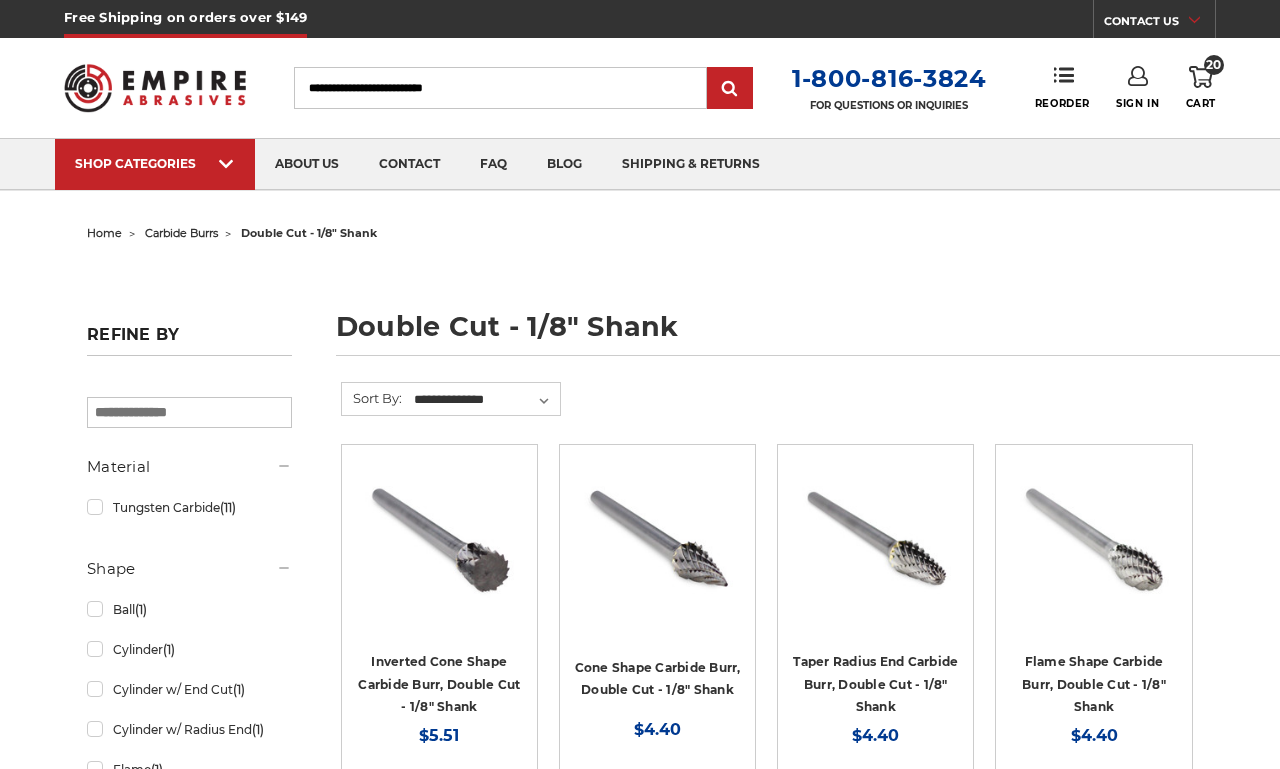 scroll, scrollTop: 6, scrollLeft: 0, axis: vertical 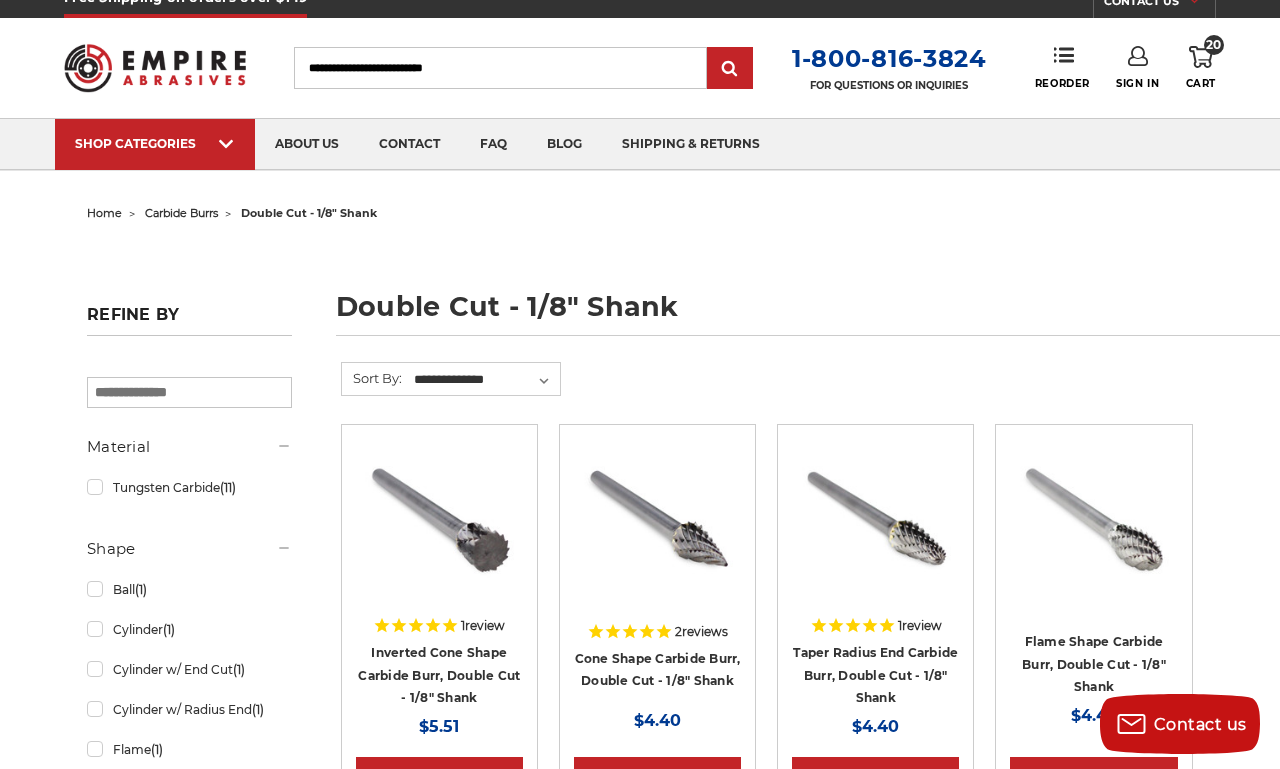 click 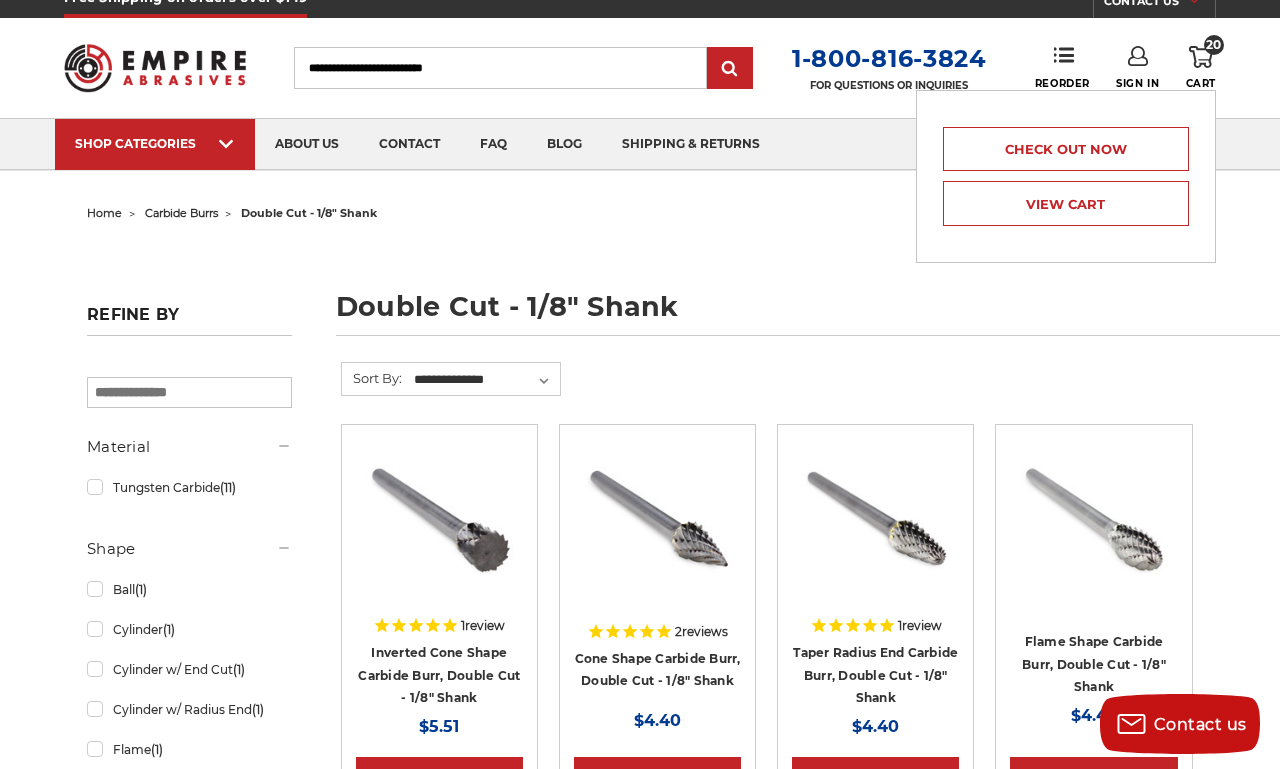 click on "View Cart" at bounding box center [1066, 203] 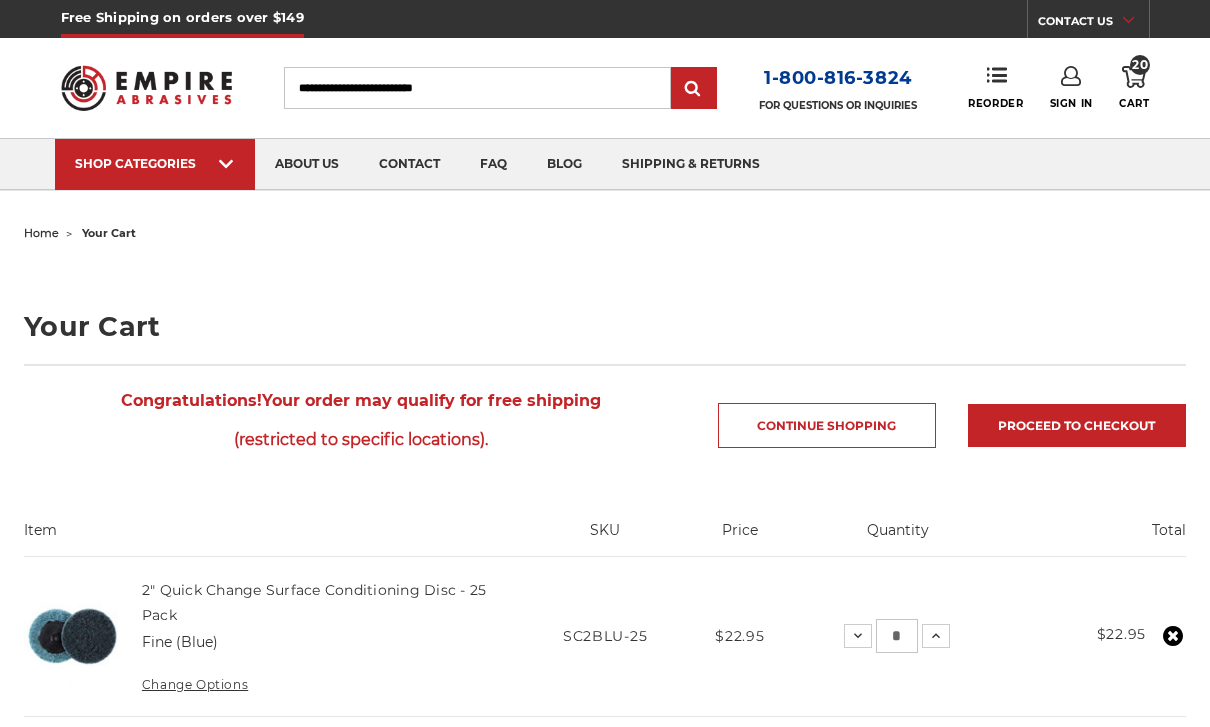 scroll, scrollTop: 0, scrollLeft: 0, axis: both 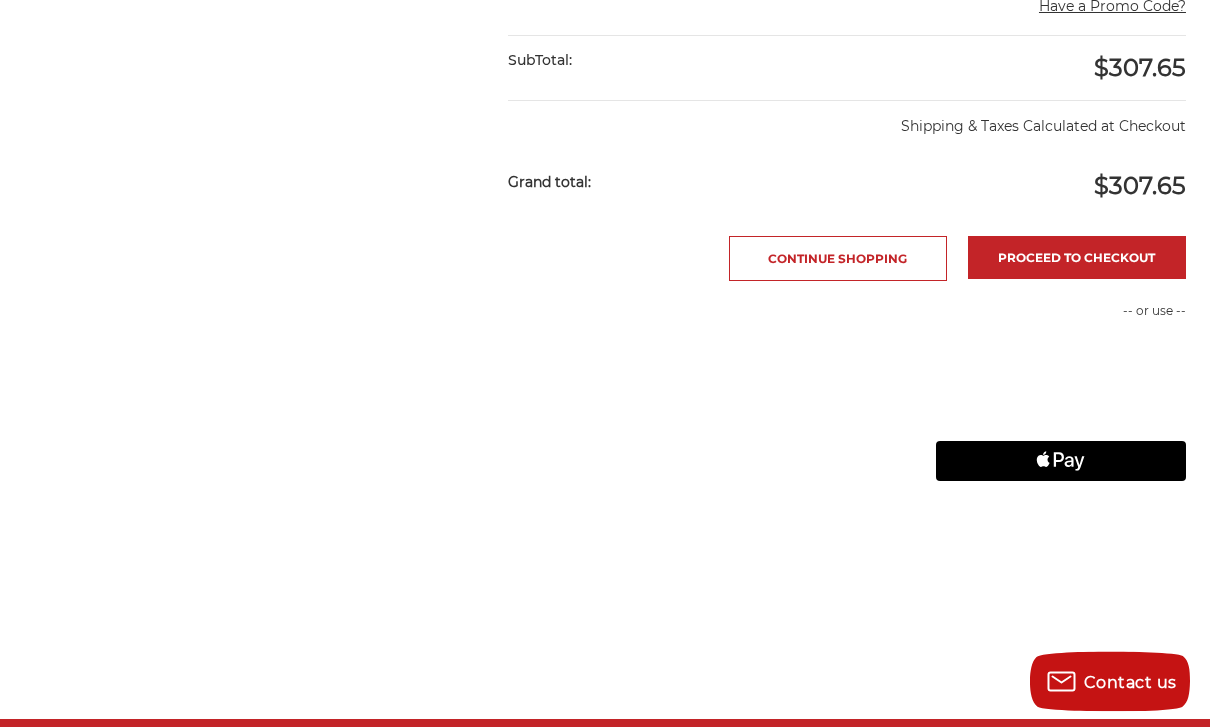 click on "Proceed to checkout" at bounding box center (1077, 258) 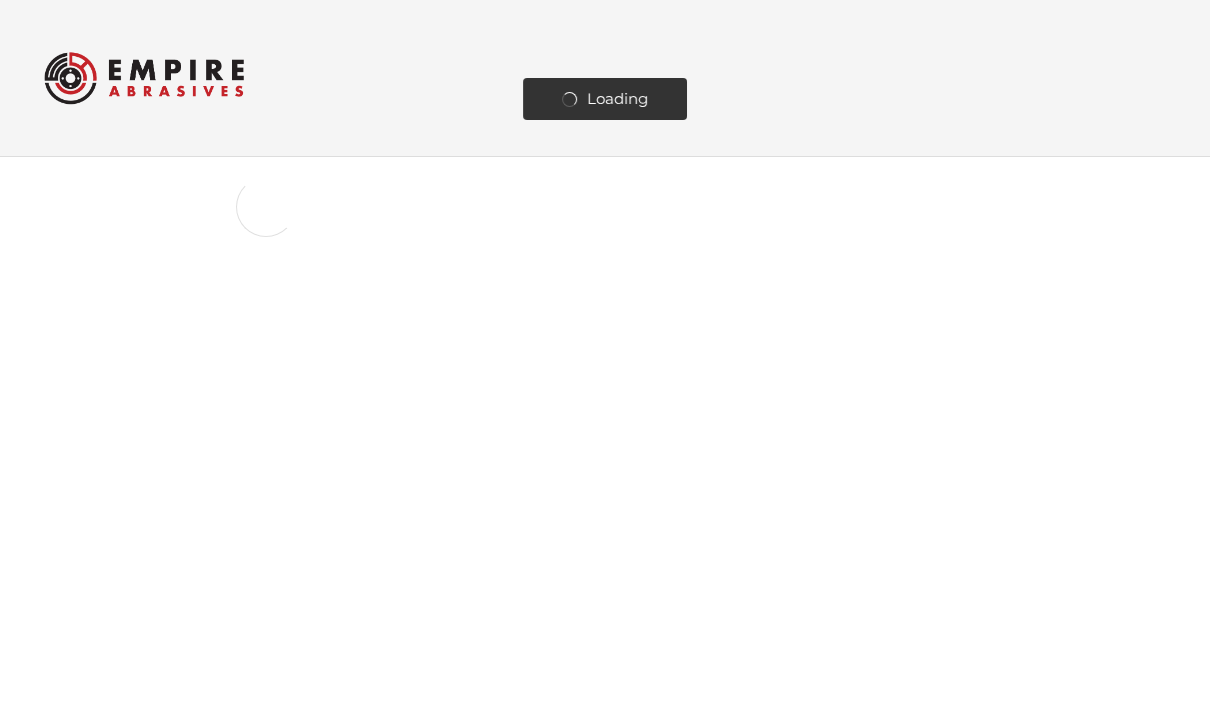 scroll, scrollTop: 0, scrollLeft: 0, axis: both 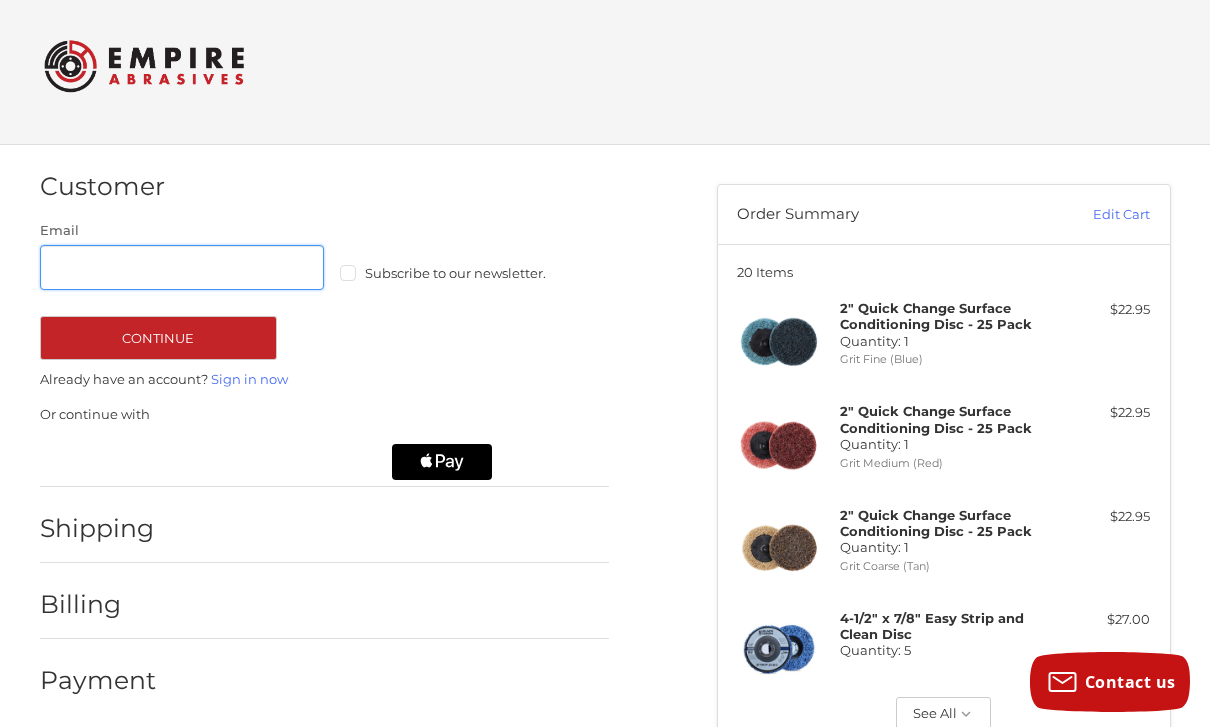 click on "Email" at bounding box center (182, 267) 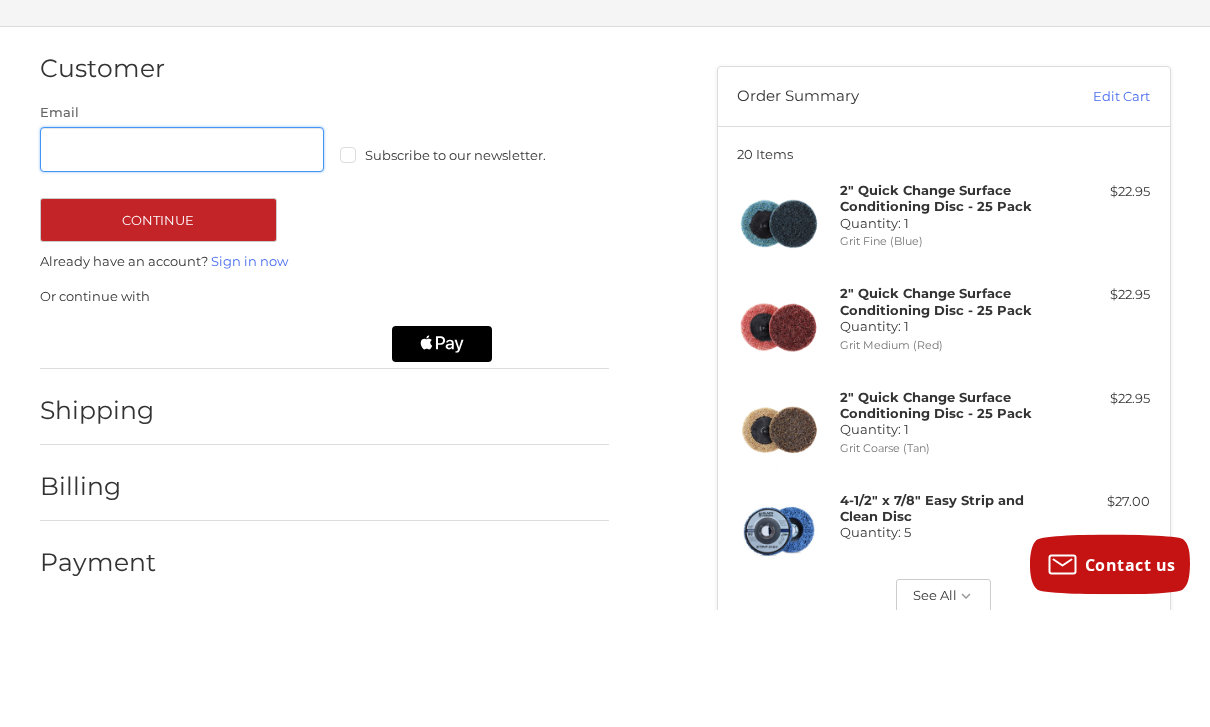 type on "**********" 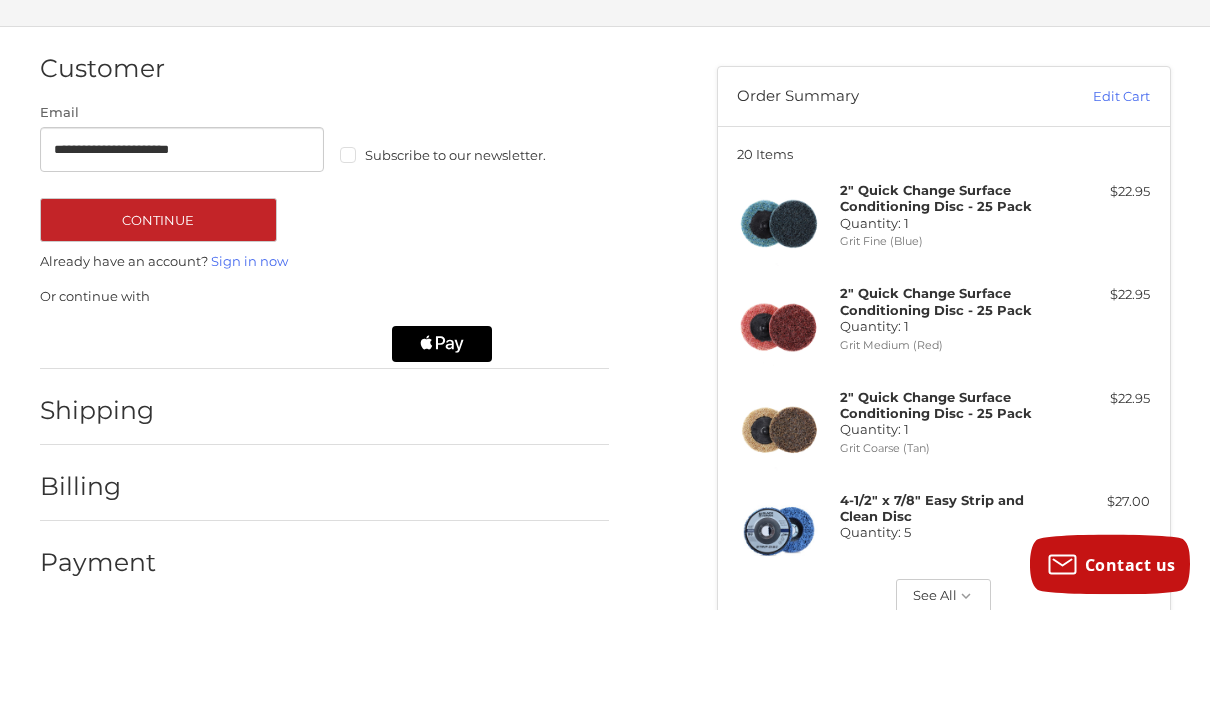 scroll, scrollTop: 130, scrollLeft: 0, axis: vertical 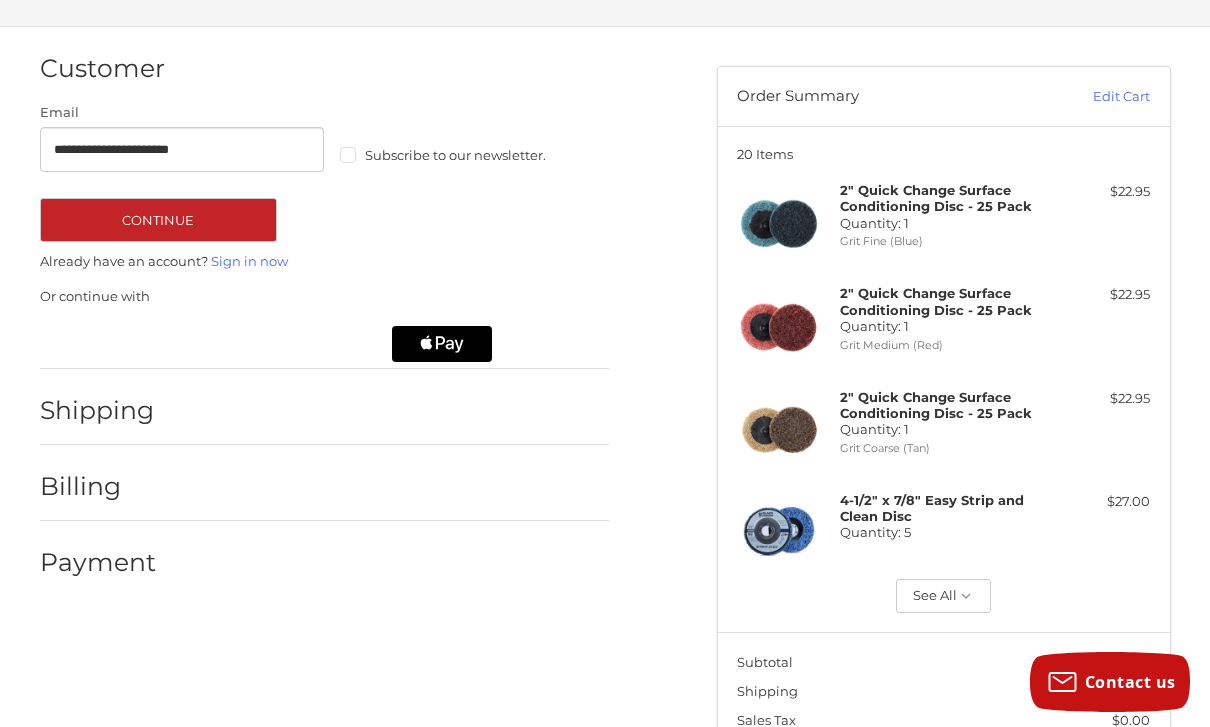 click on "Continue" at bounding box center (158, 220) 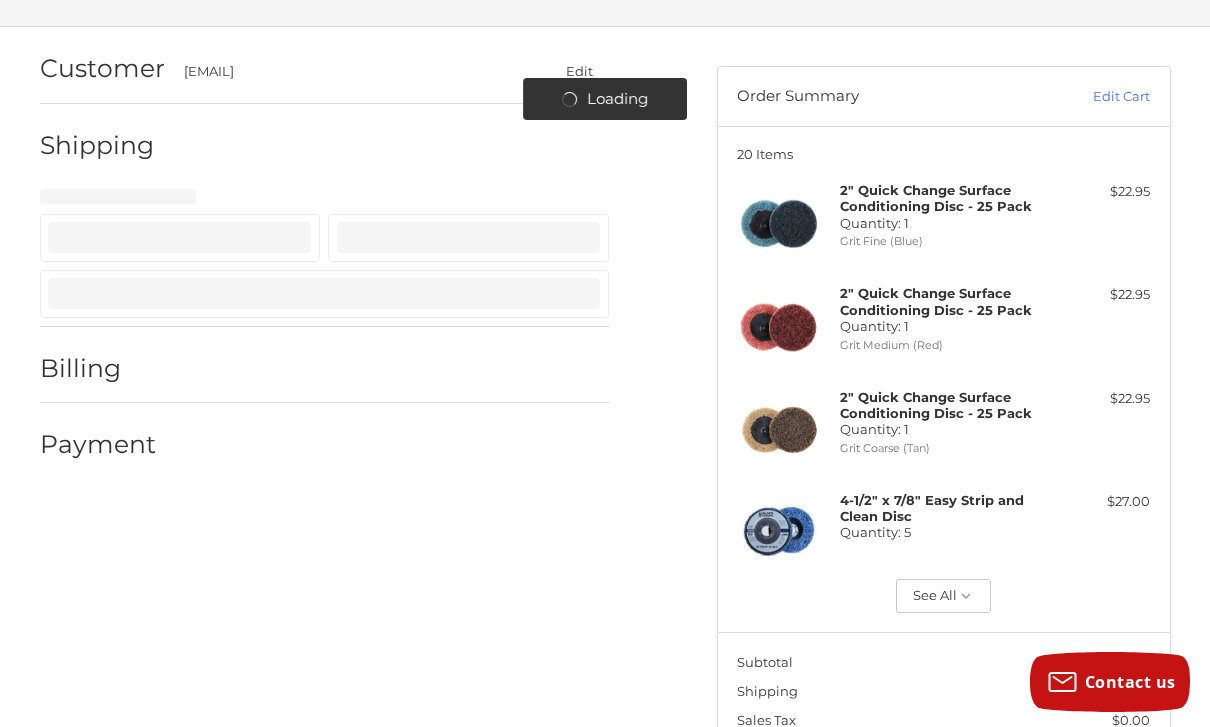 select on "**" 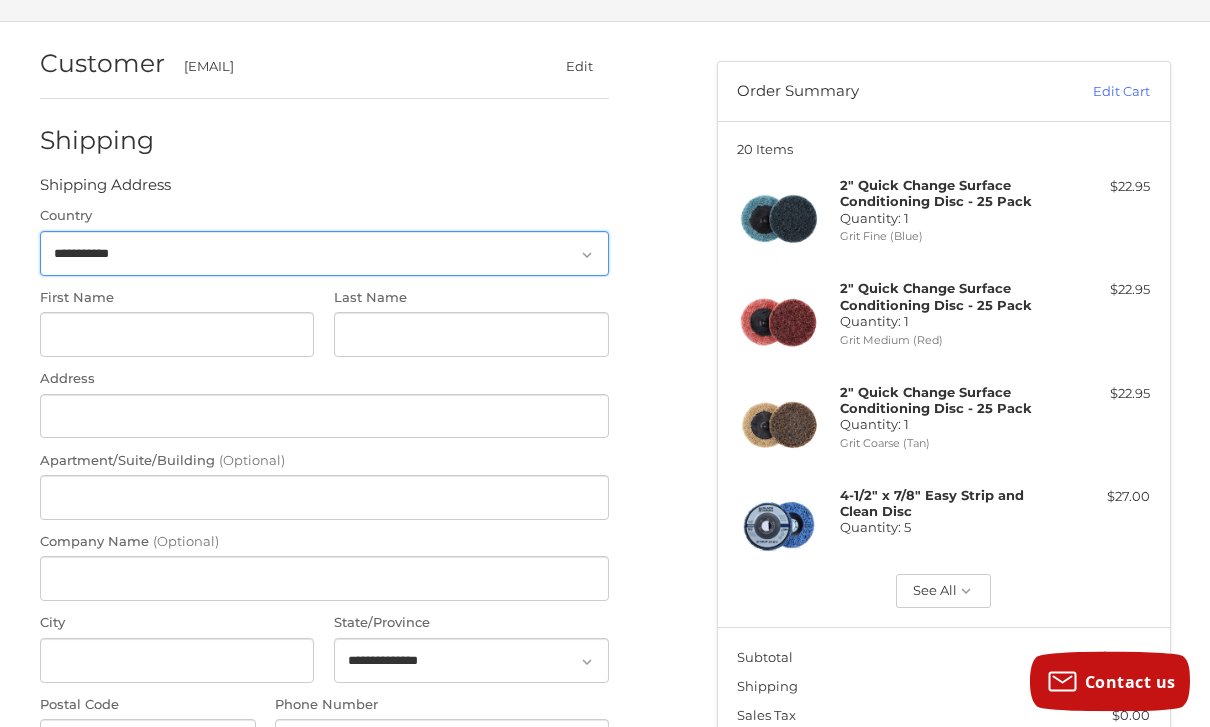 scroll, scrollTop: 148, scrollLeft: 0, axis: vertical 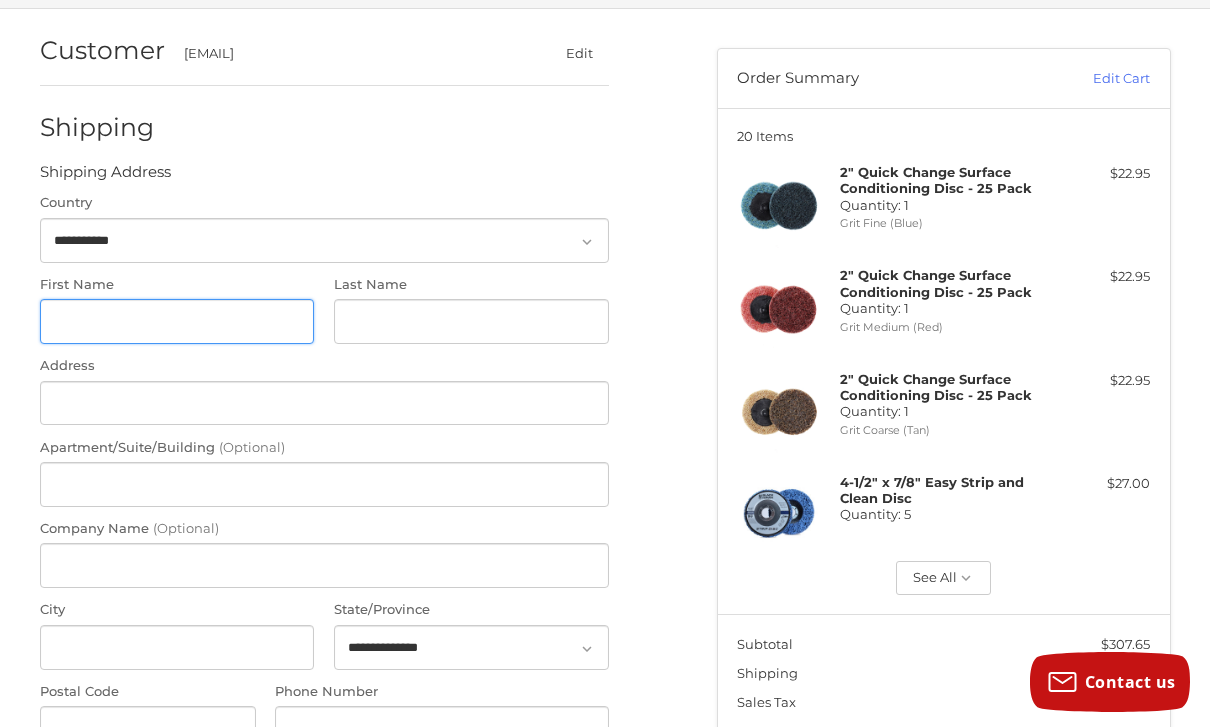 click on "First Name" at bounding box center (177, 321) 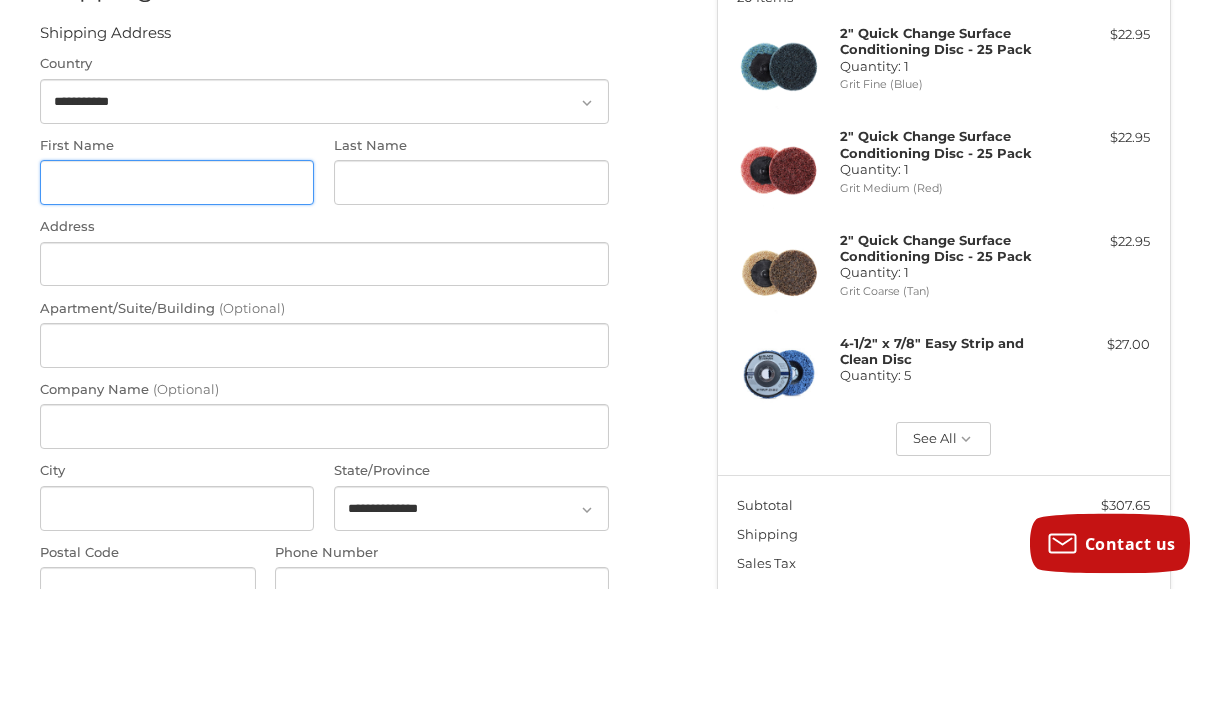 type on "****" 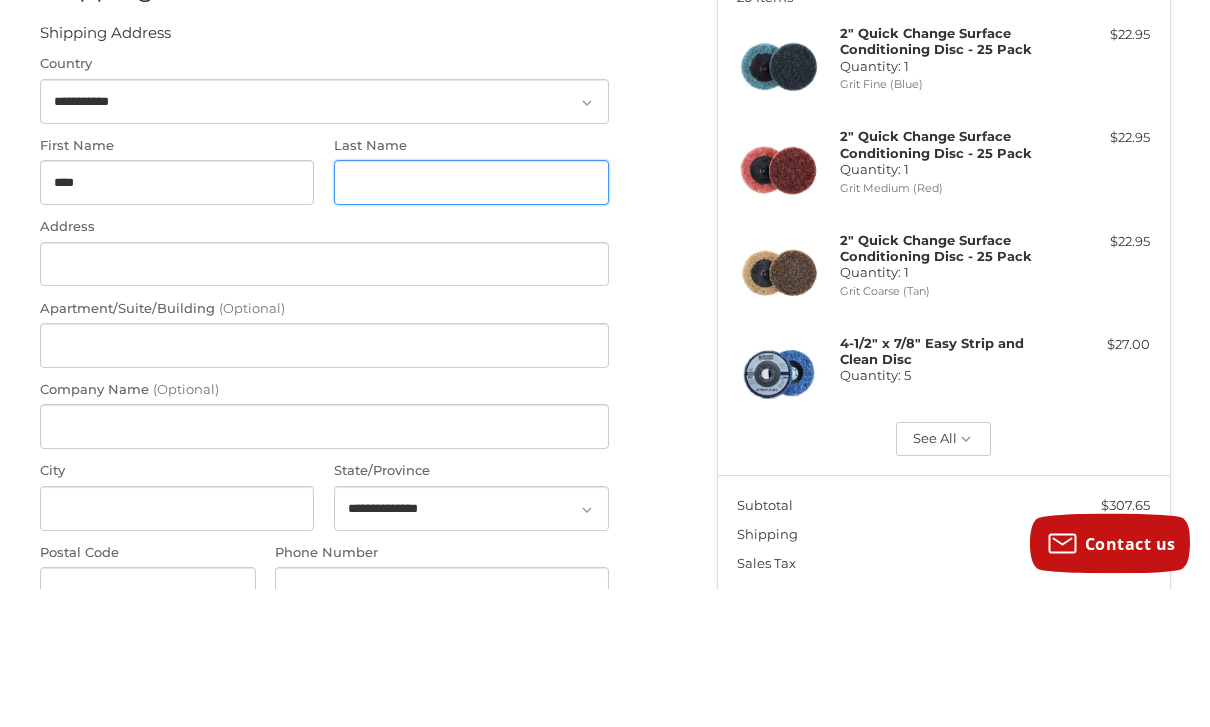 type on "**********" 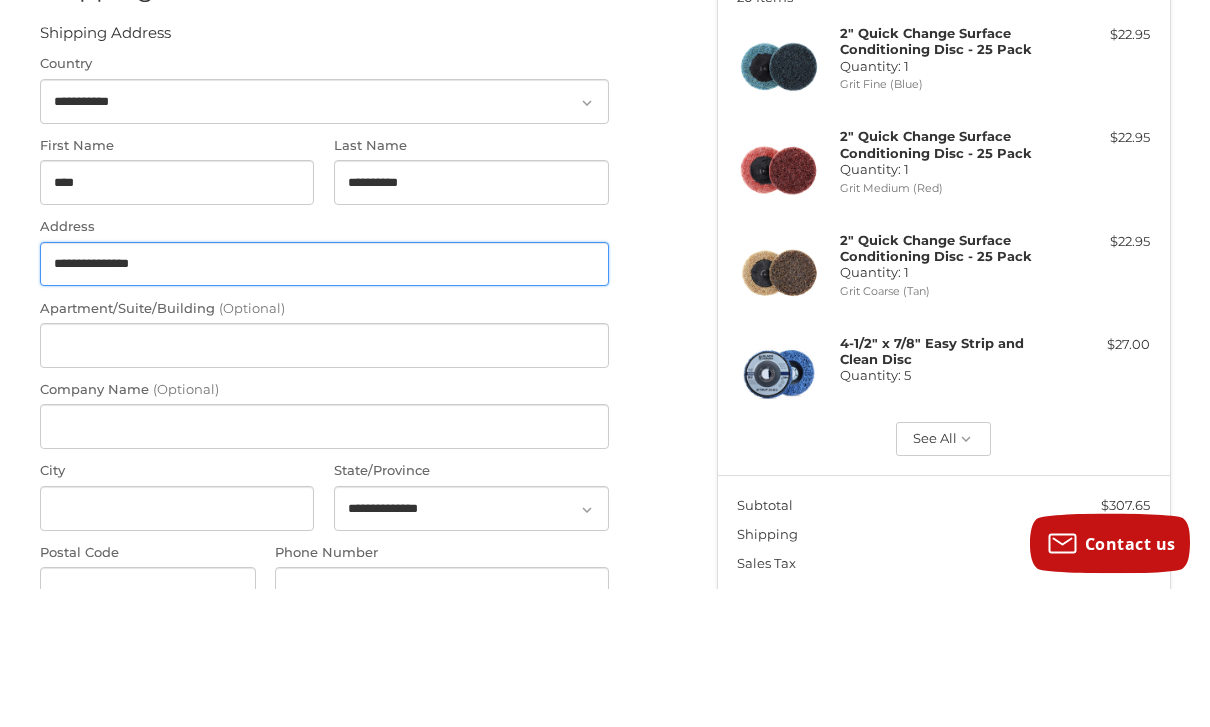 type on "**********" 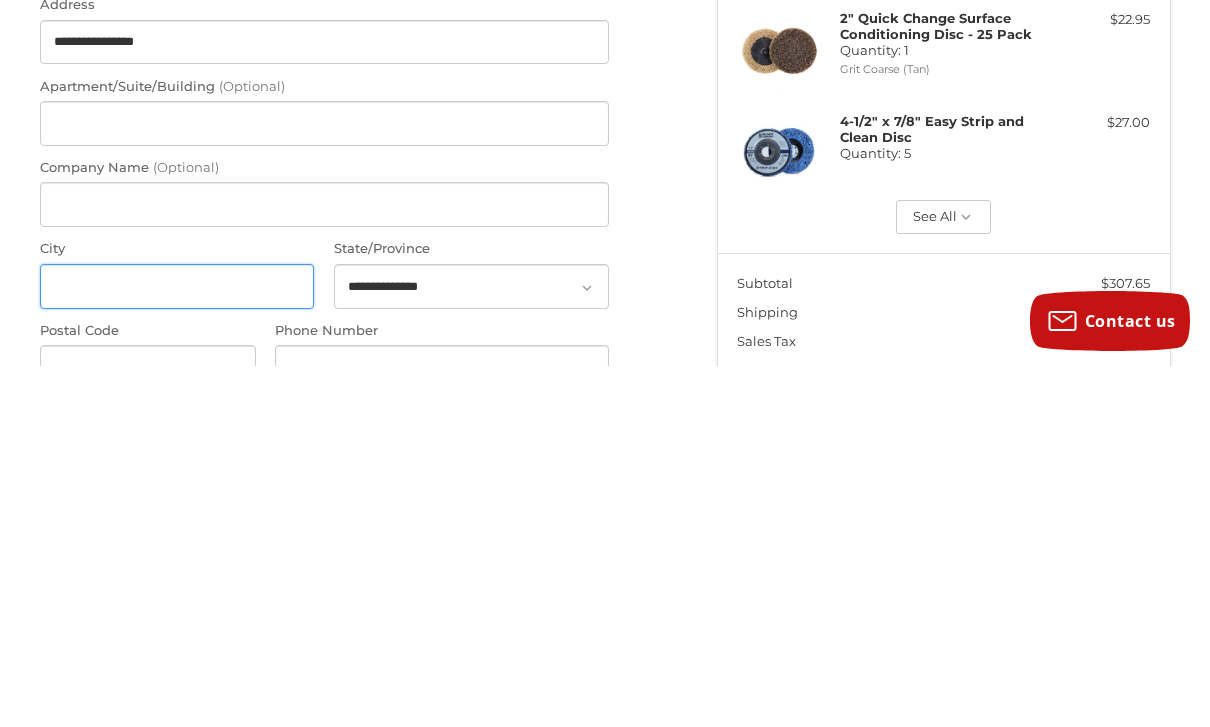 click on "City" at bounding box center [177, 647] 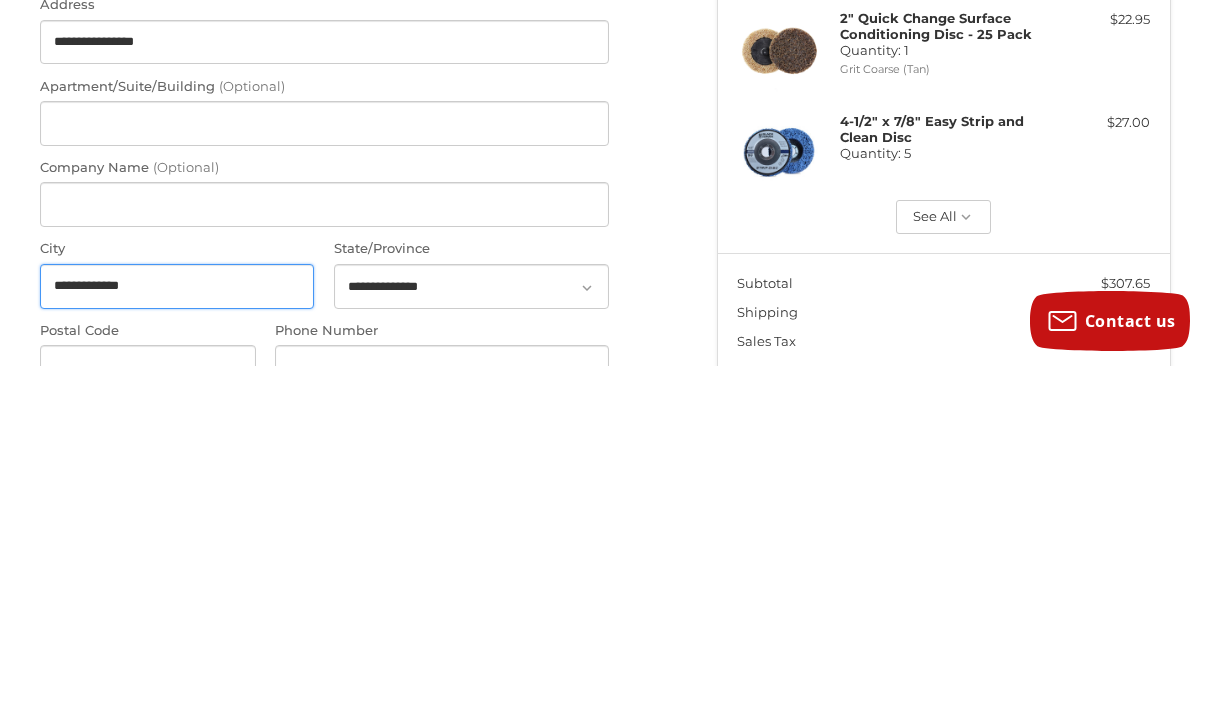 type on "**********" 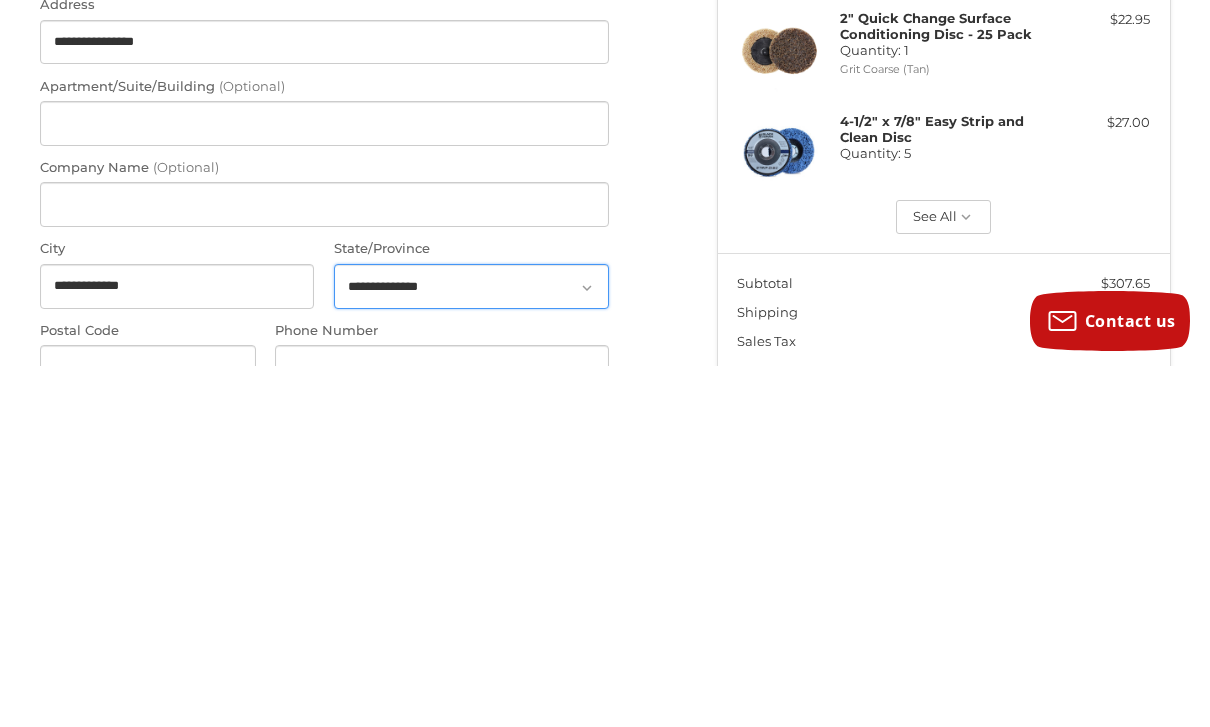 click on "**********" at bounding box center (471, 647) 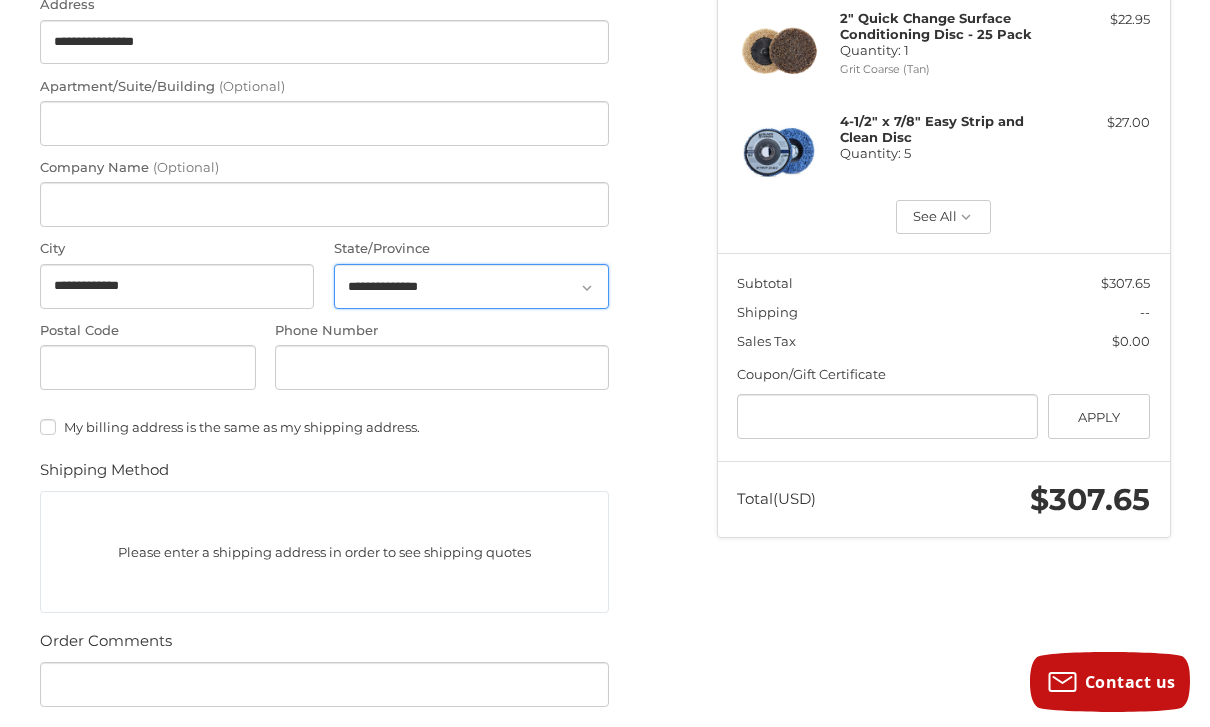 select on "**" 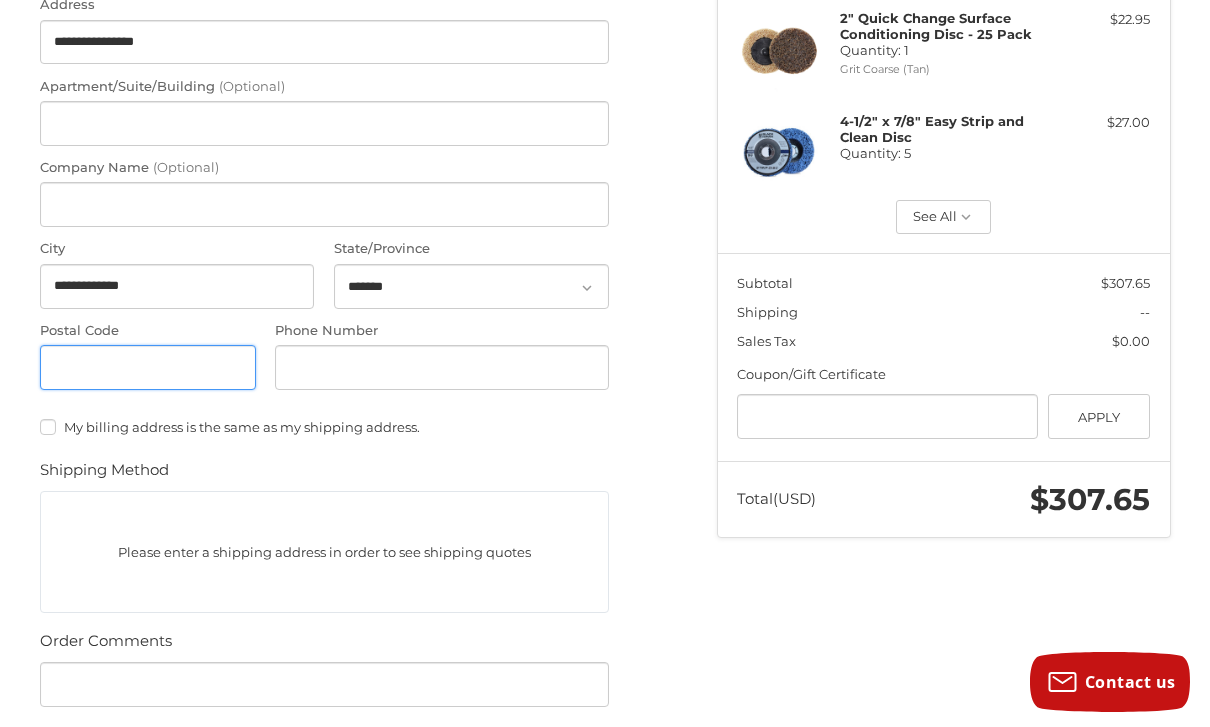 click on "Postal Code" at bounding box center [148, 367] 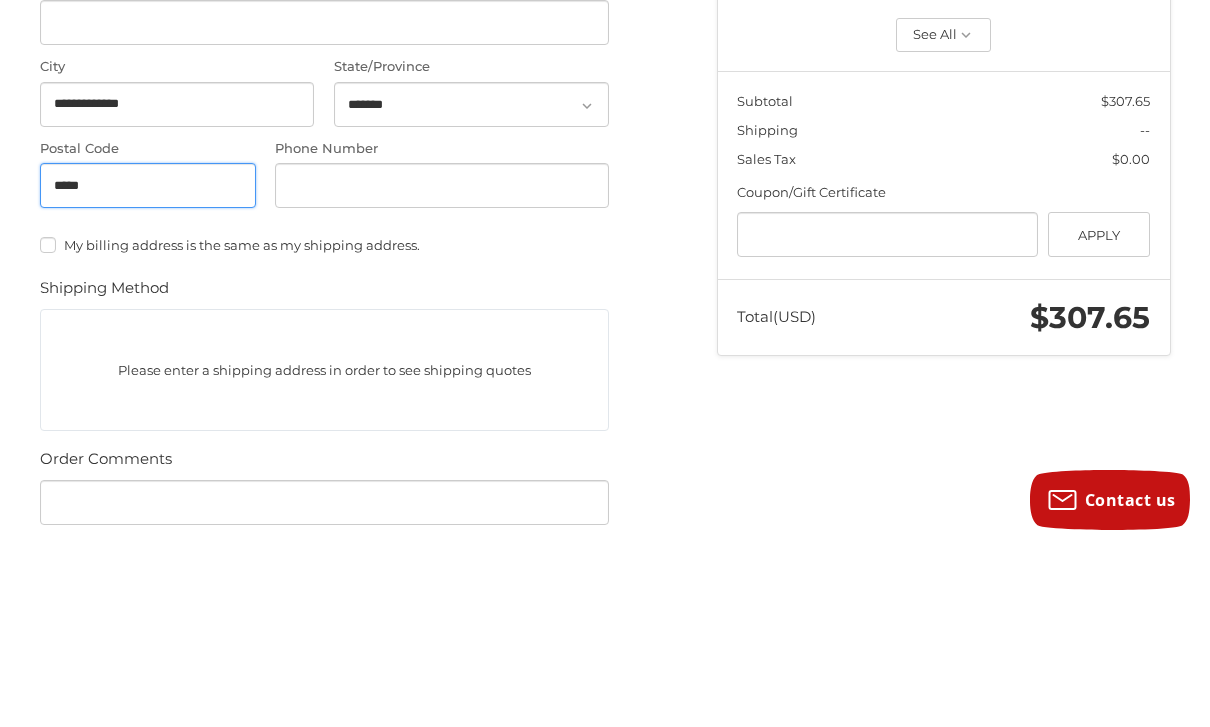 type on "*****" 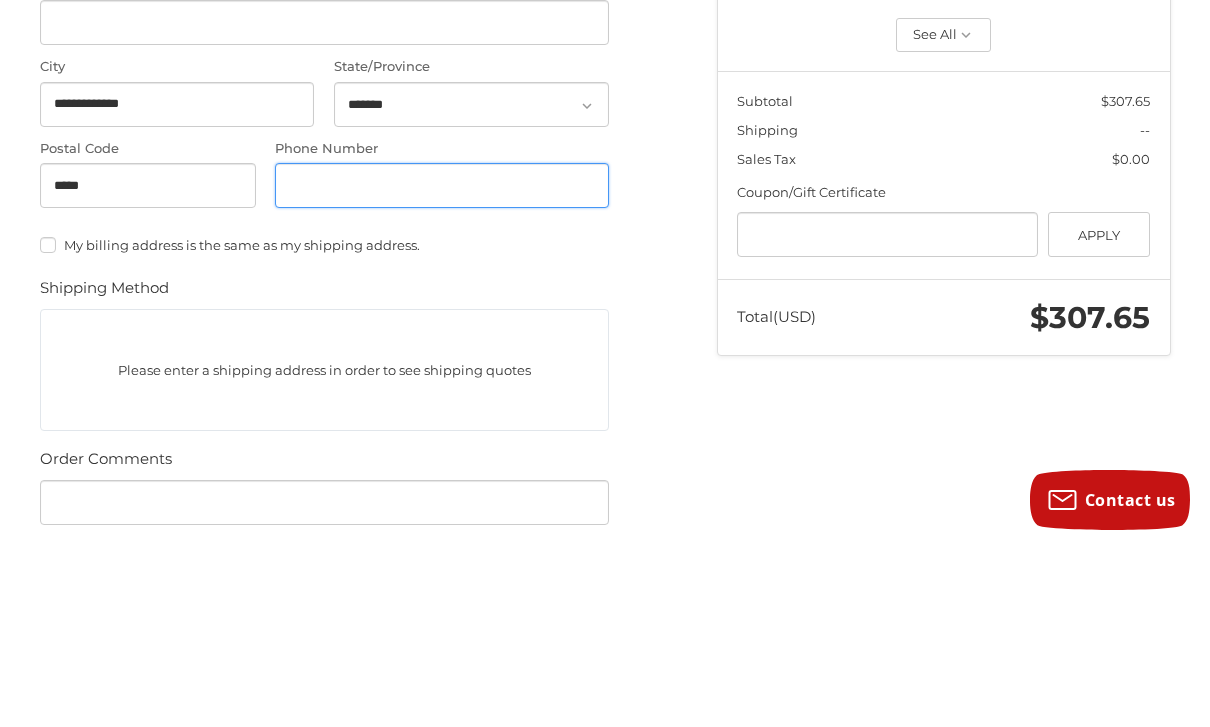 click on "Phone Number" at bounding box center (442, 367) 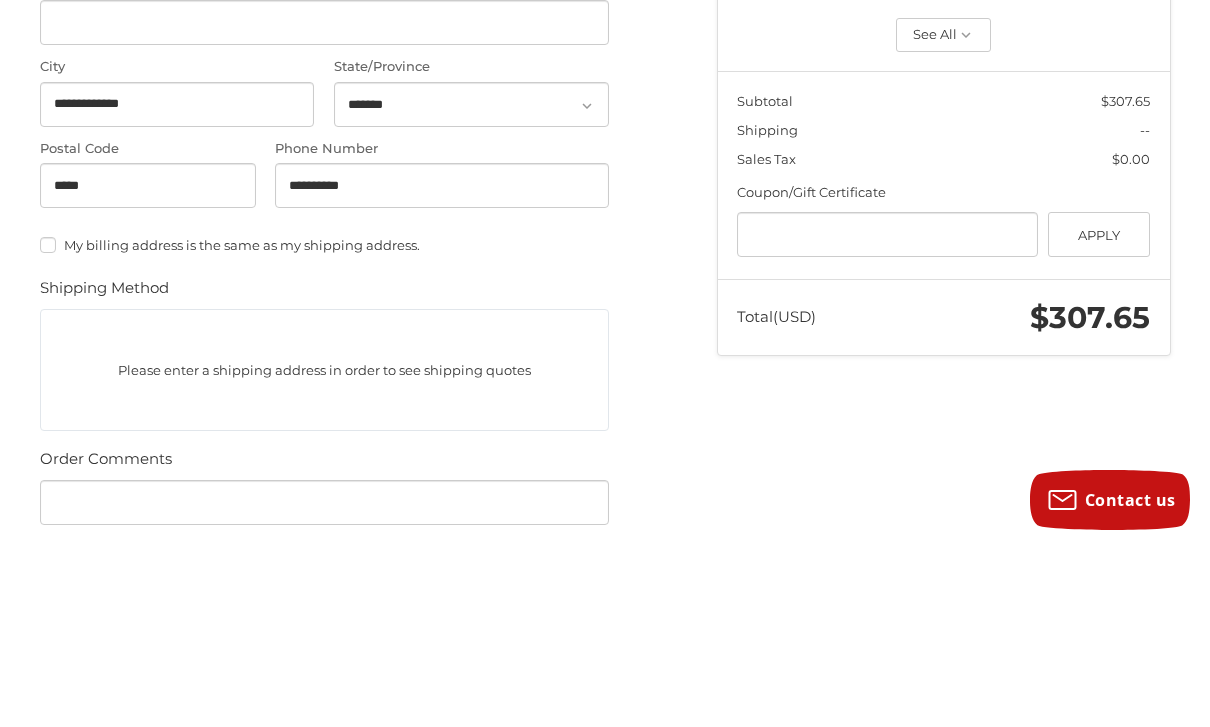 scroll, scrollTop: 689, scrollLeft: 0, axis: vertical 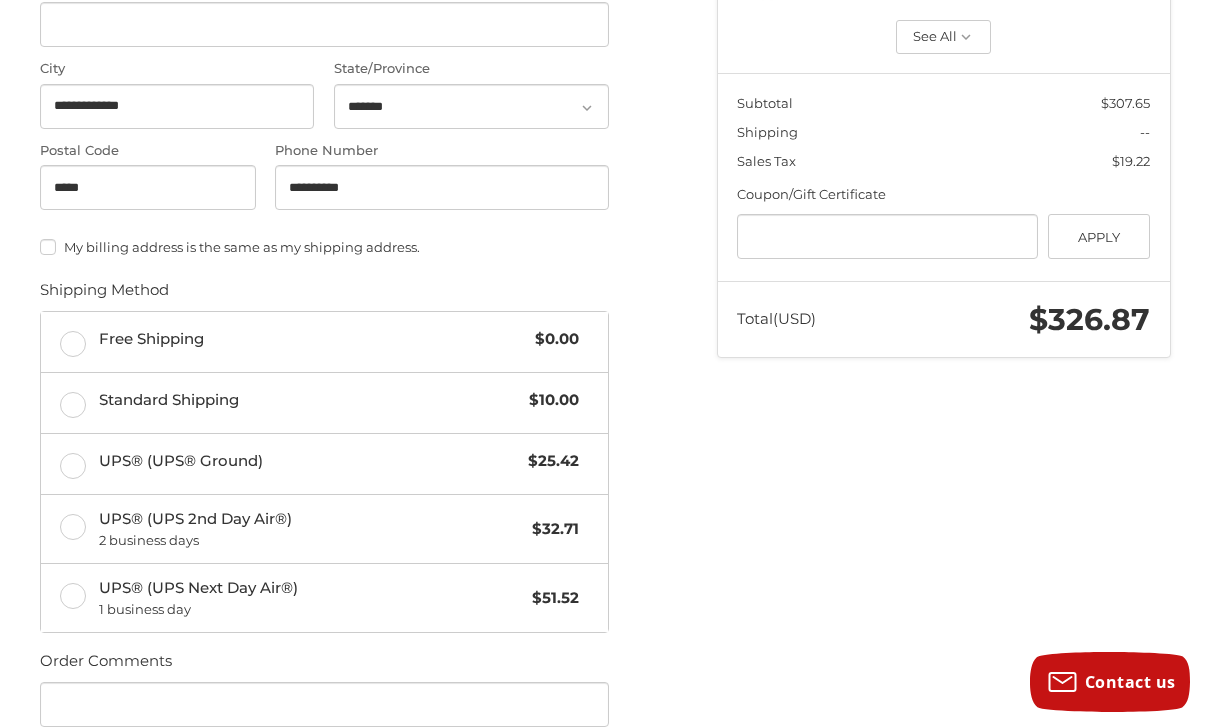 click on "Free Shipping $0.00" at bounding box center [324, 342] 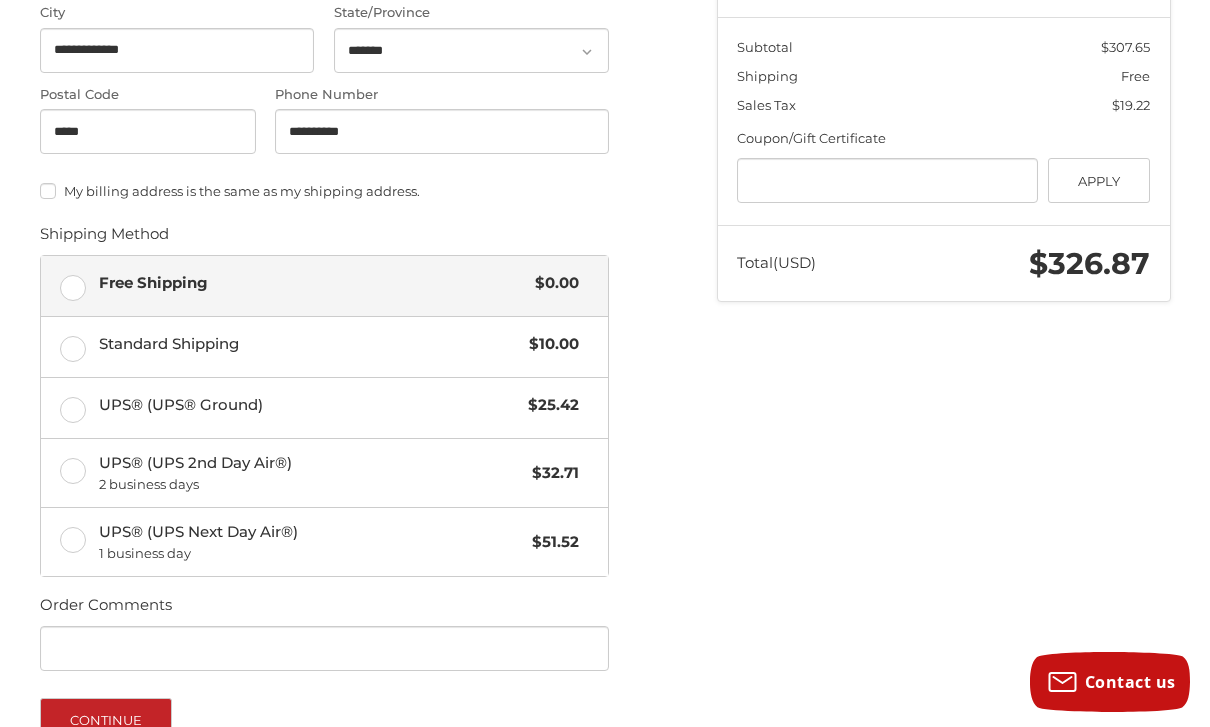 scroll, scrollTop: 887, scrollLeft: 0, axis: vertical 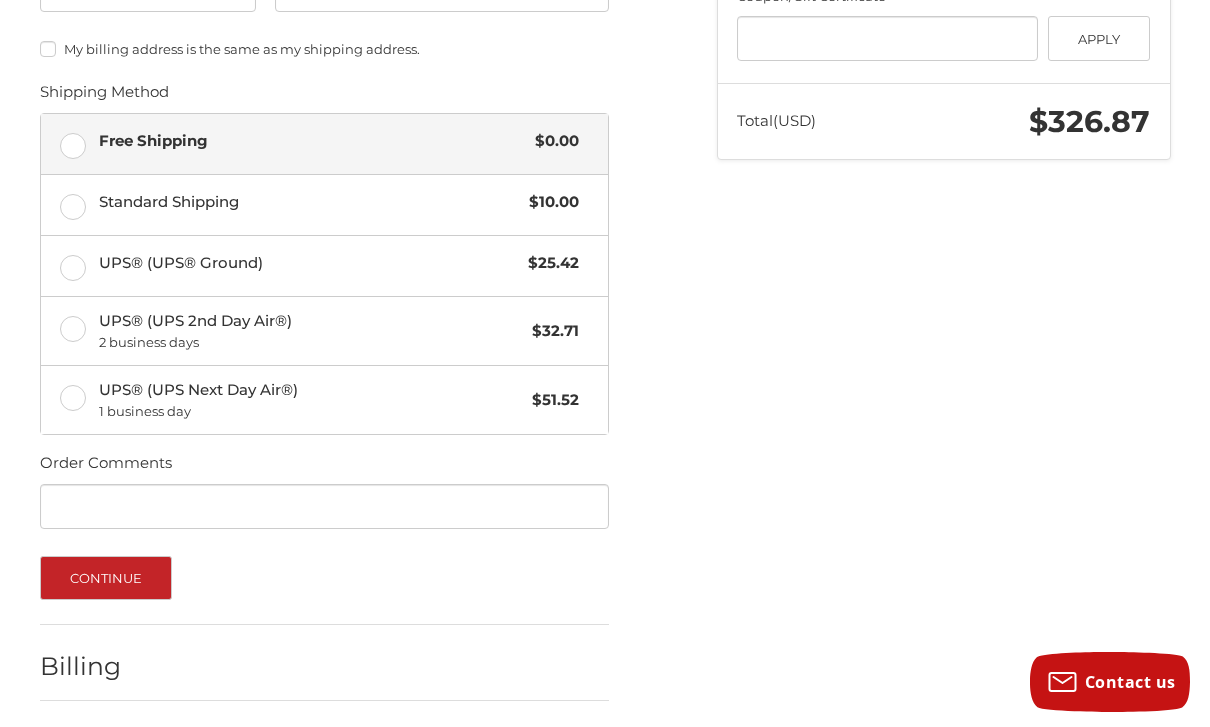 click on "Continue" at bounding box center (106, 578) 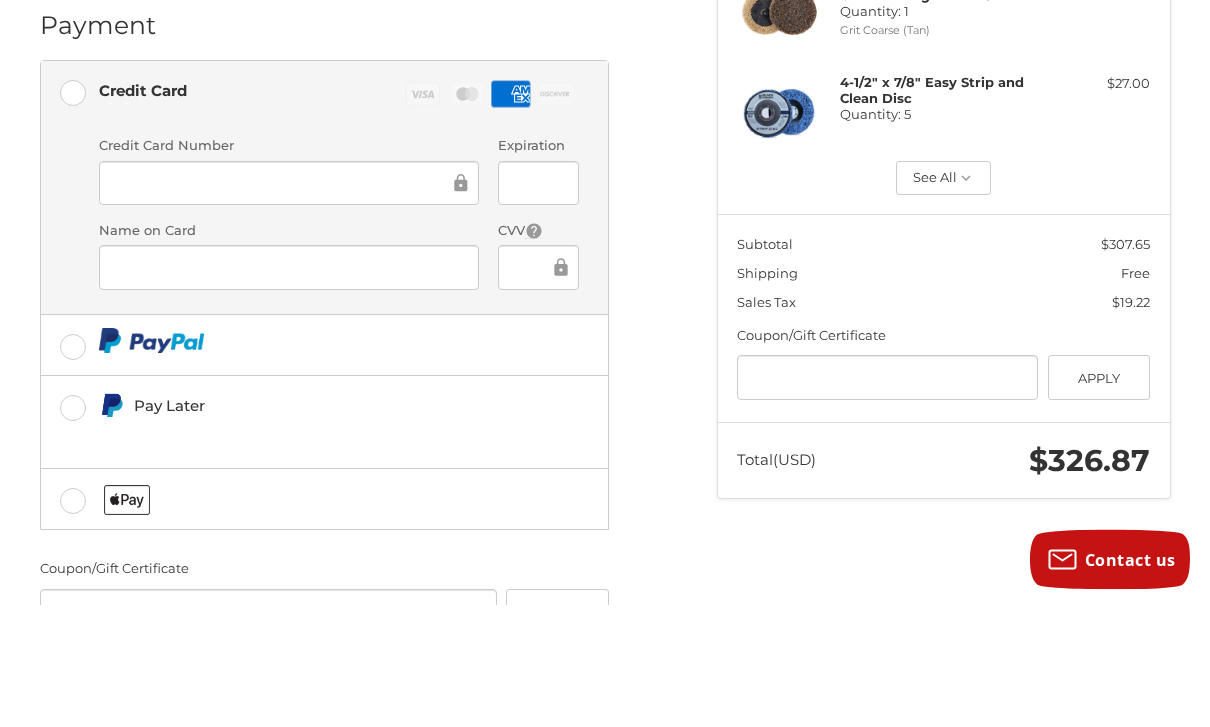 scroll, scrollTop: 512, scrollLeft: 0, axis: vertical 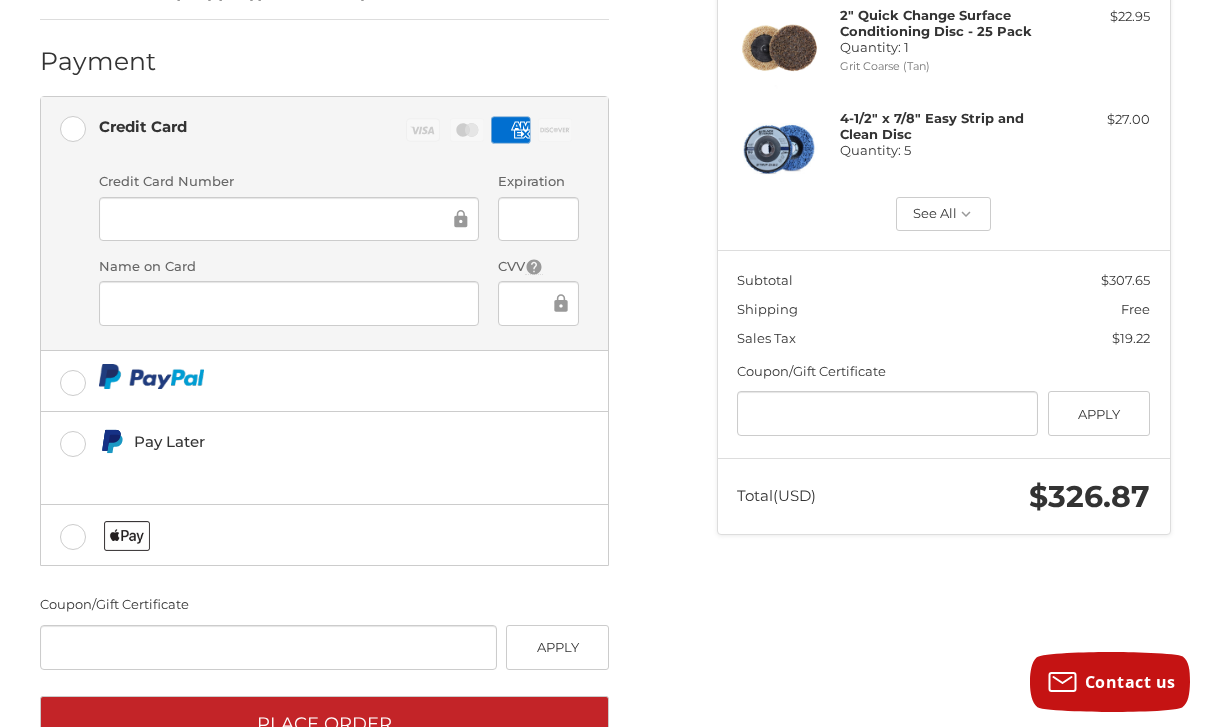 click 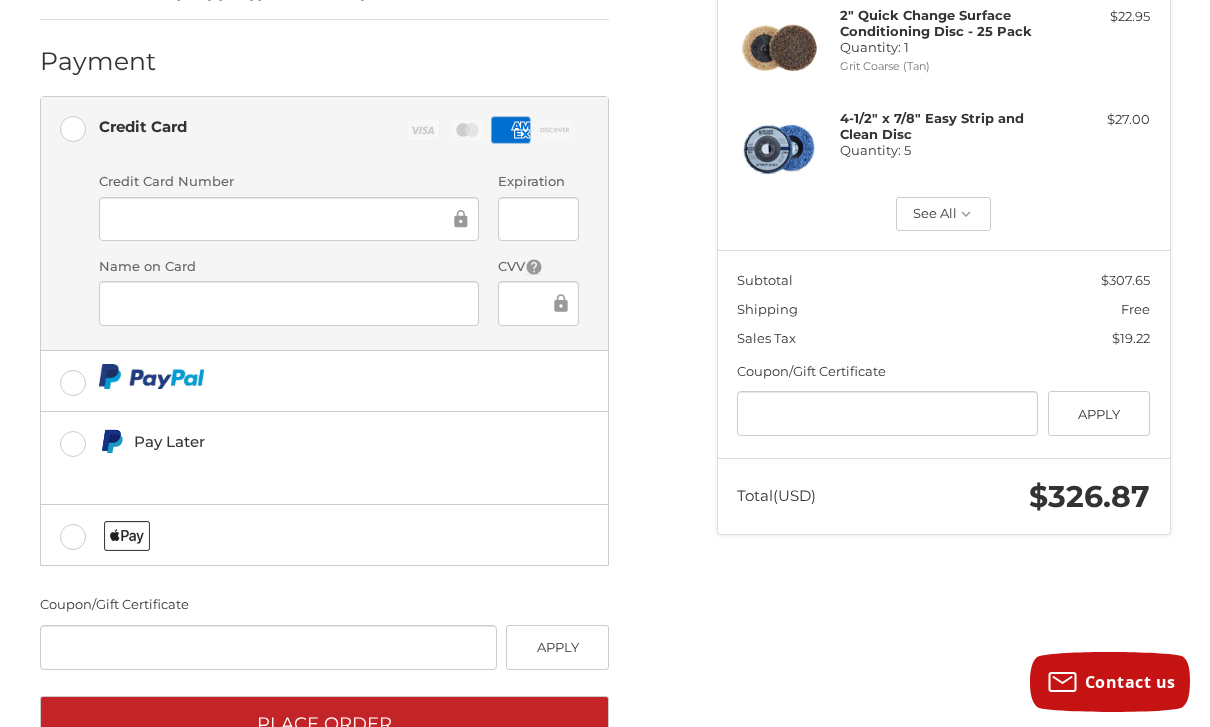 click on "Place Order" at bounding box center (324, 723) 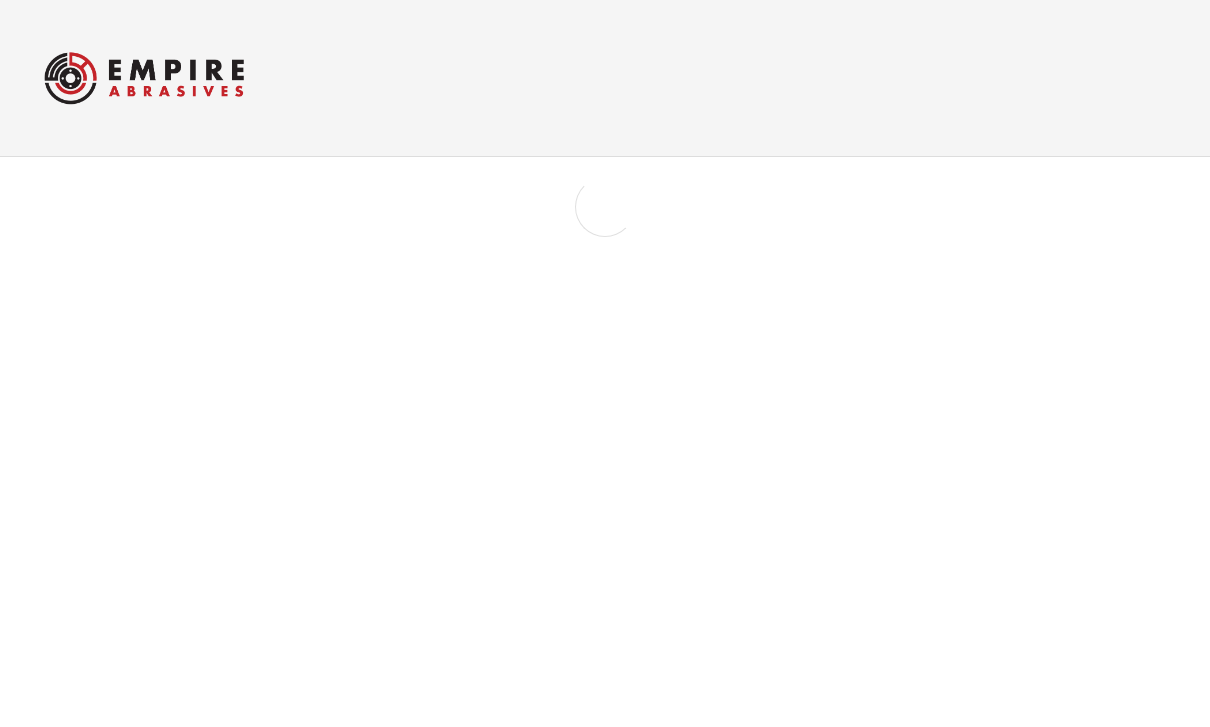 scroll, scrollTop: 0, scrollLeft: 0, axis: both 